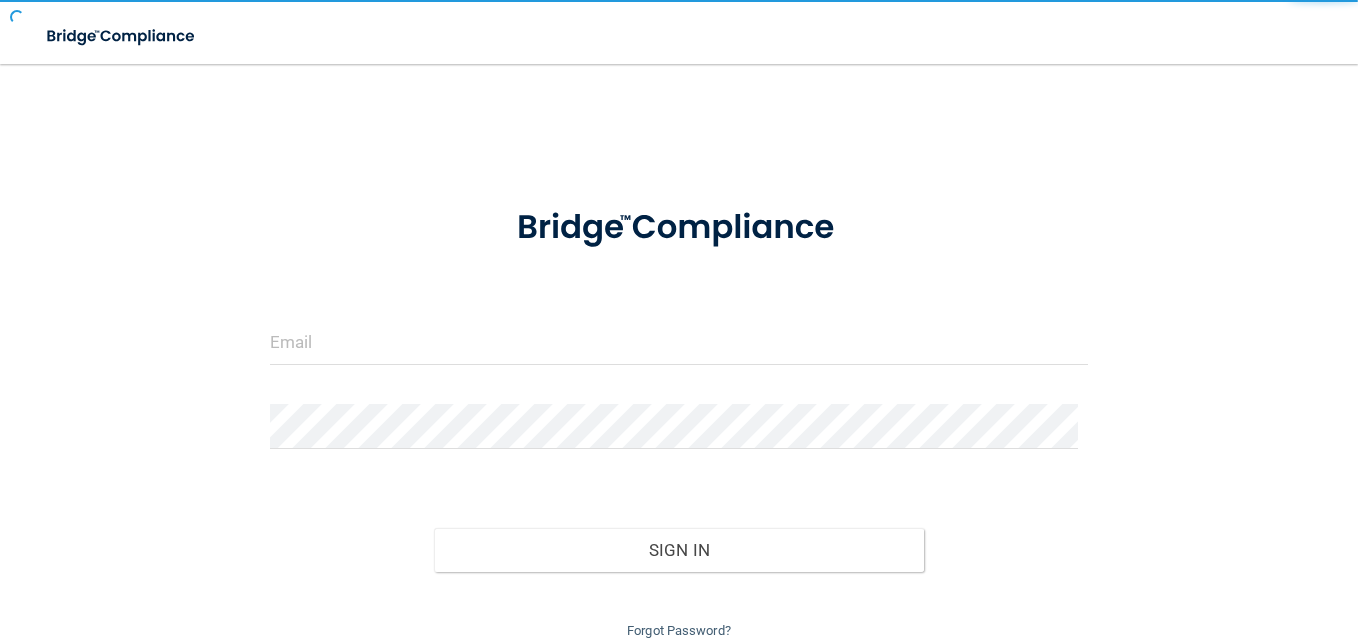 scroll, scrollTop: 0, scrollLeft: 0, axis: both 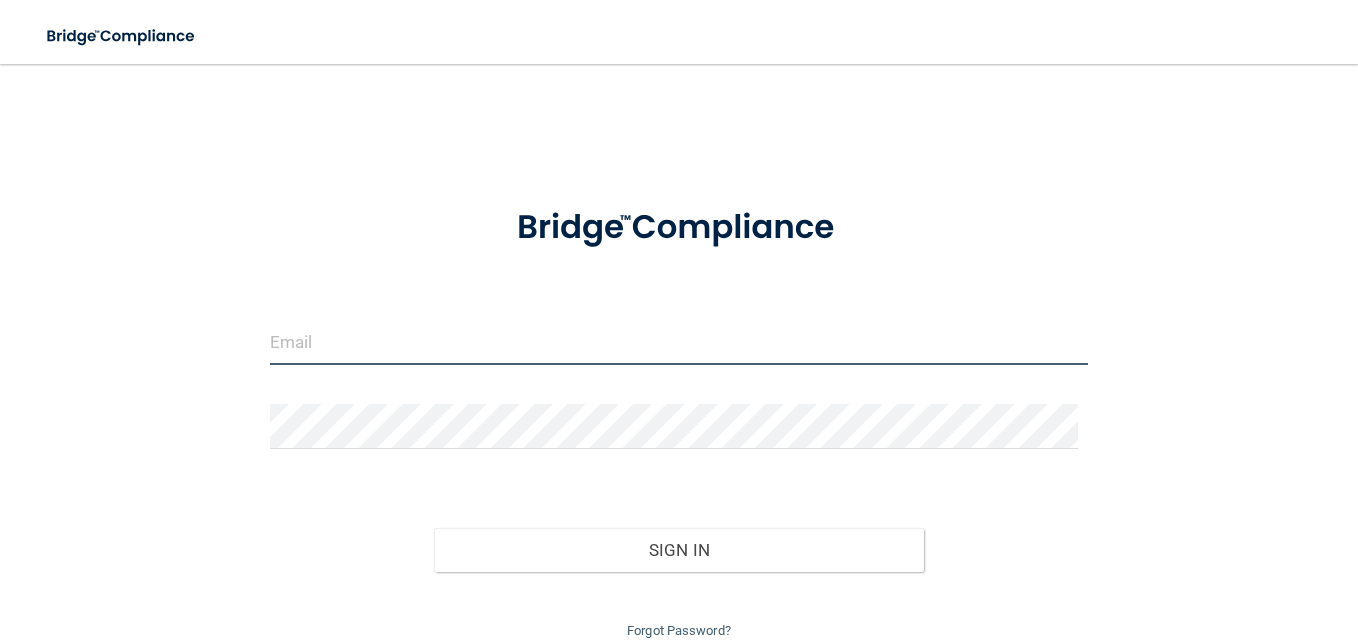 click at bounding box center (679, 342) 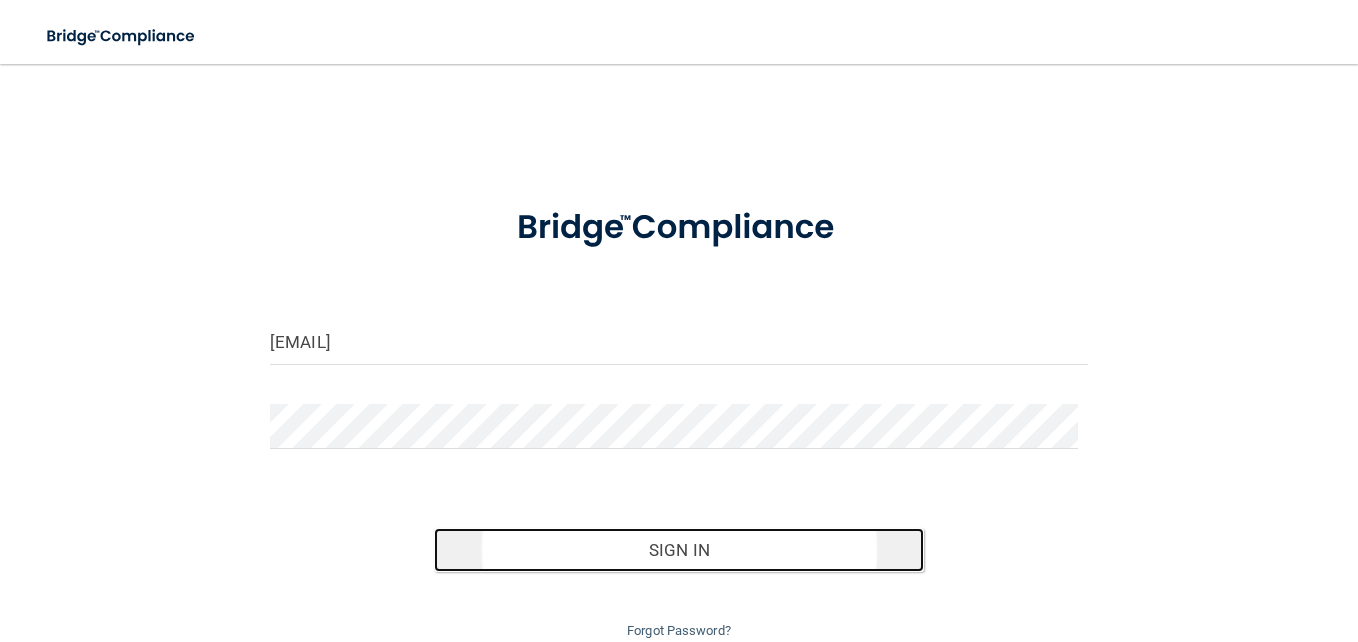 click on "Sign In" at bounding box center (679, 550) 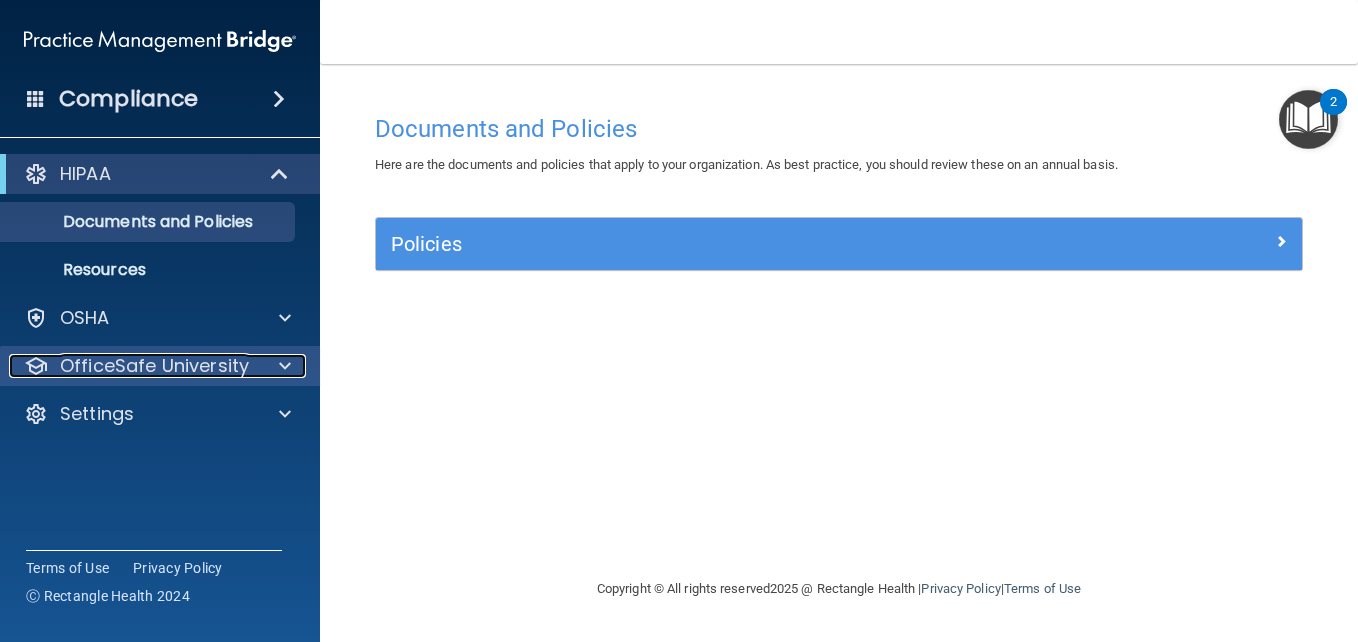click on "OfficeSafe University" at bounding box center (154, 366) 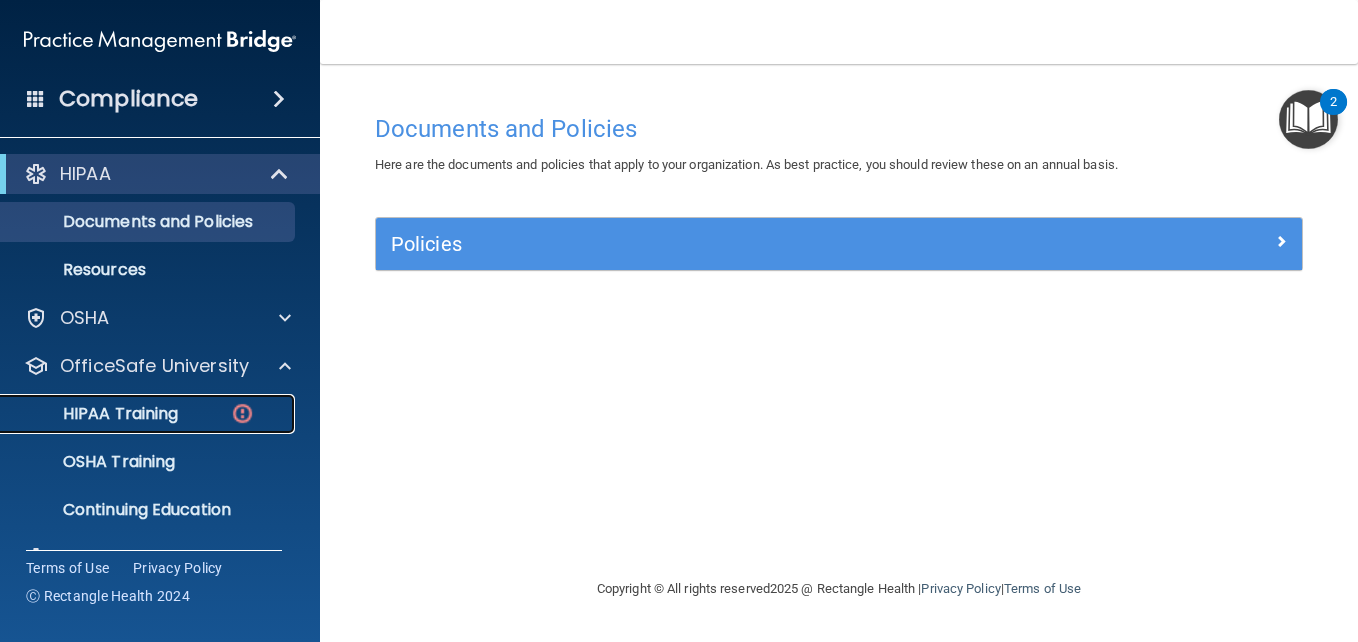 click on "HIPAA Training" at bounding box center (95, 414) 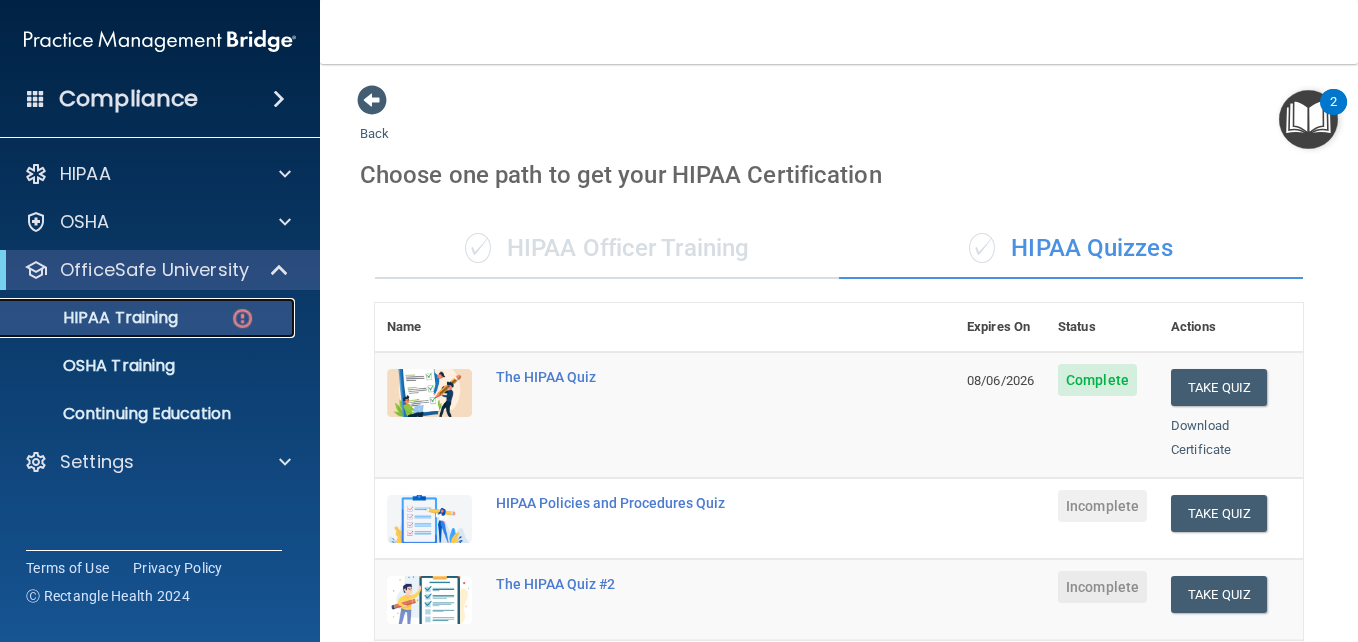 scroll, scrollTop: 505, scrollLeft: 0, axis: vertical 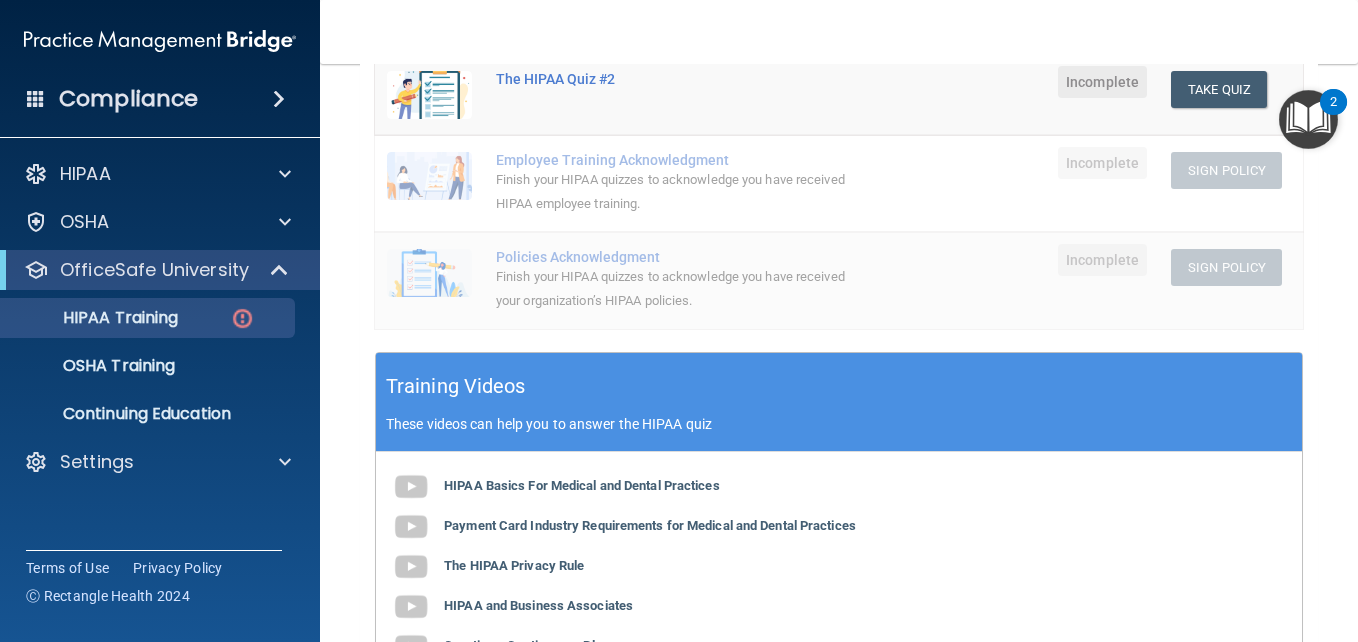 click on "Back     Choose one path to get your HIPAA Certification               ✓   HIPAA Officer Training       ✓   HIPAA Quizzes                      Name    Expires On  Status  Actions                     The HIPAA Quiz         [DATE]           Complete        Take Quiz       Download Certificate                        HIPAA Policies and Procedures Quiz             Incomplete              Take Quiz       Download Certificate                        The HIPAA Quiz #2             Incomplete              Take Quiz       Download Certificate                Employee Training Acknowledgment   Finish your HIPAA quizzes to acknowledge you have received HIPAA employee training.        Incomplete              Sign Policy       Sign Policy       Download Policy            Policies Acknowledgment   Finish your HIPAA quizzes to acknowledge you have received your organization’s HIPAA policies.        Incomplete              Sign Policy       Sign Policy       Download Policy                 Training Videos" at bounding box center [839, 353] 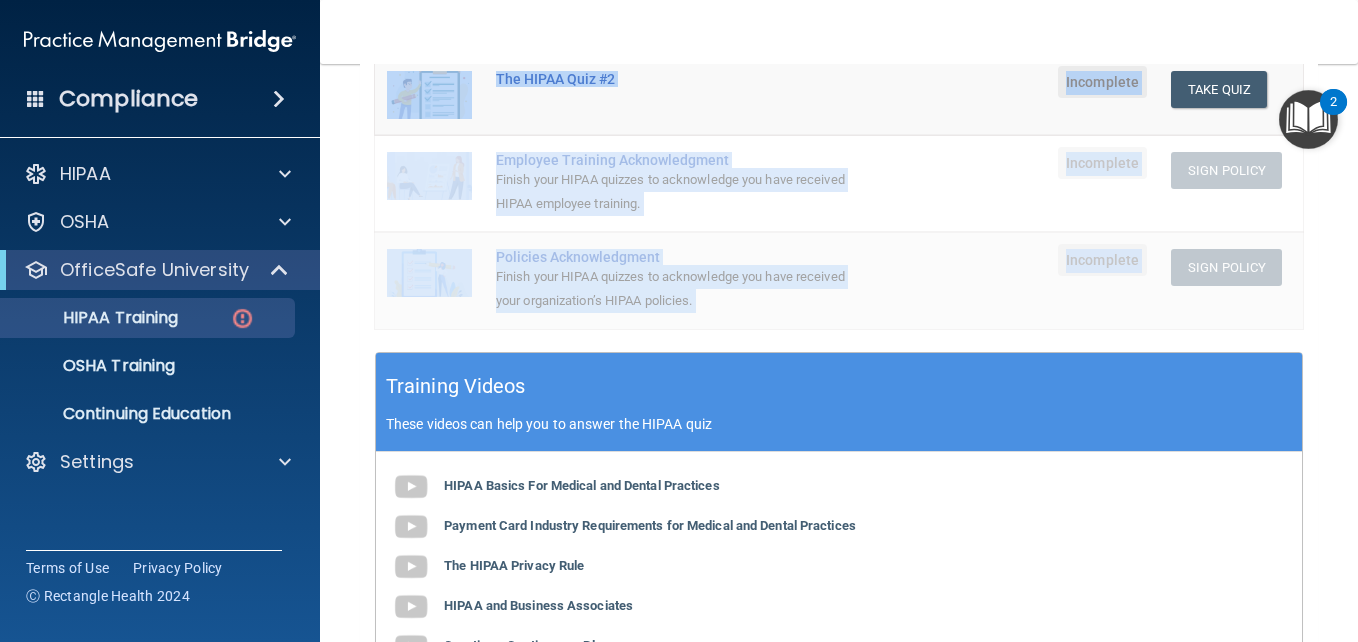 click on "Back     Choose one path to get your HIPAA Certification               ✓   HIPAA Officer Training       ✓   HIPAA Quizzes                      Name    Expires On  Status  Actions                     The HIPAA Quiz         [DATE]           Complete        Take Quiz       Download Certificate                        HIPAA Policies and Procedures Quiz             Incomplete              Take Quiz       Download Certificate                        The HIPAA Quiz #2             Incomplete              Take Quiz       Download Certificate                Employee Training Acknowledgment   Finish your HIPAA quizzes to acknowledge you have received HIPAA employee training.        Incomplete              Sign Policy       Sign Policy       Download Policy            Policies Acknowledgment   Finish your HIPAA quizzes to acknowledge you have received your organization’s HIPAA policies.        Incomplete              Sign Policy       Sign Policy       Download Policy                 Training Videos" at bounding box center (839, 353) 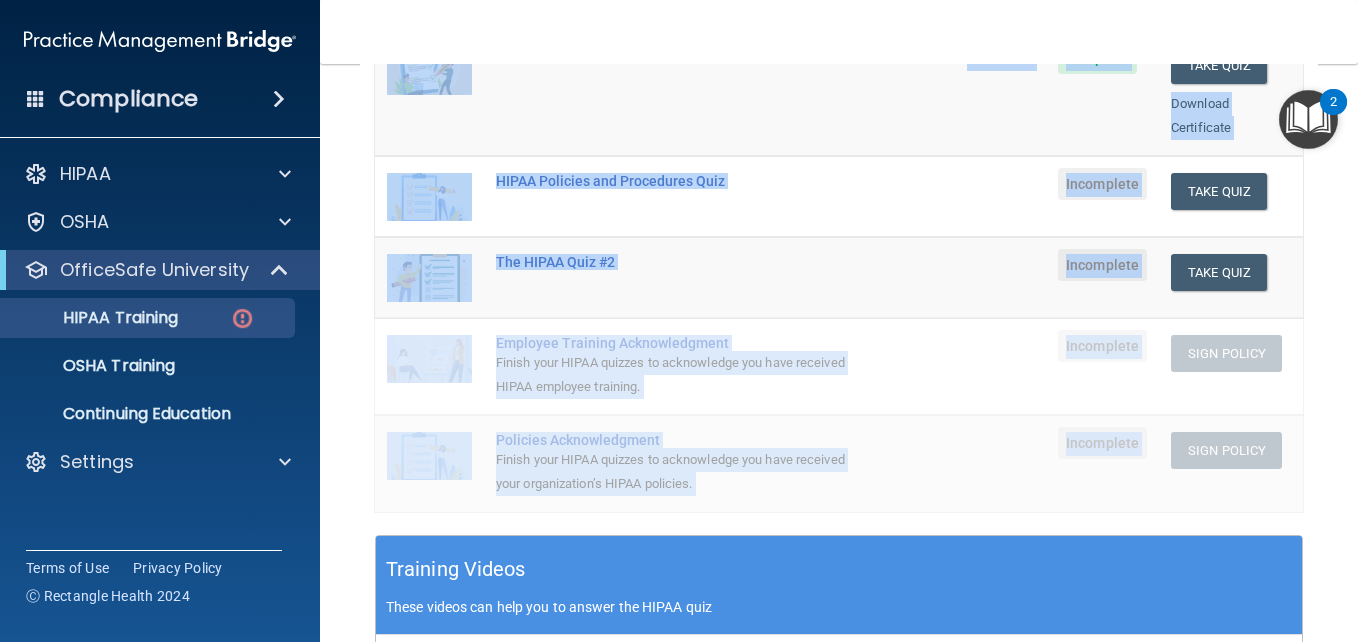 scroll, scrollTop: 305, scrollLeft: 0, axis: vertical 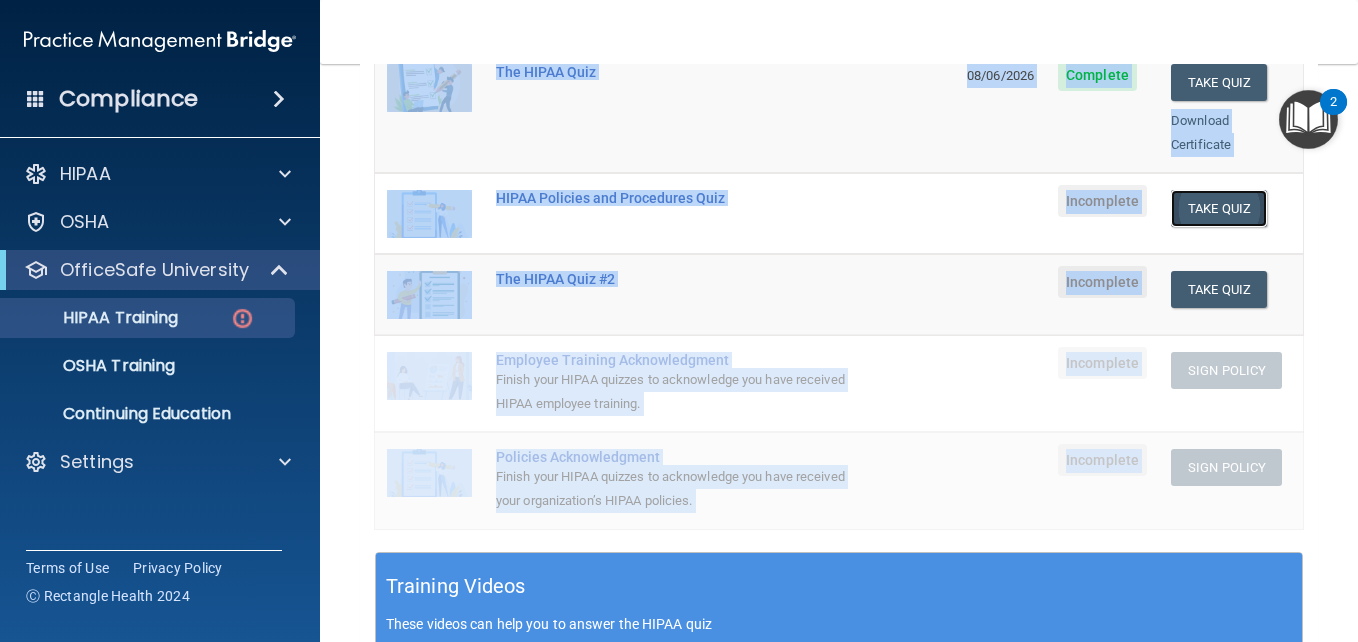 click on "Take Quiz" at bounding box center (1219, 208) 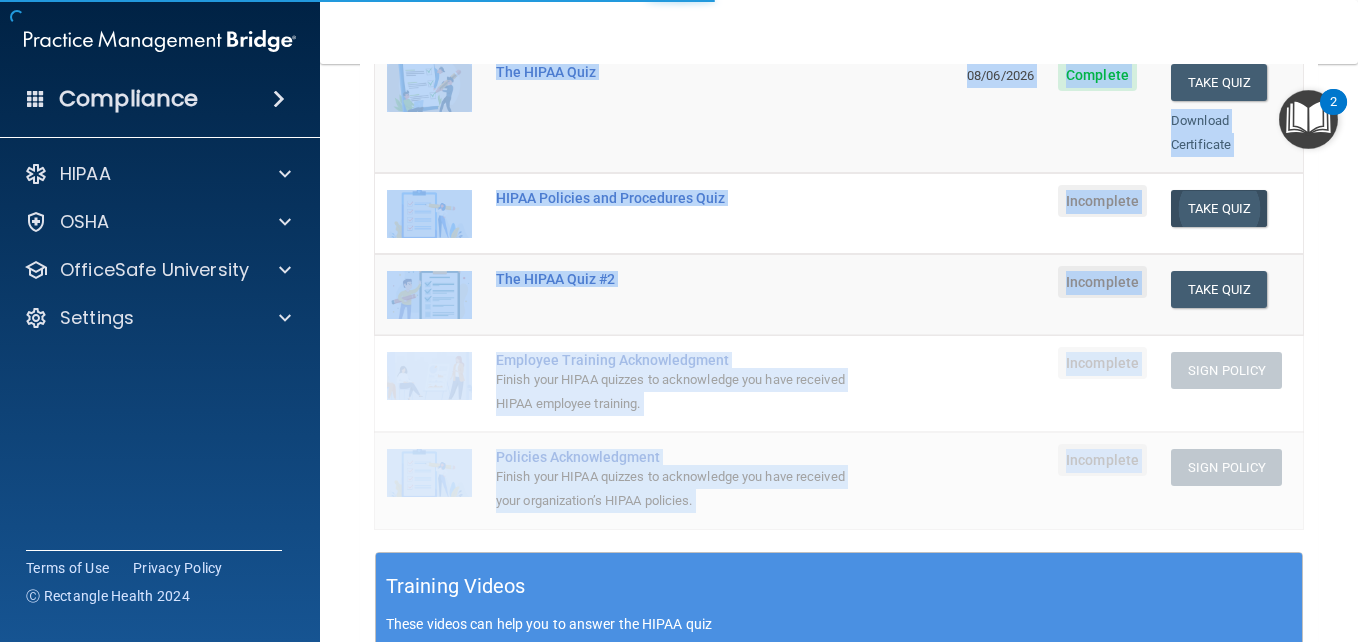 scroll, scrollTop: 0, scrollLeft: 0, axis: both 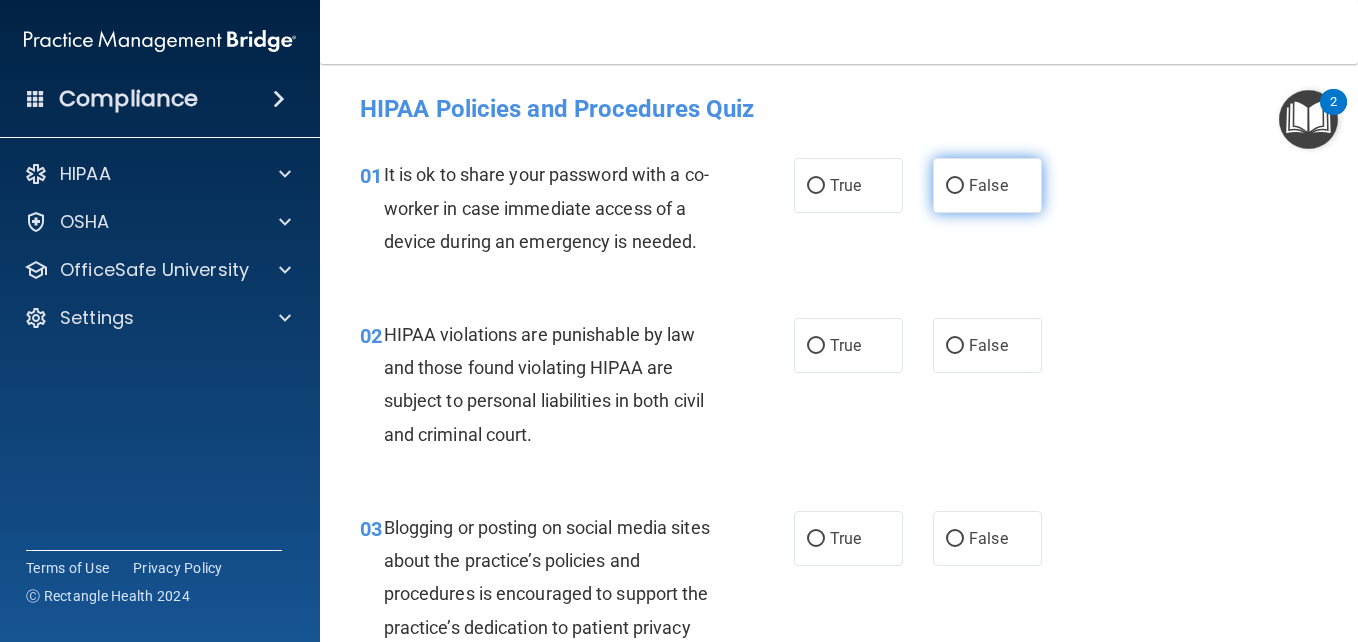 click on "False" at bounding box center (955, 186) 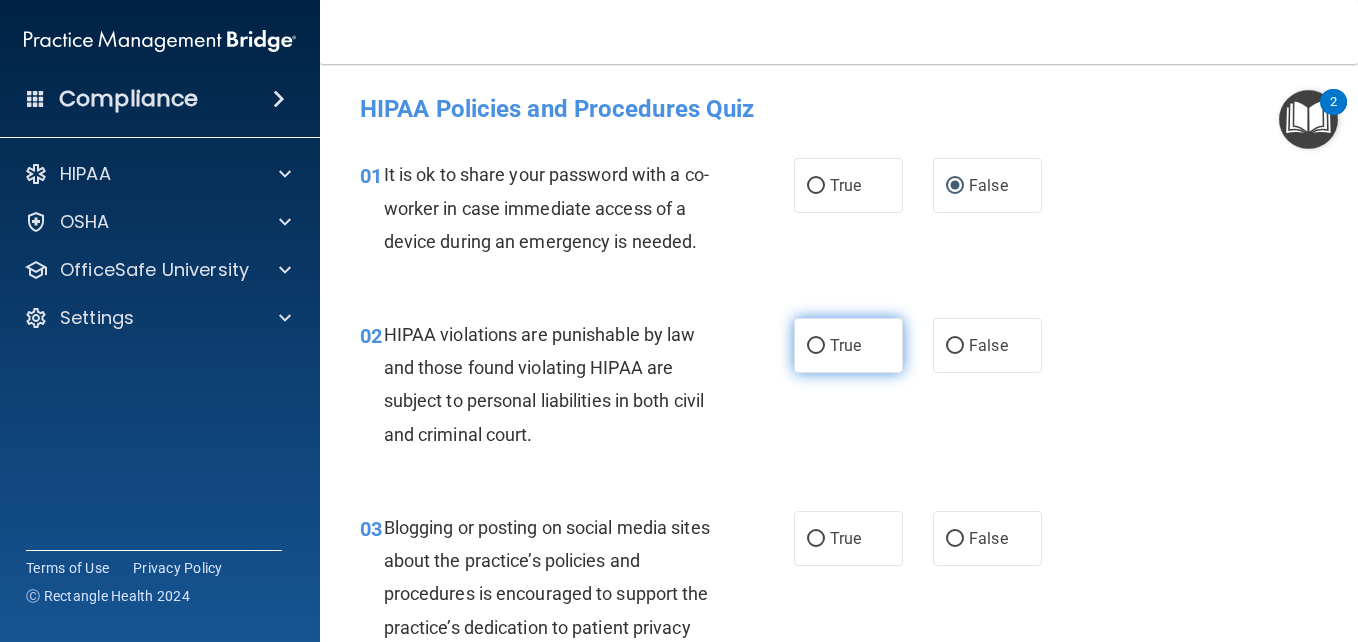 click on "True" at bounding box center (816, 346) 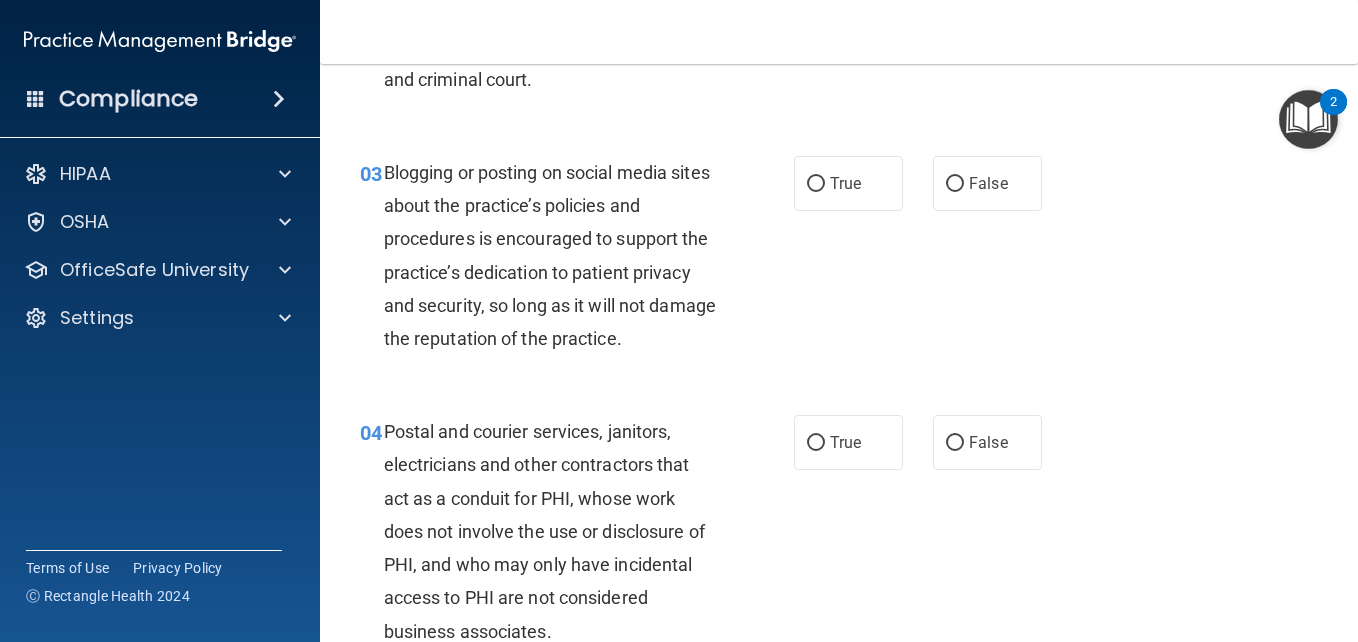 scroll, scrollTop: 400, scrollLeft: 0, axis: vertical 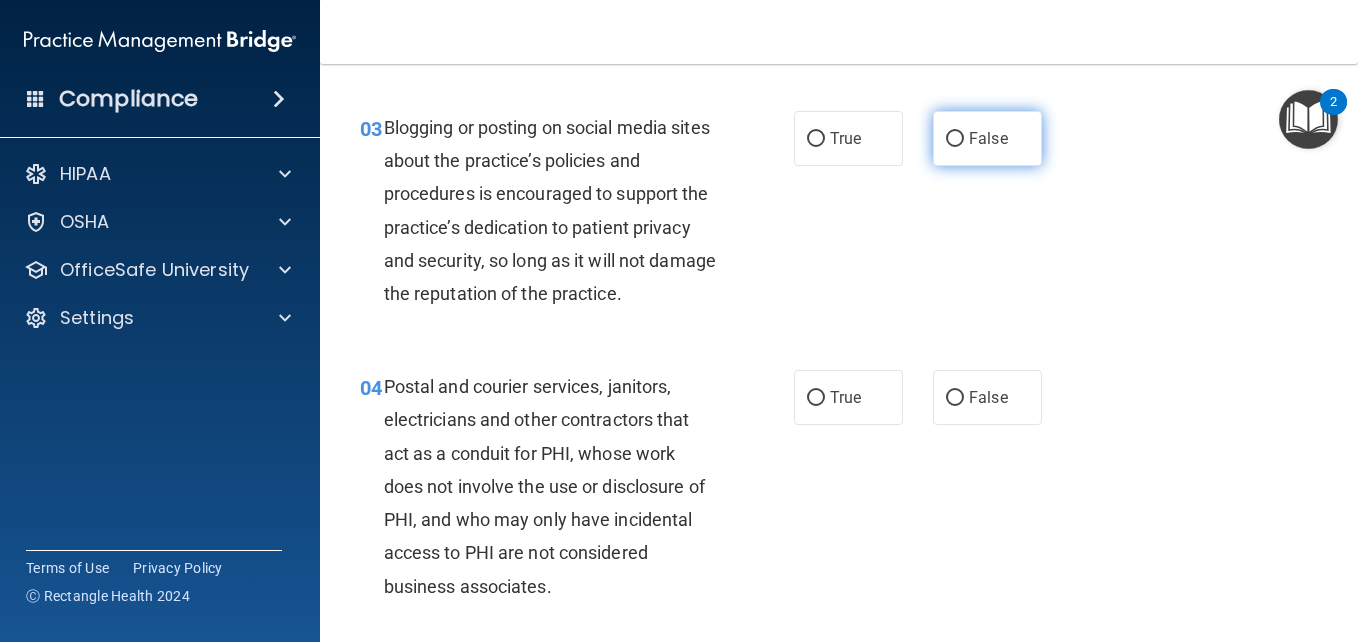 click on "False" at bounding box center (955, 139) 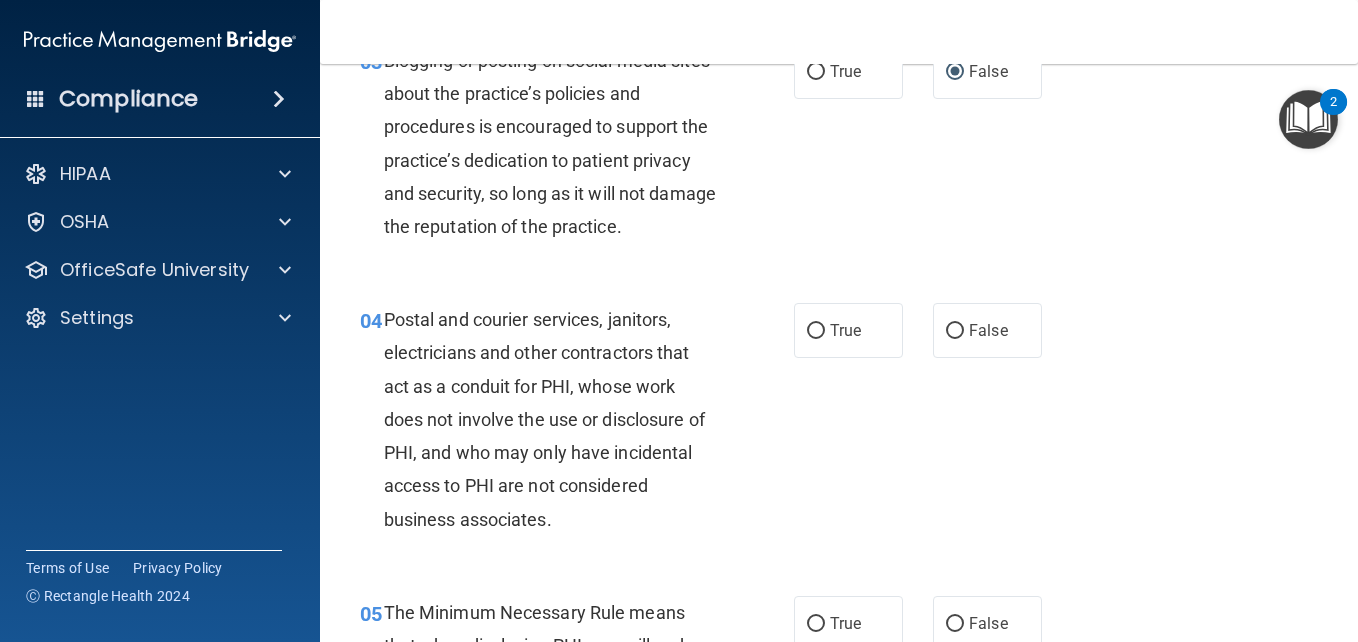 scroll, scrollTop: 500, scrollLeft: 0, axis: vertical 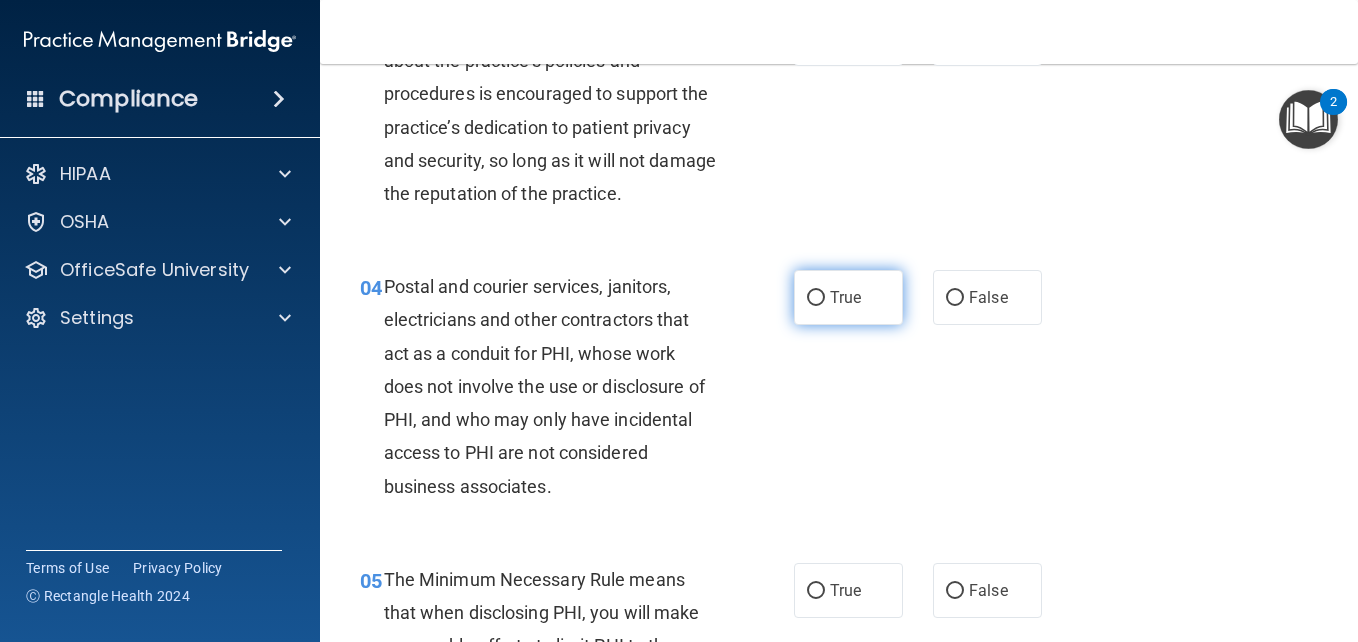 click on "True" at bounding box center [816, 298] 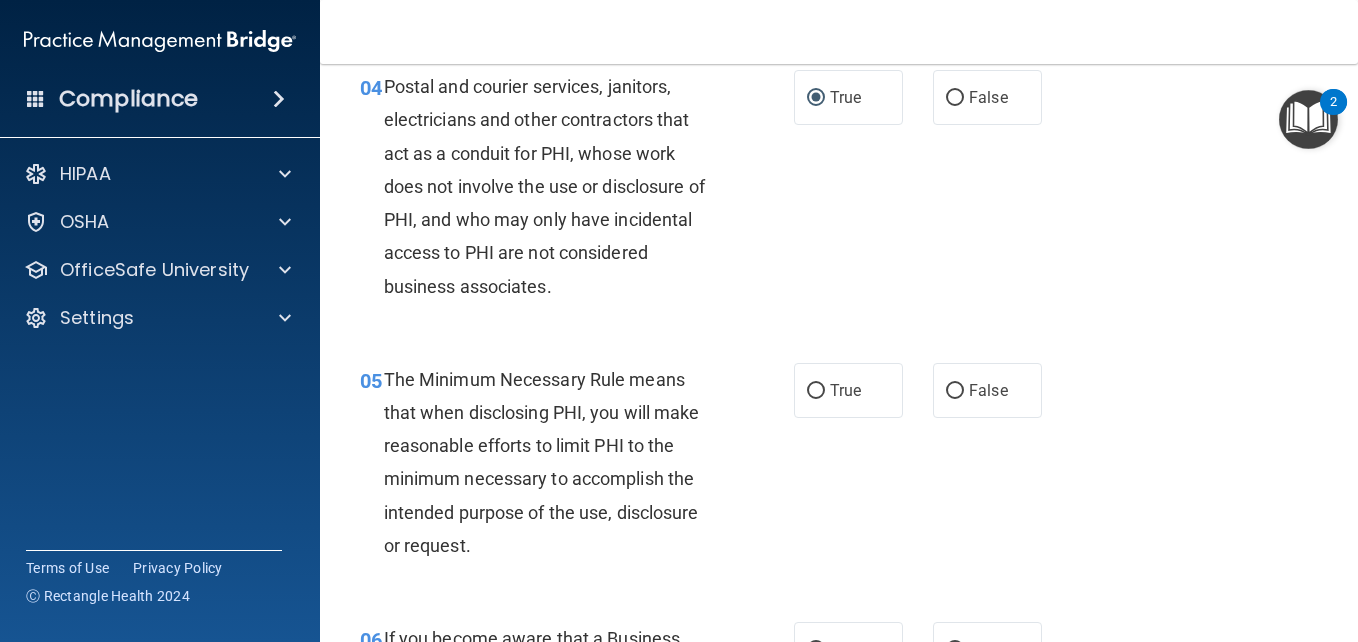 scroll, scrollTop: 800, scrollLeft: 0, axis: vertical 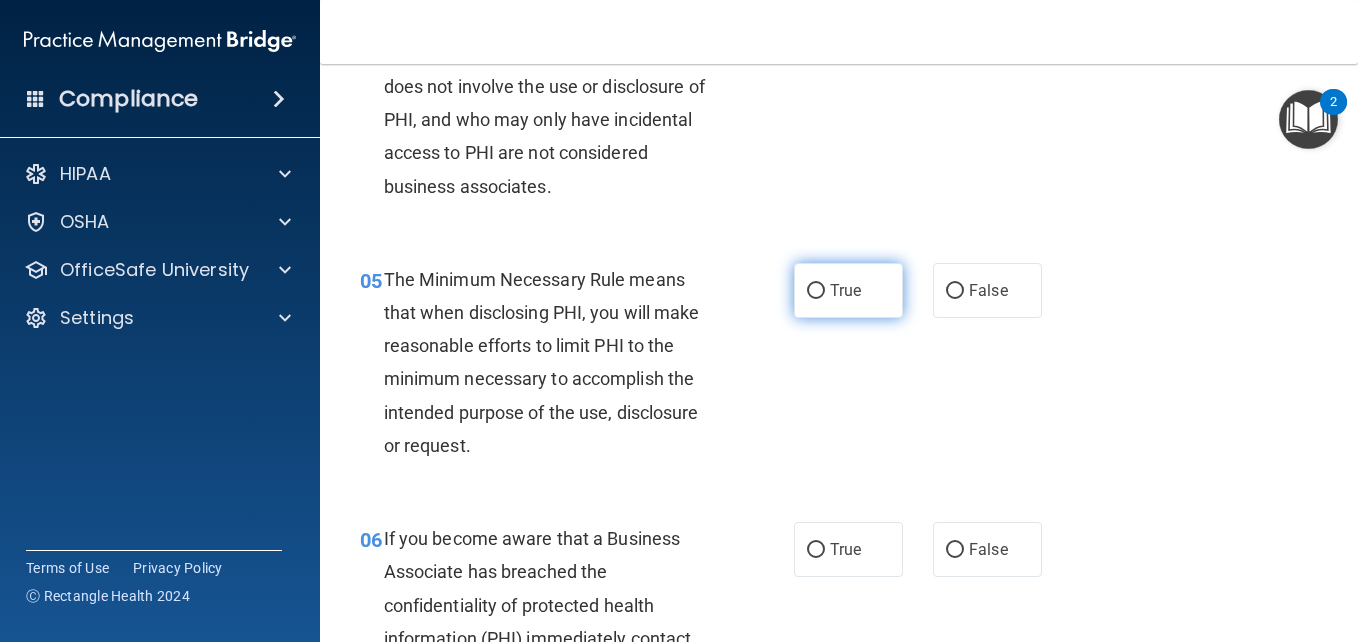 click on "True" at bounding box center (816, 291) 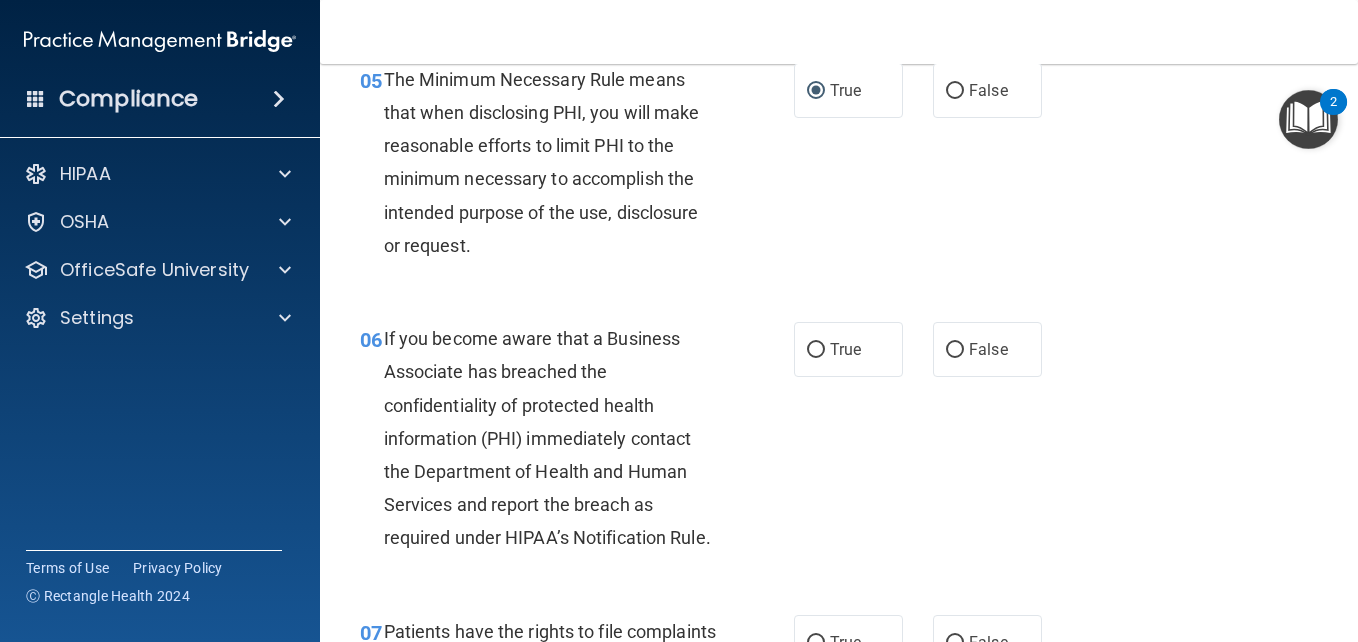 scroll, scrollTop: 1100, scrollLeft: 0, axis: vertical 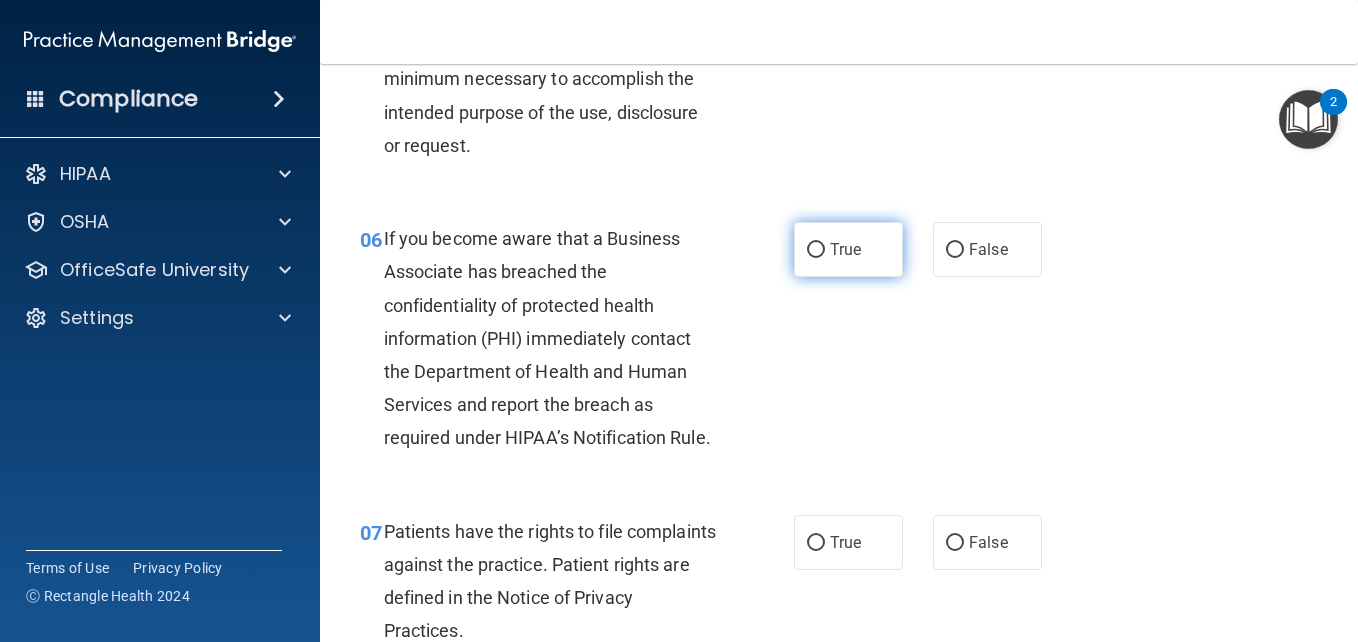 click on "True" at bounding box center [816, 250] 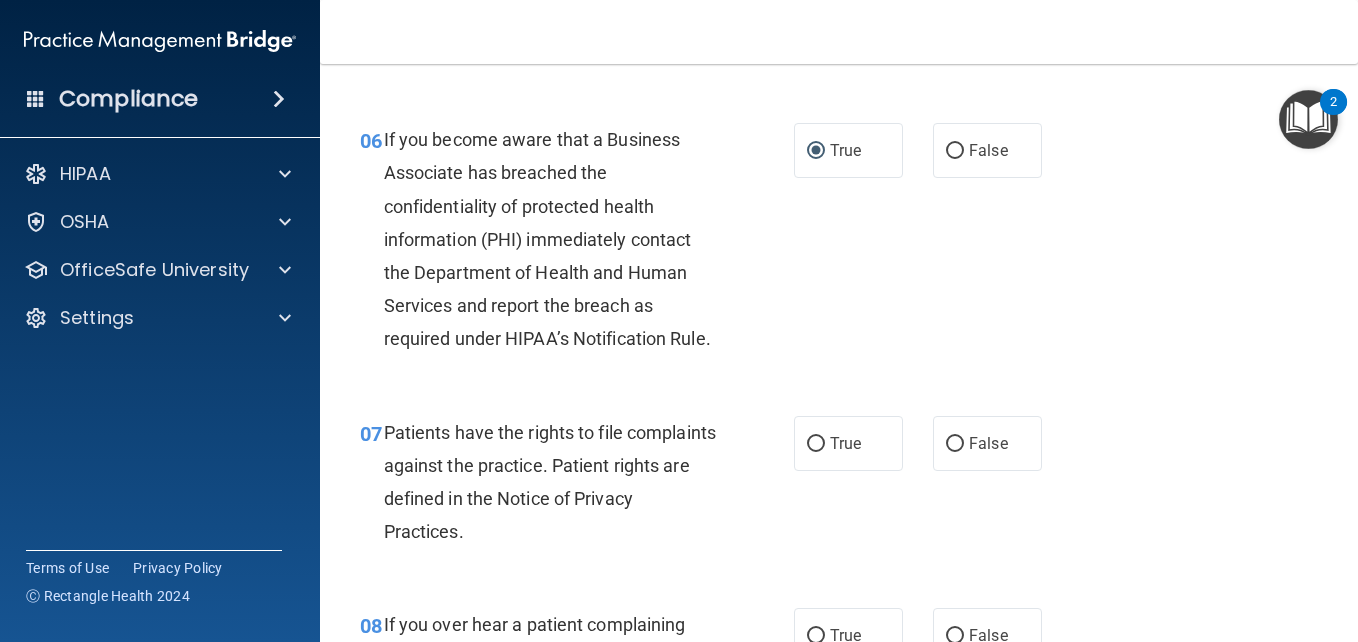 scroll, scrollTop: 1400, scrollLeft: 0, axis: vertical 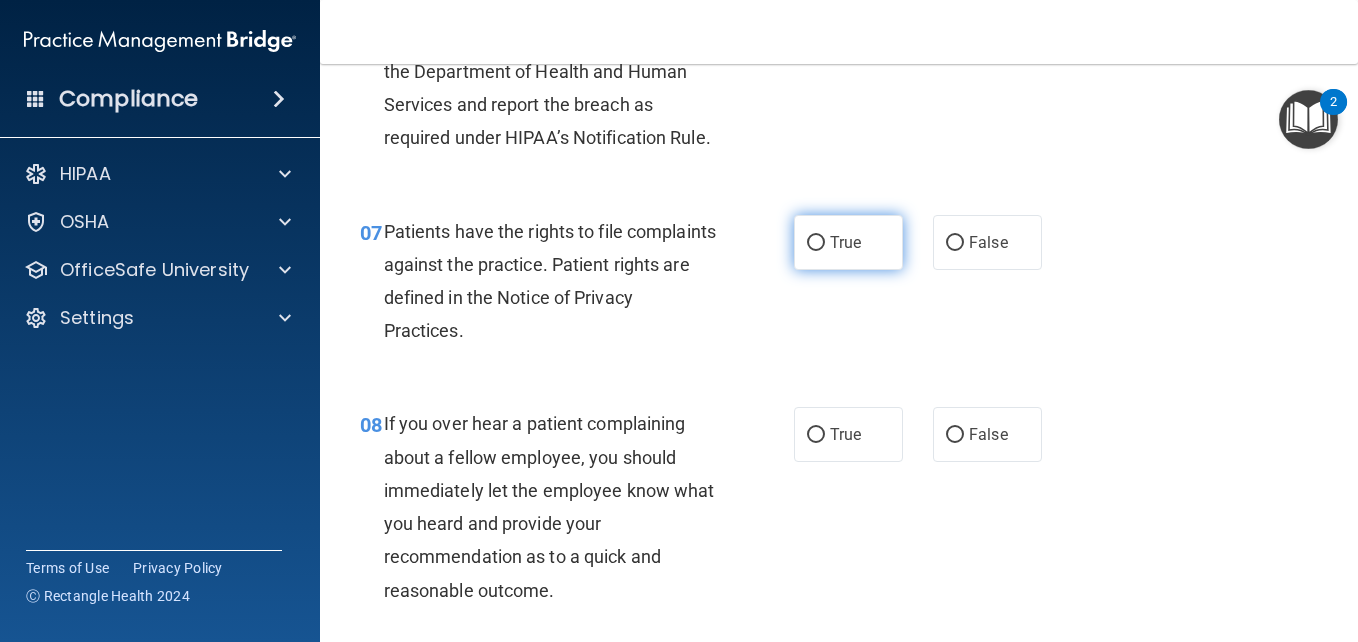 click on "True" at bounding box center (816, 243) 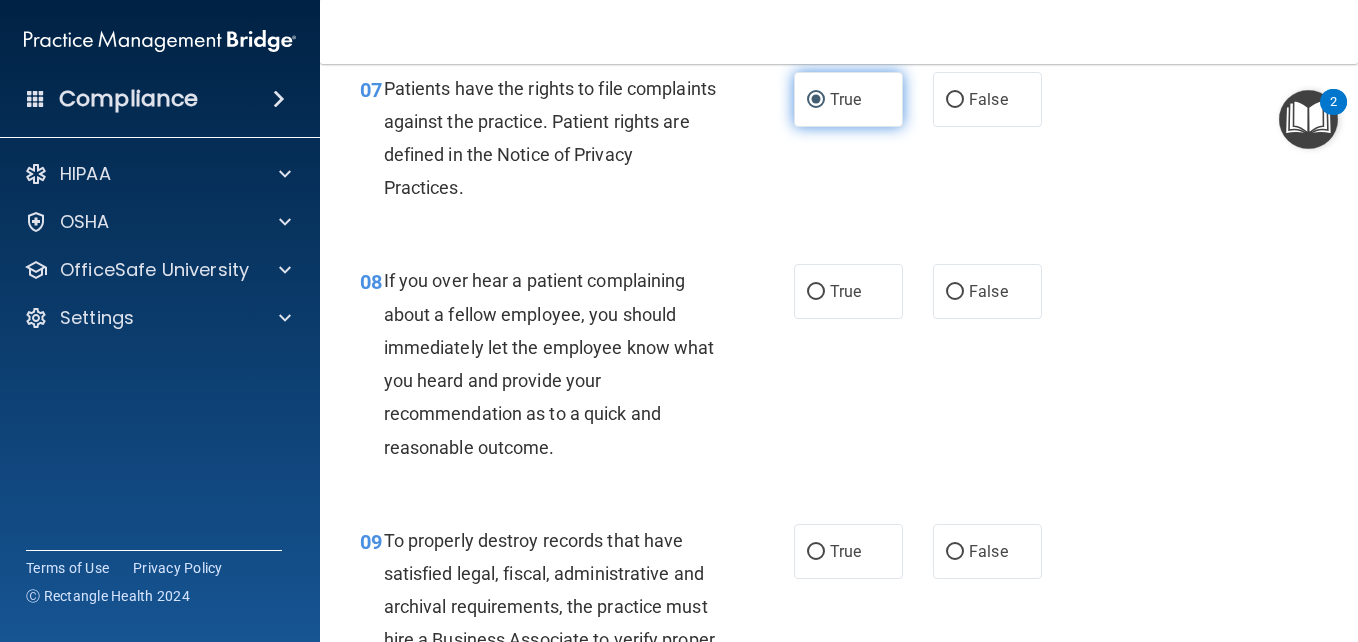 scroll, scrollTop: 1600, scrollLeft: 0, axis: vertical 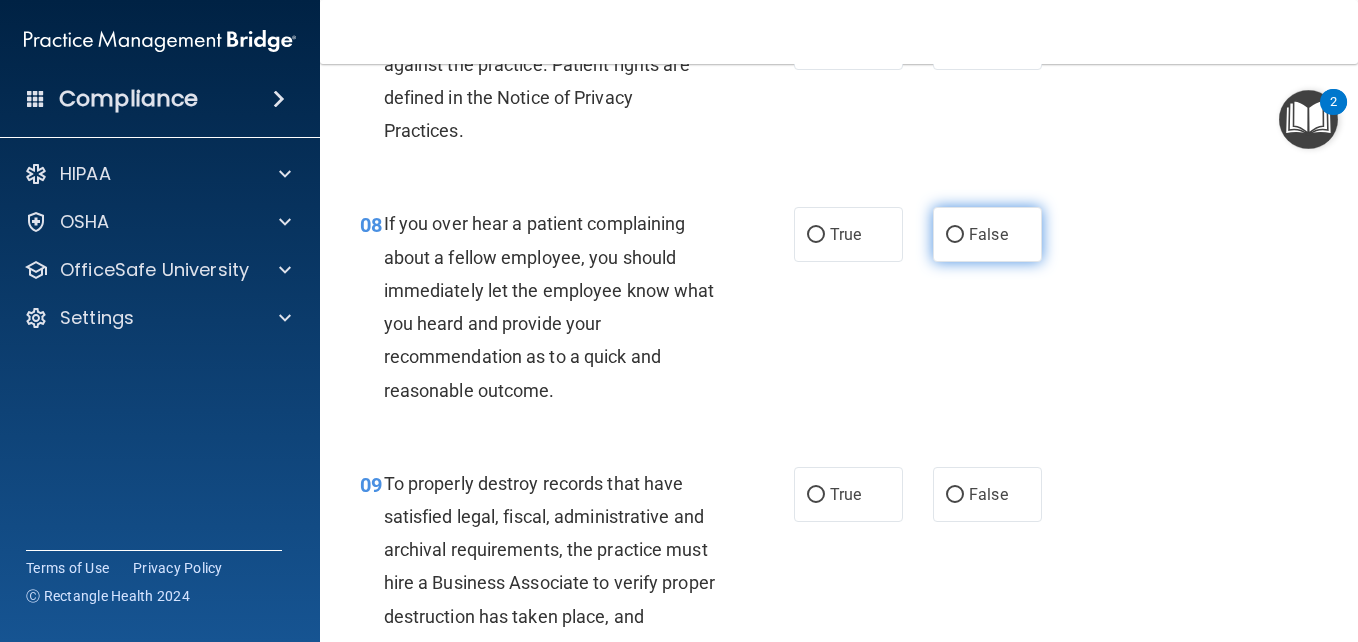 click on "False" at bounding box center (955, 235) 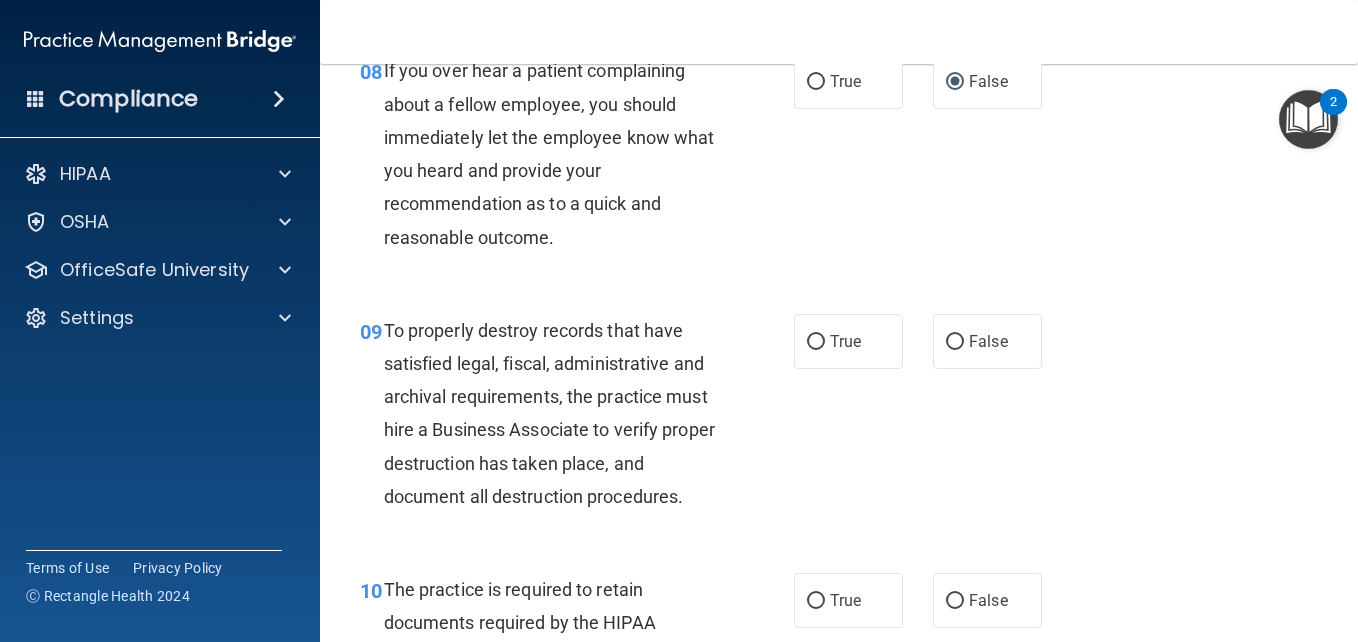 scroll, scrollTop: 1800, scrollLeft: 0, axis: vertical 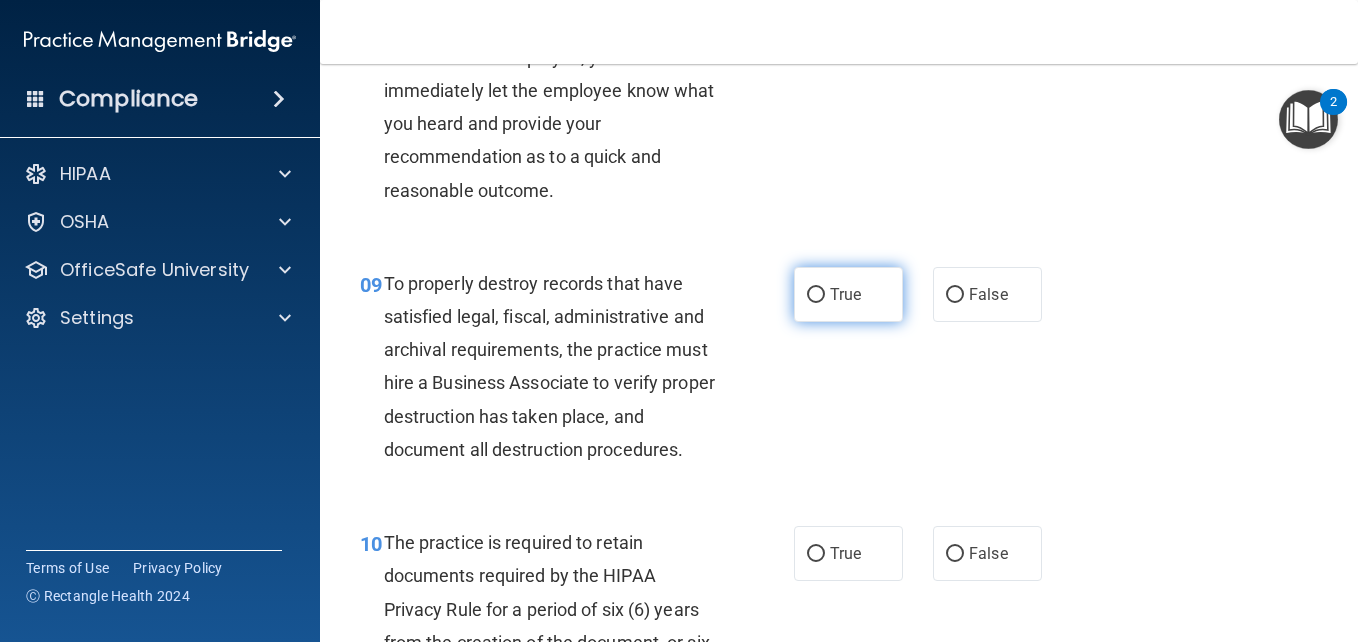 click on "True" at bounding box center [816, 295] 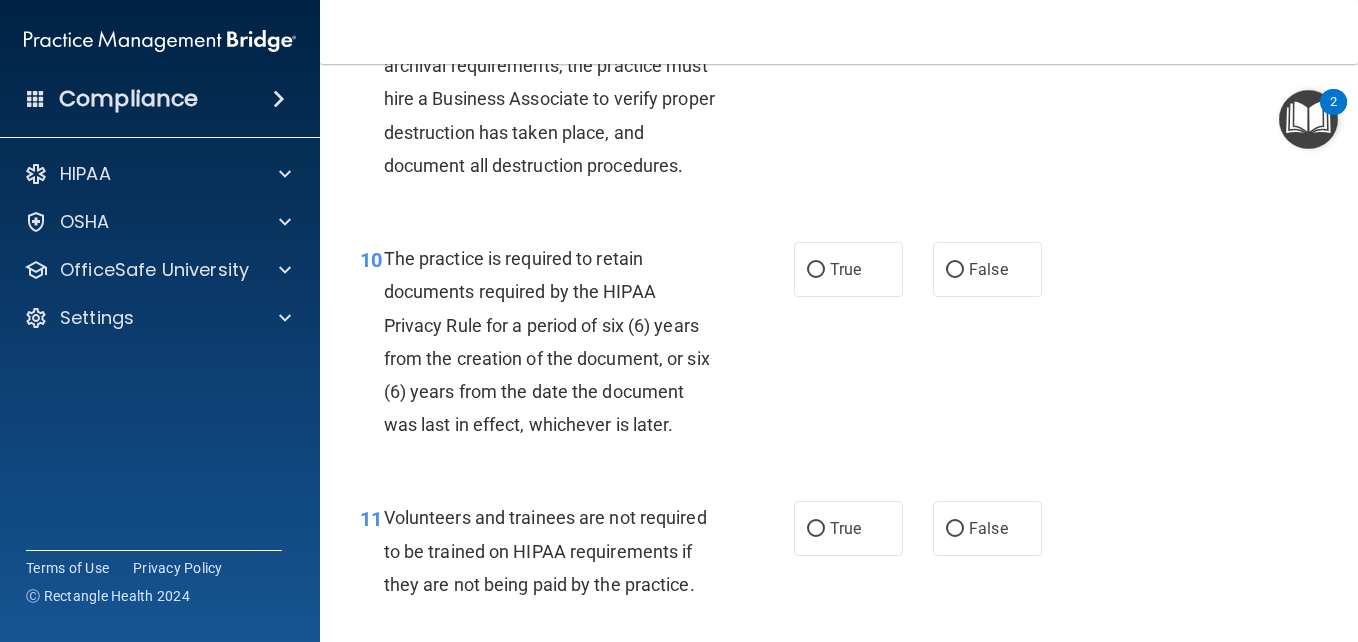 scroll, scrollTop: 2100, scrollLeft: 0, axis: vertical 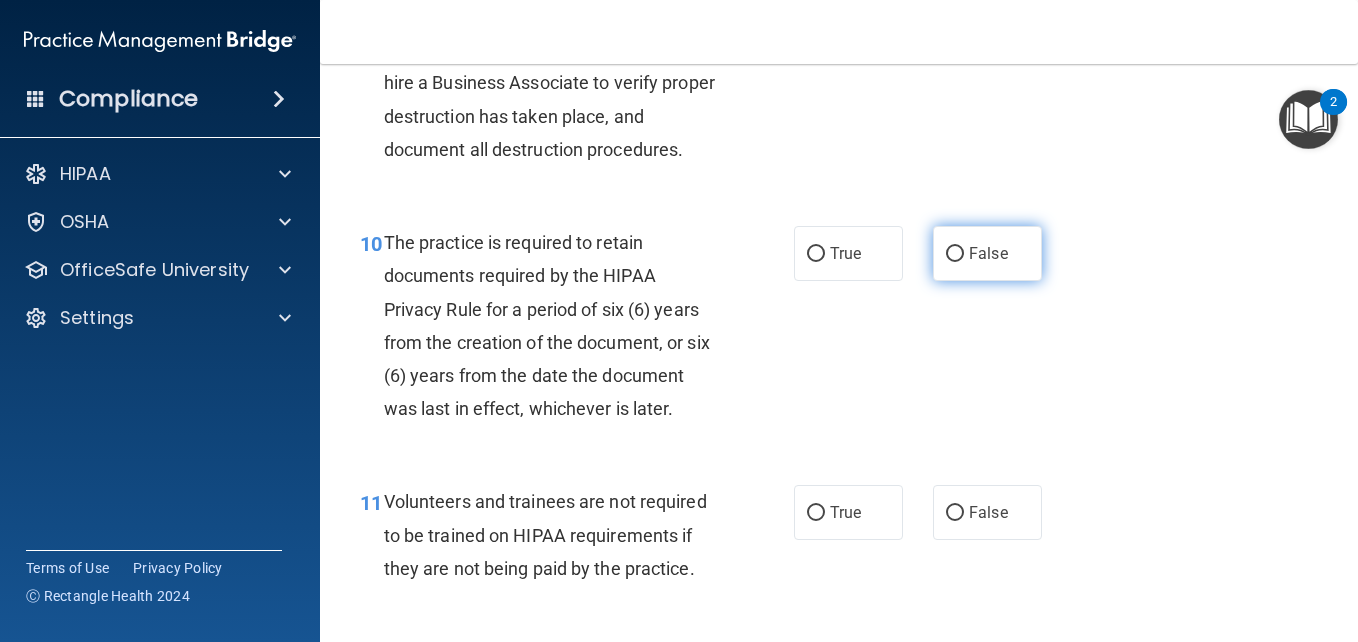 click on "False" at bounding box center (955, 254) 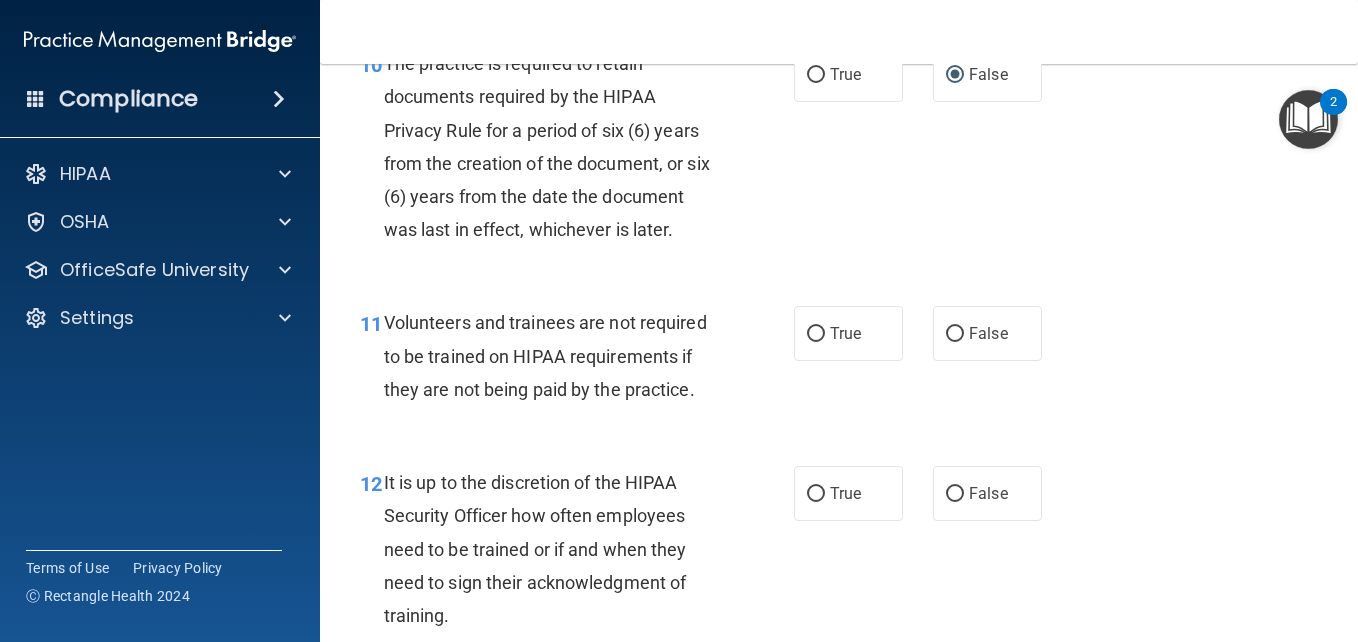 scroll, scrollTop: 2300, scrollLeft: 0, axis: vertical 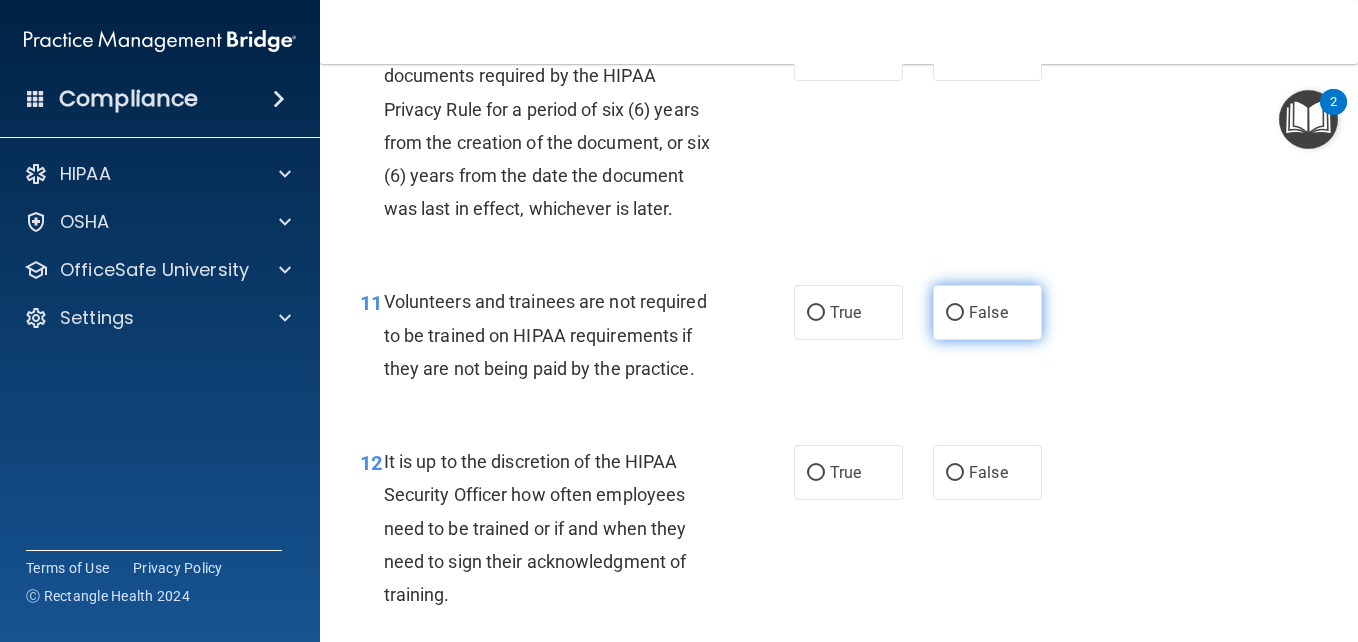 click on "False" at bounding box center [955, 313] 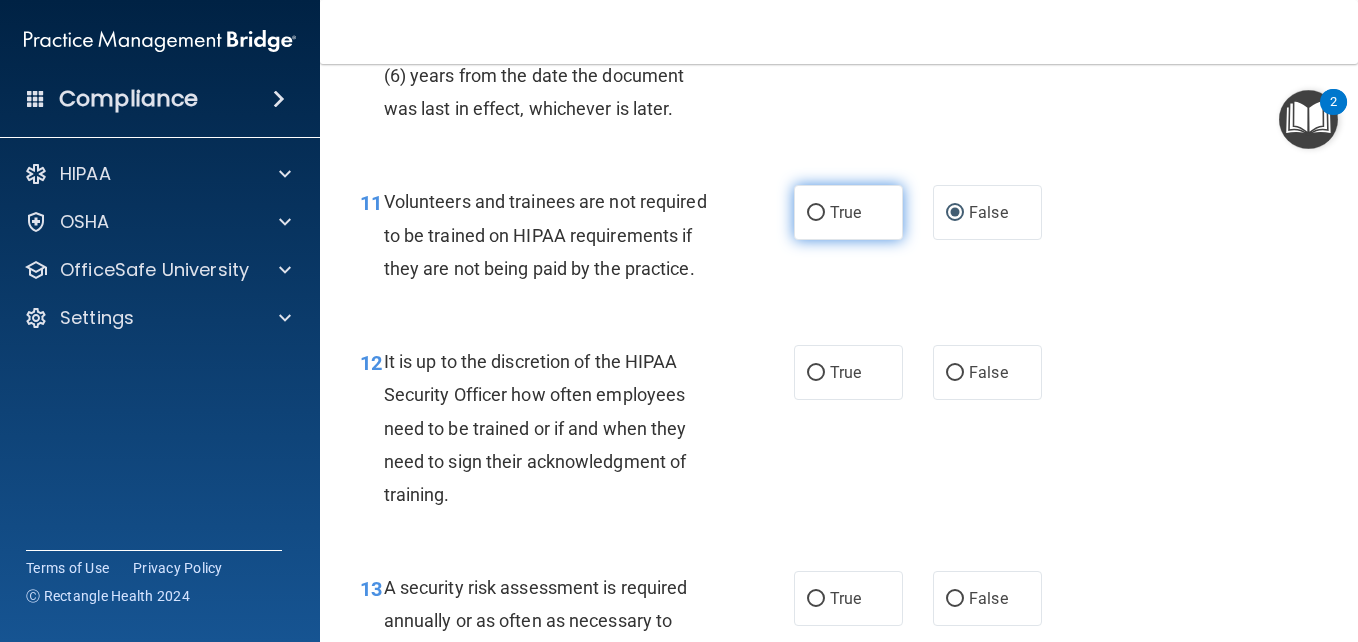 scroll, scrollTop: 2500, scrollLeft: 0, axis: vertical 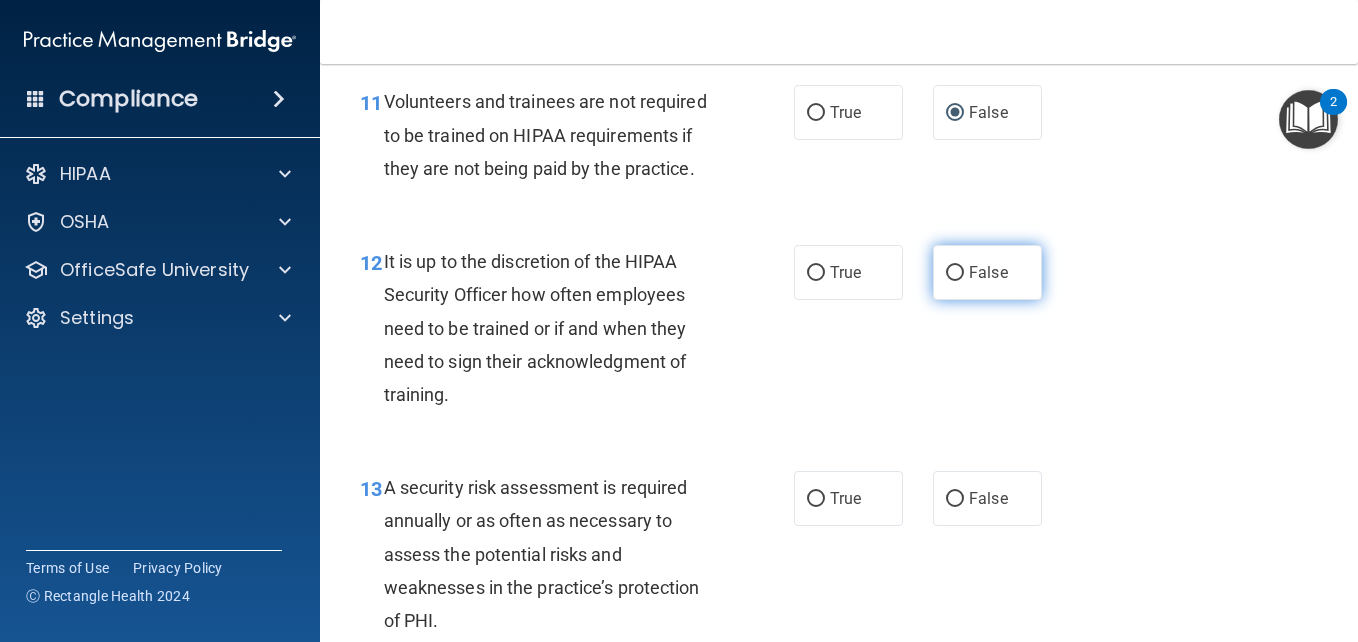 click on "False" at bounding box center (955, 273) 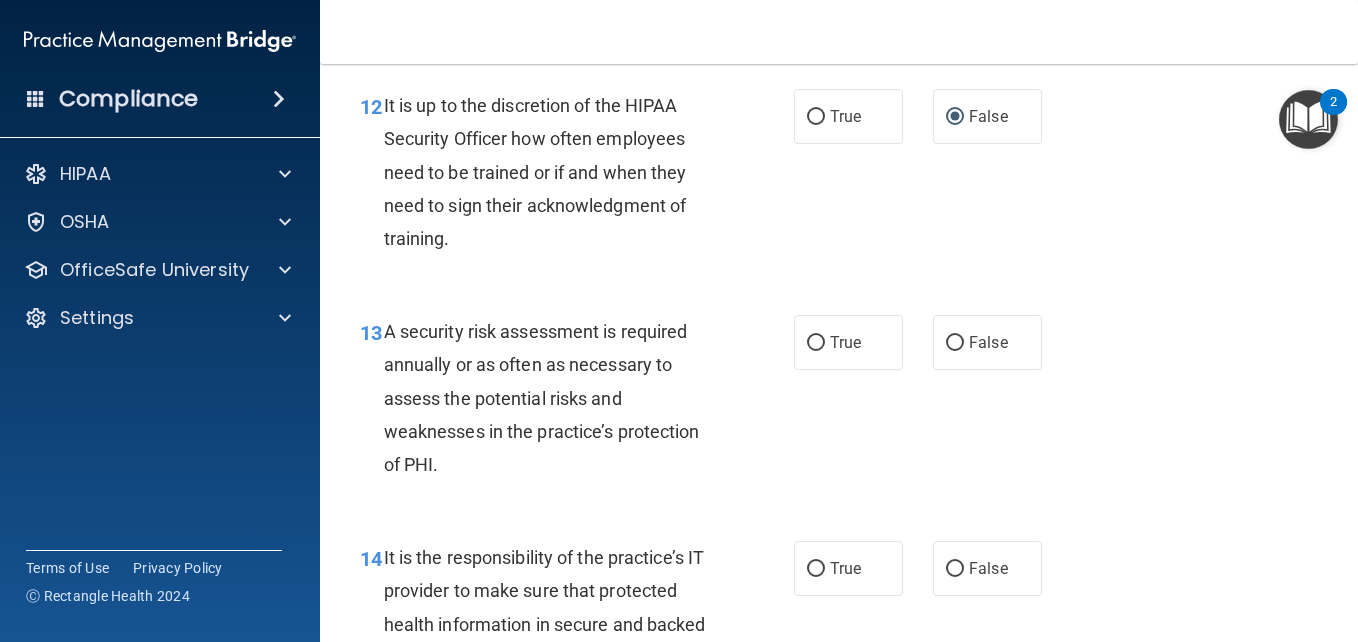 scroll, scrollTop: 2700, scrollLeft: 0, axis: vertical 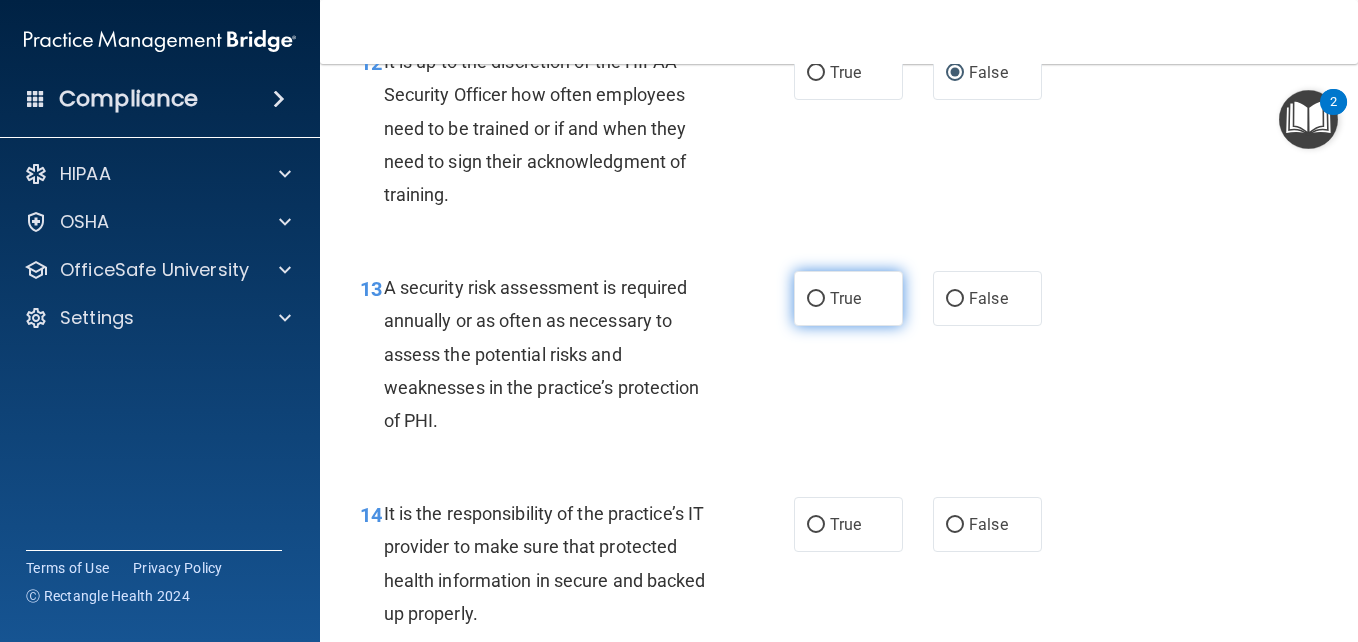 click on "True" at bounding box center (816, 299) 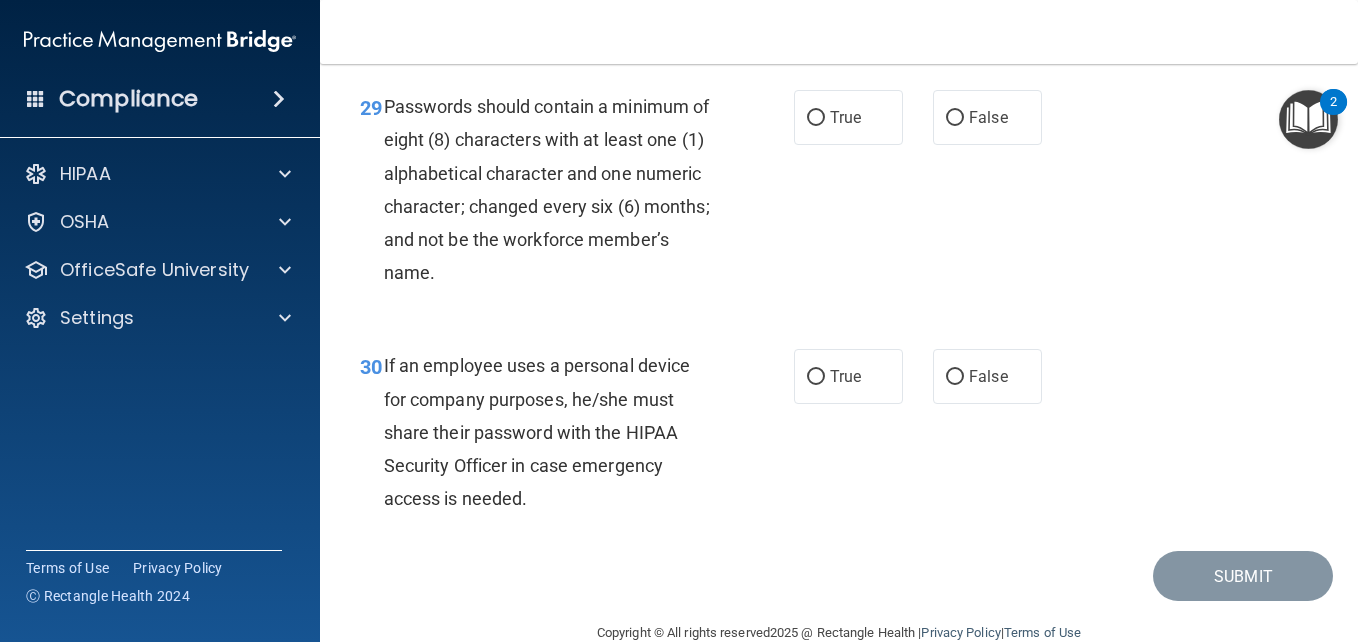 scroll, scrollTop: 6172, scrollLeft: 0, axis: vertical 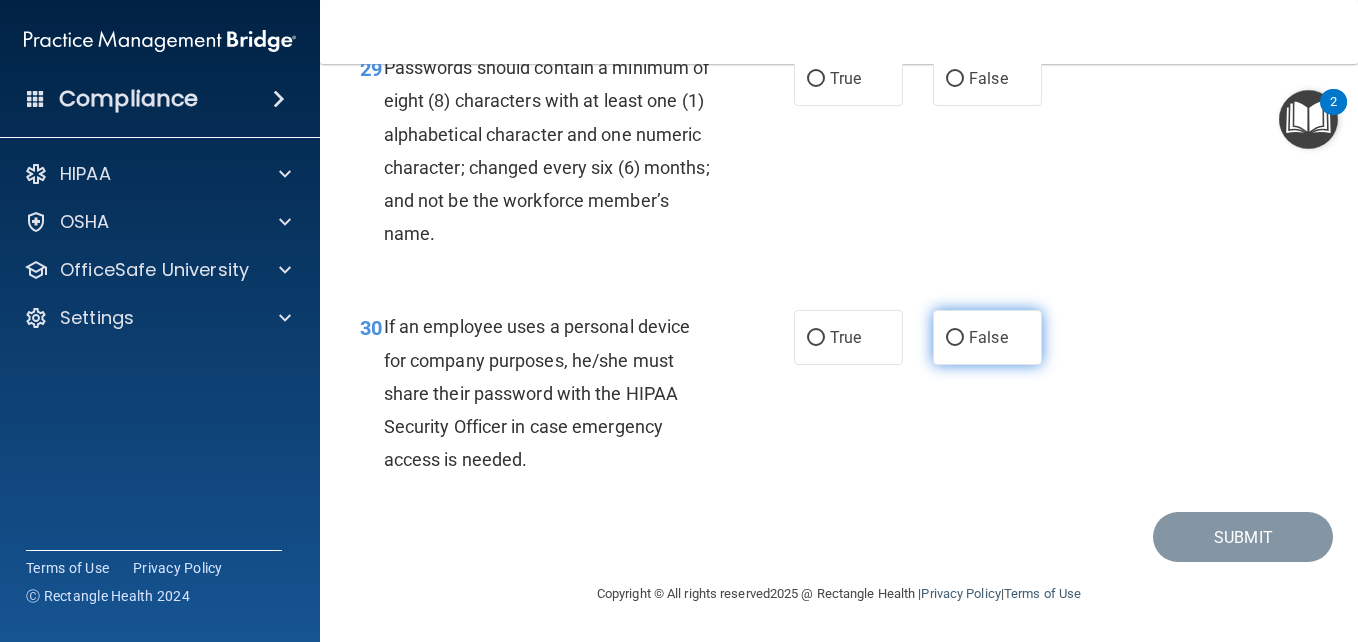 click on "False" at bounding box center (955, 338) 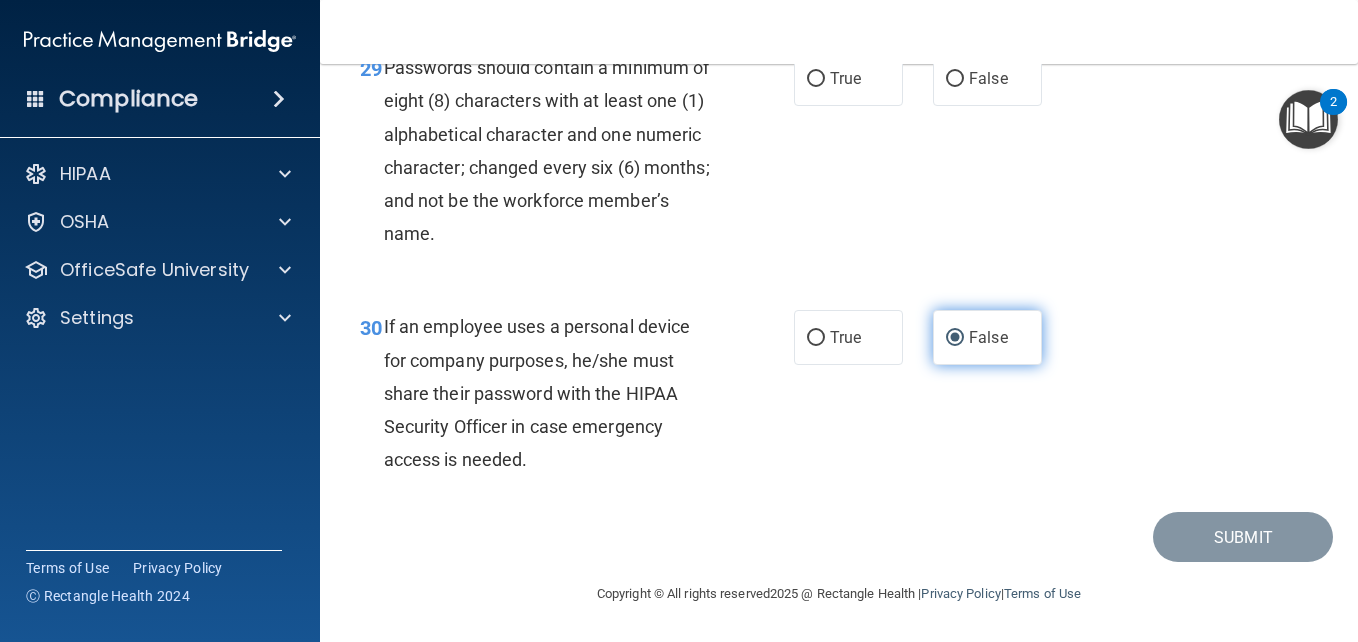 scroll, scrollTop: 6072, scrollLeft: 0, axis: vertical 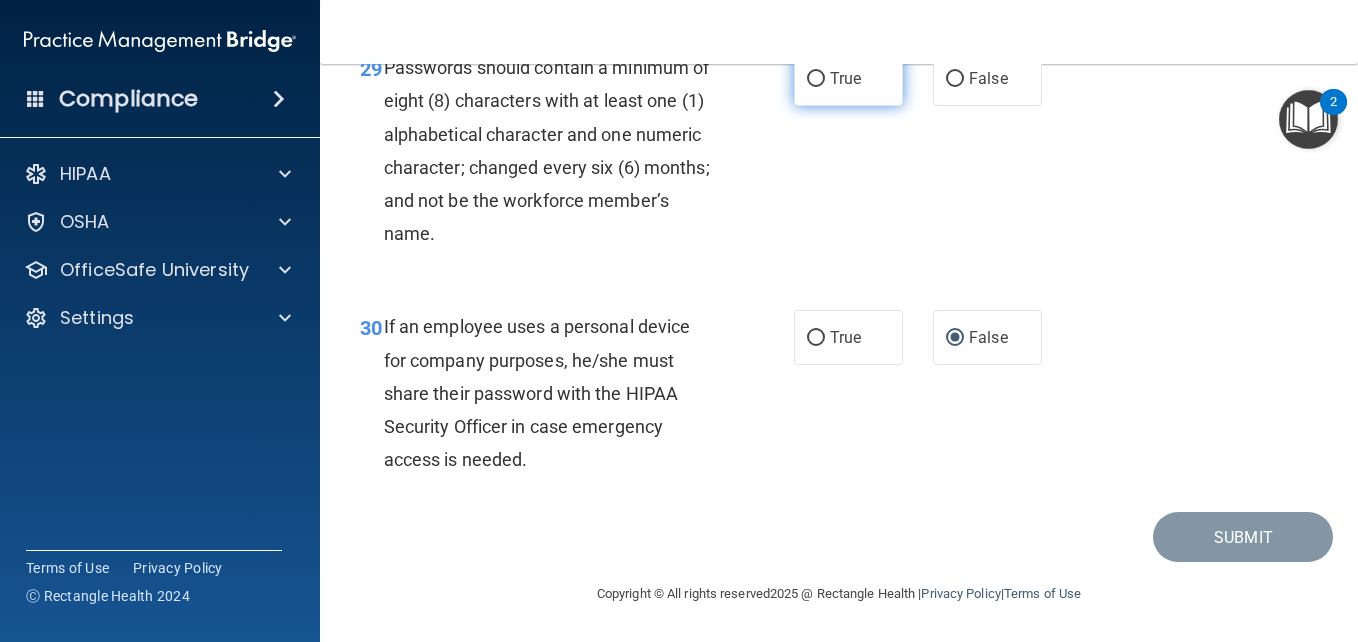 click on "True" at bounding box center (816, 79) 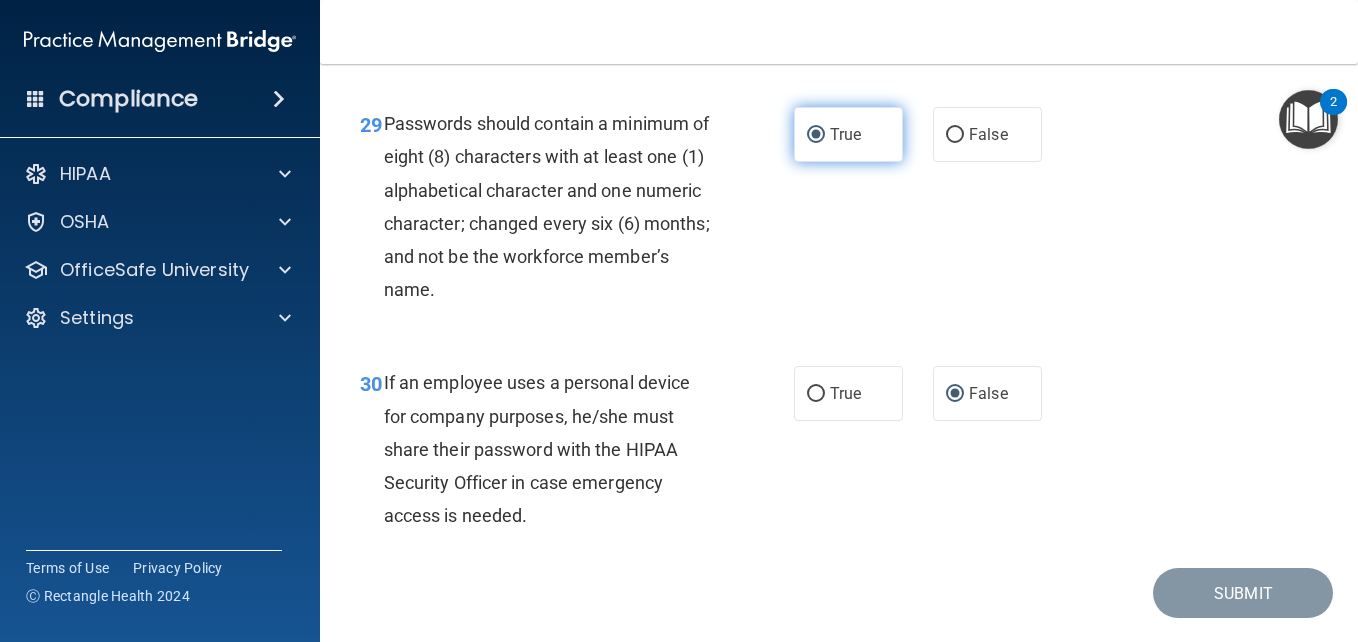 scroll, scrollTop: 5872, scrollLeft: 0, axis: vertical 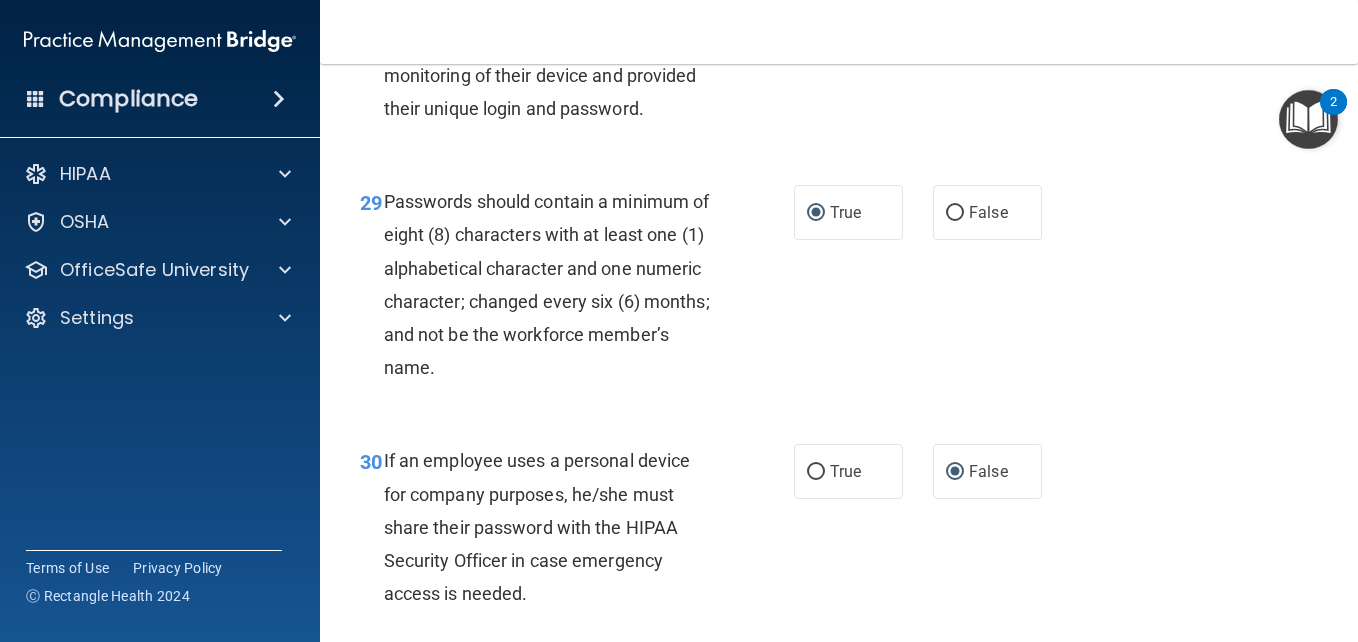 click on "False" at bounding box center (987, 19) 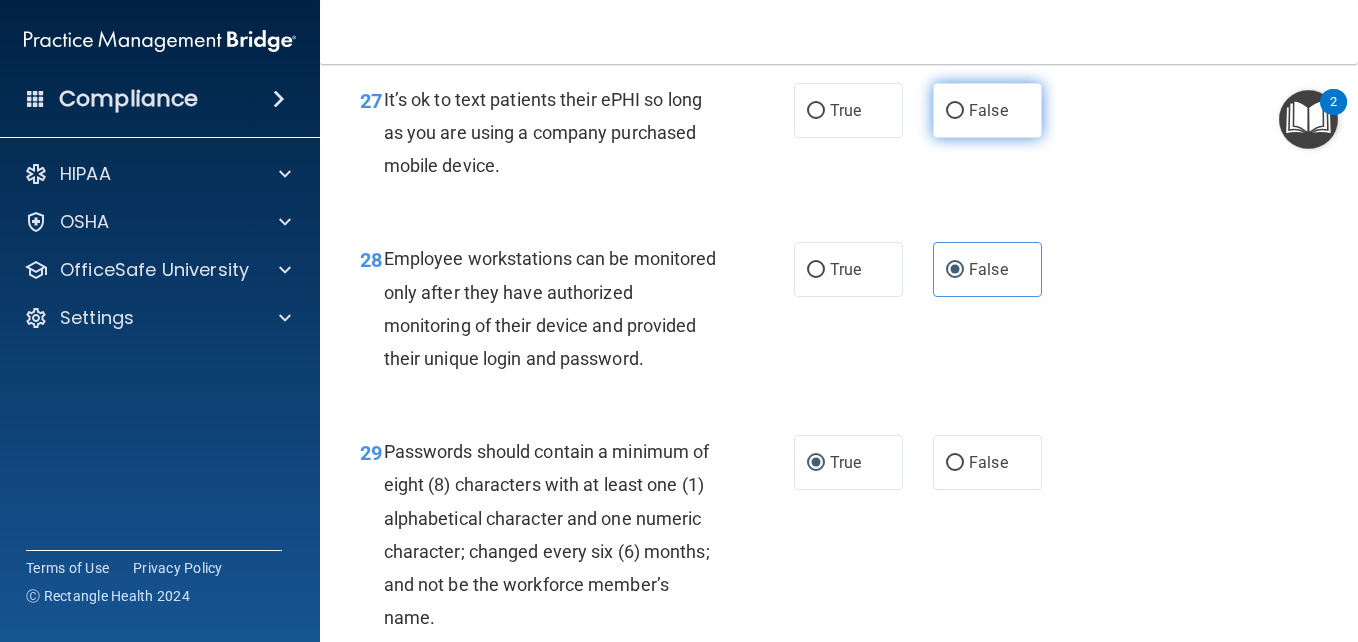 scroll, scrollTop: 5572, scrollLeft: 0, axis: vertical 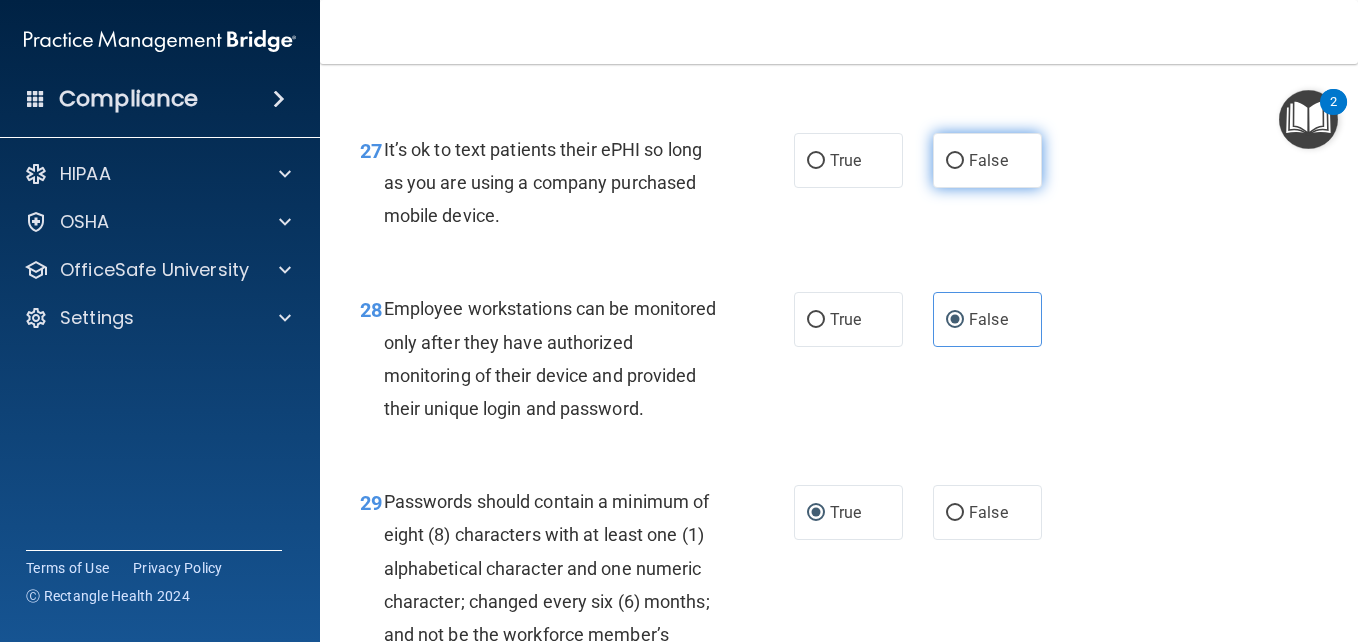 click on "False" at bounding box center [955, 161] 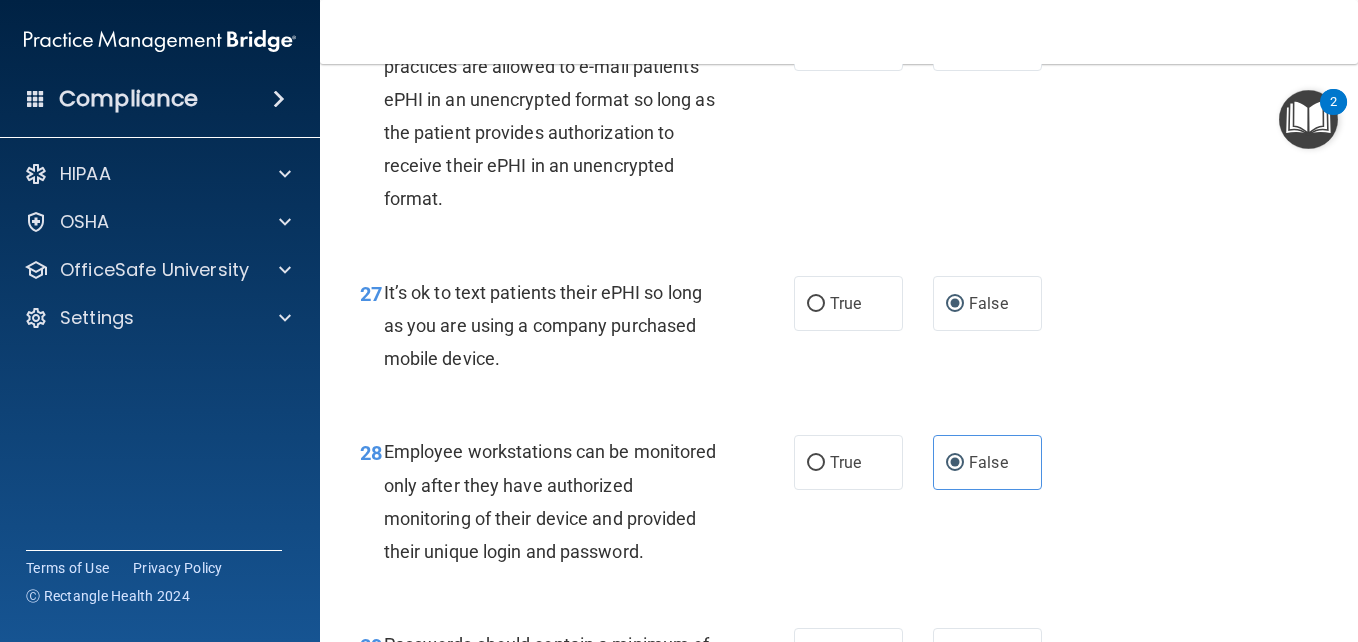 scroll, scrollTop: 5372, scrollLeft: 0, axis: vertical 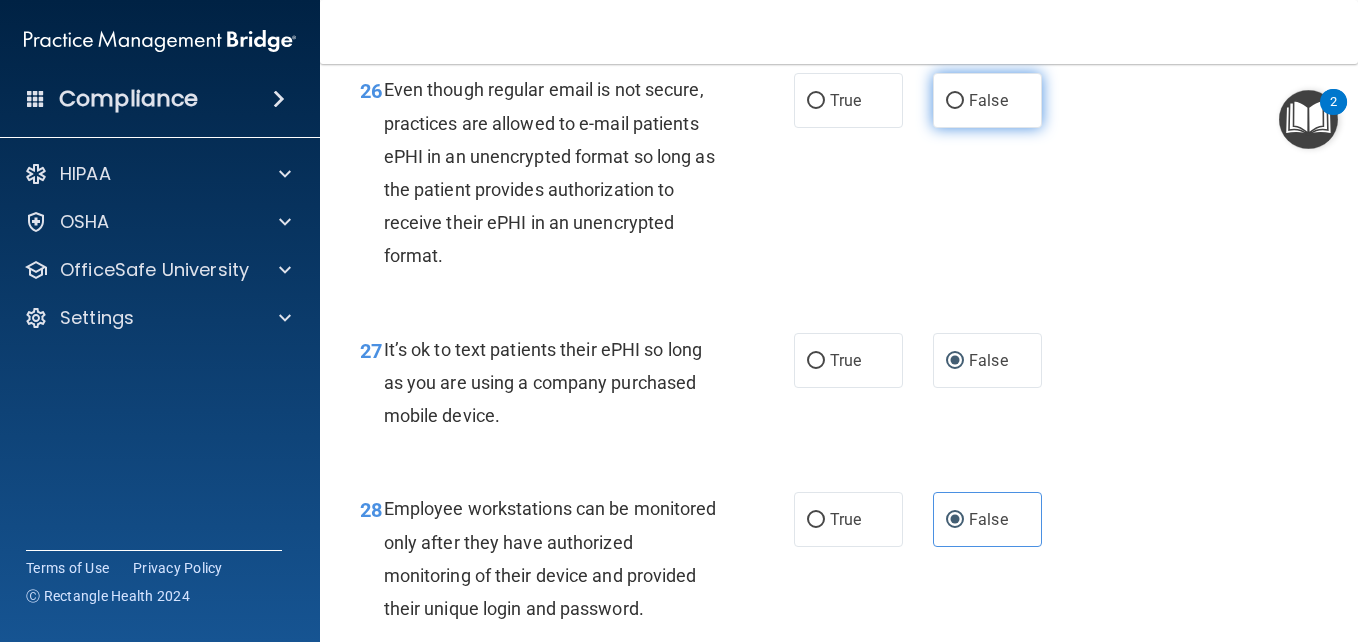 click on "False" at bounding box center (955, 101) 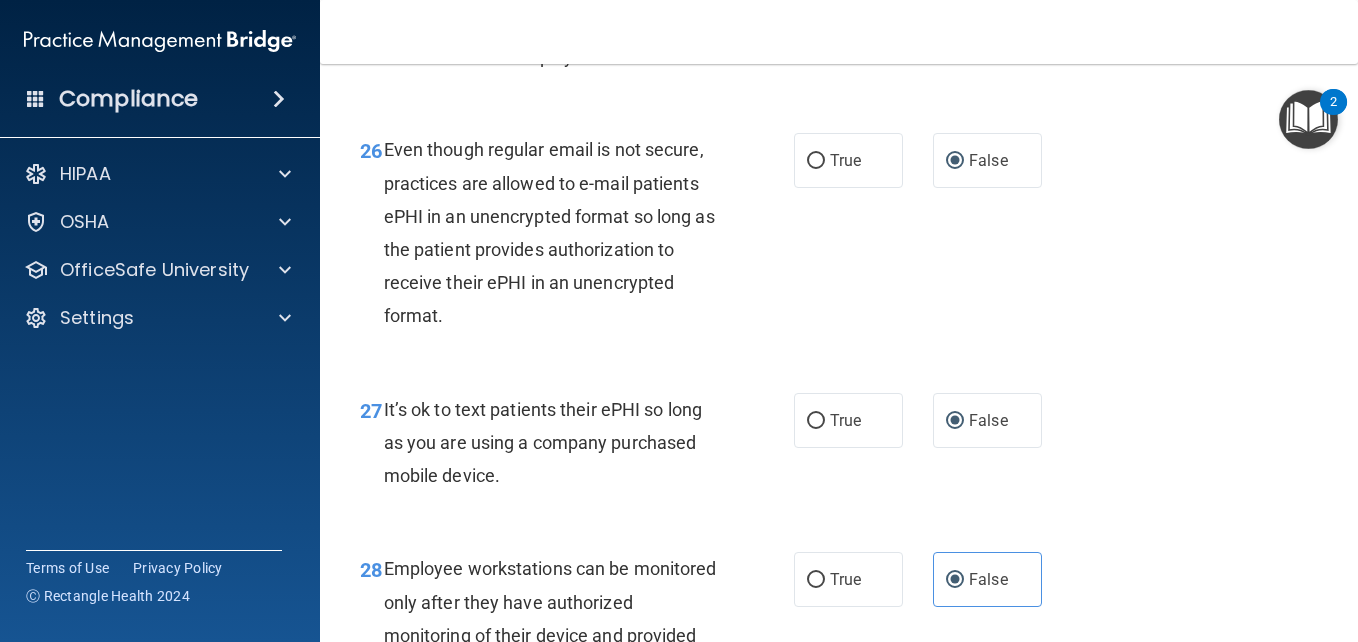 scroll, scrollTop: 5072, scrollLeft: 0, axis: vertical 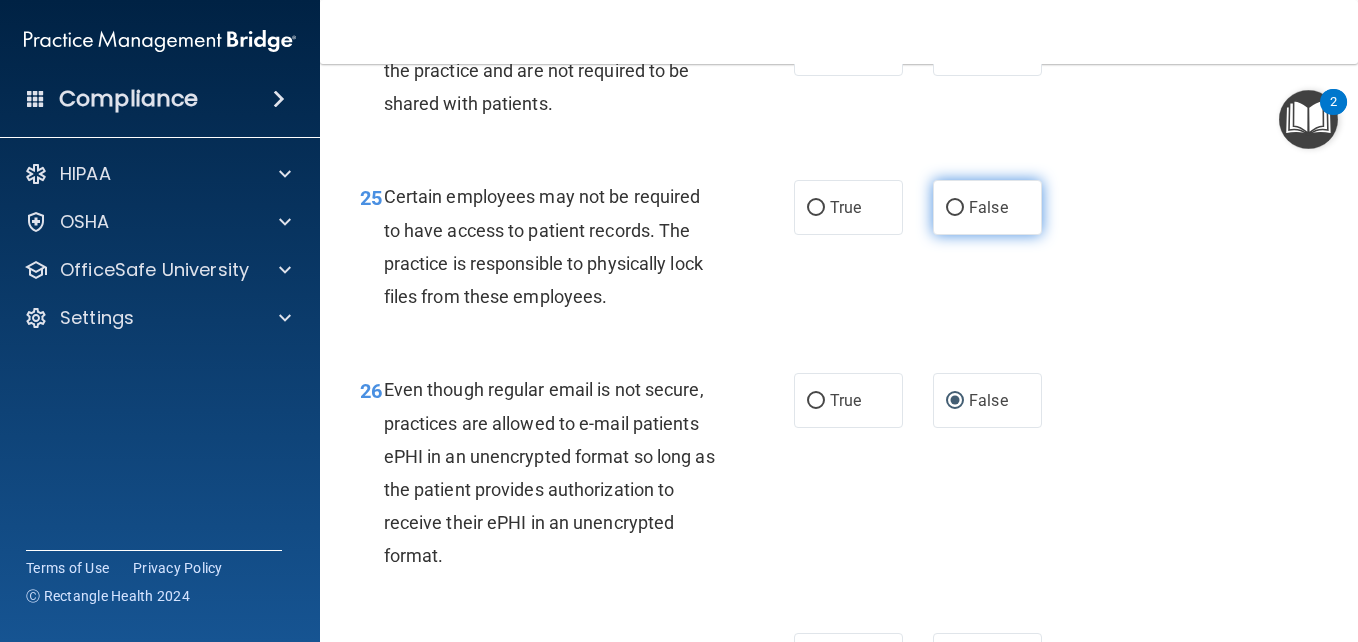 click on "False" at bounding box center (955, 208) 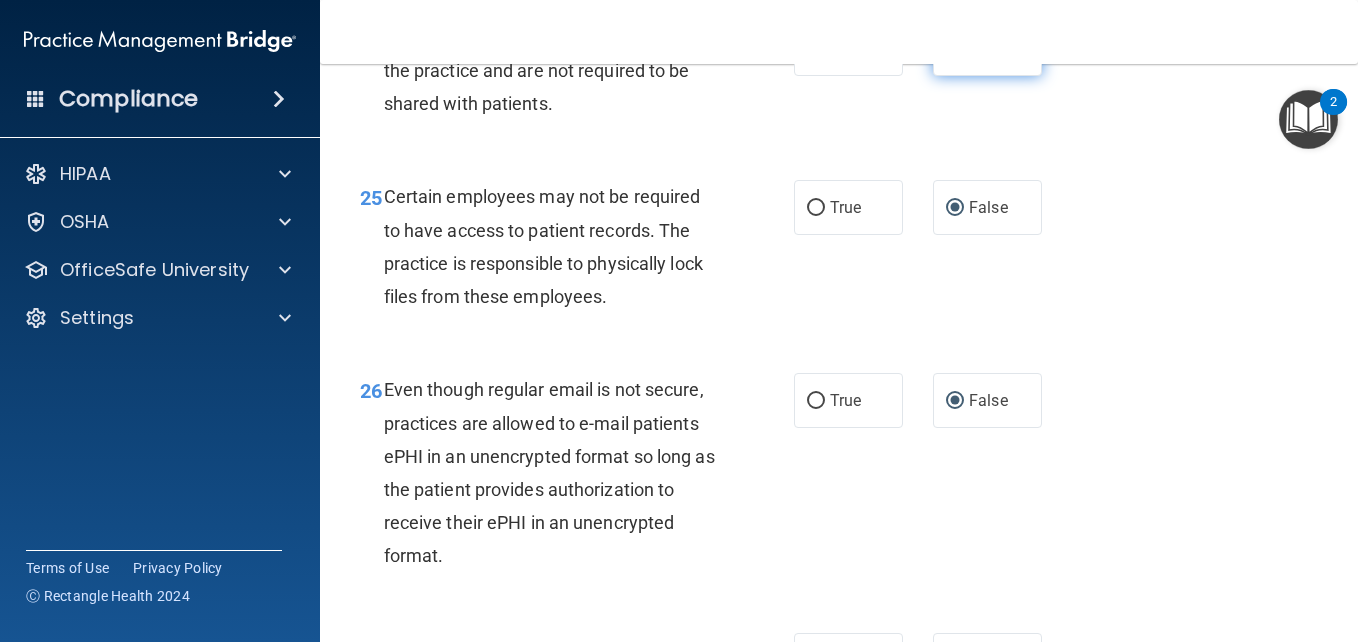 click on "False" at bounding box center [955, 49] 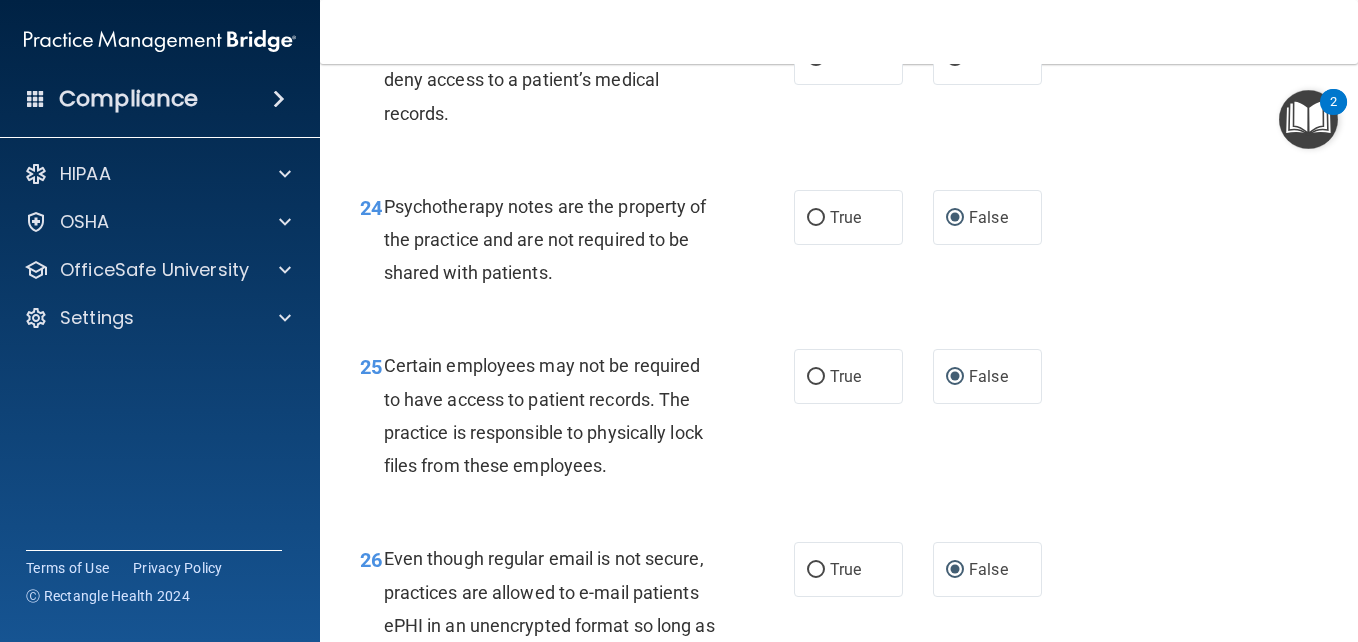 scroll, scrollTop: 4872, scrollLeft: 0, axis: vertical 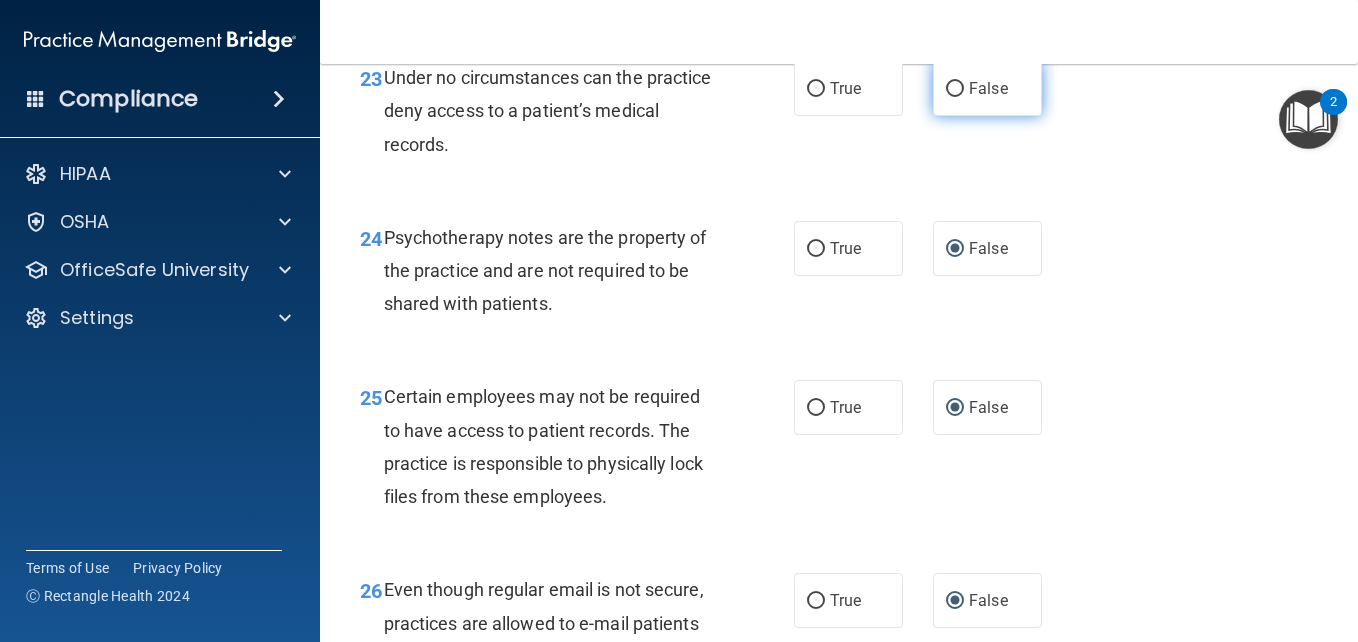 click on "False" at bounding box center [955, 89] 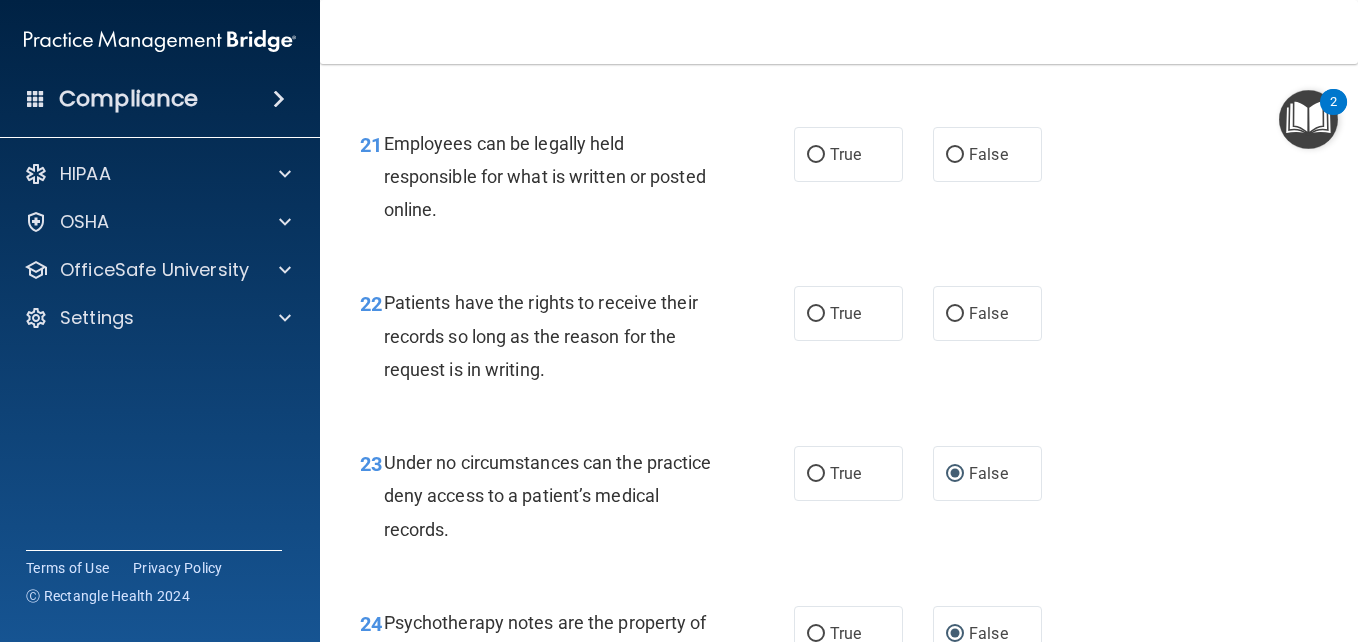 scroll, scrollTop: 4372, scrollLeft: 0, axis: vertical 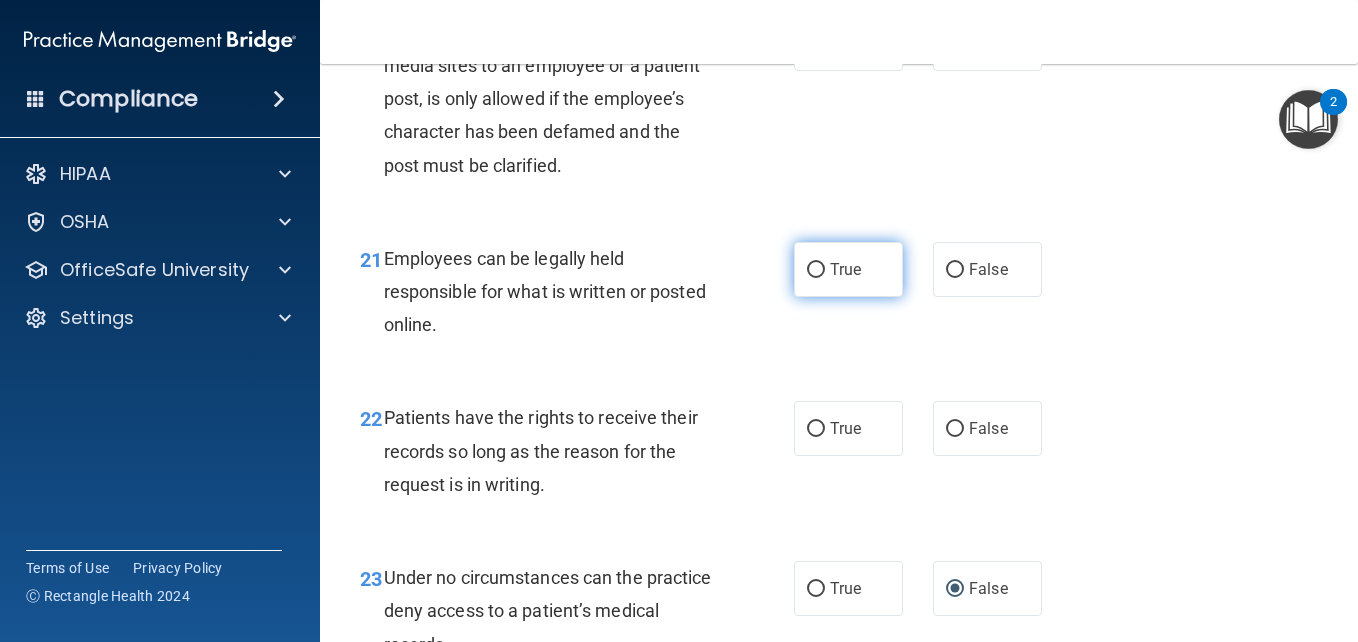 click on "True" at bounding box center (816, 270) 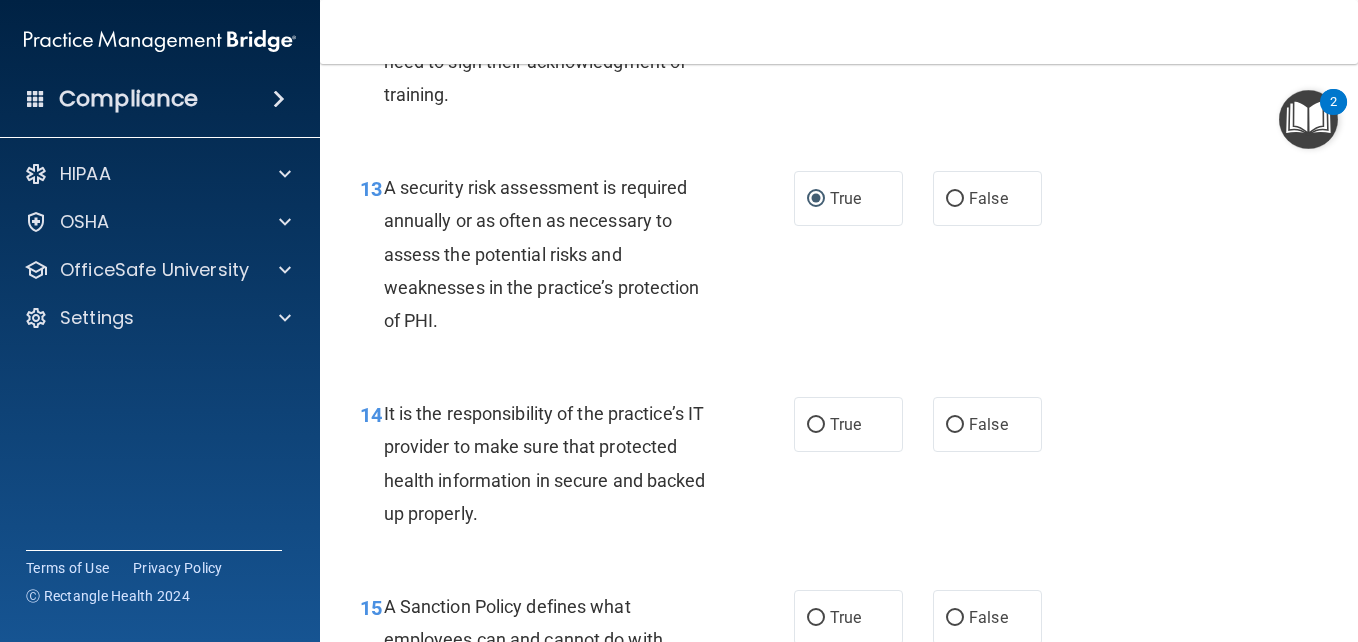 scroll, scrollTop: 2972, scrollLeft: 0, axis: vertical 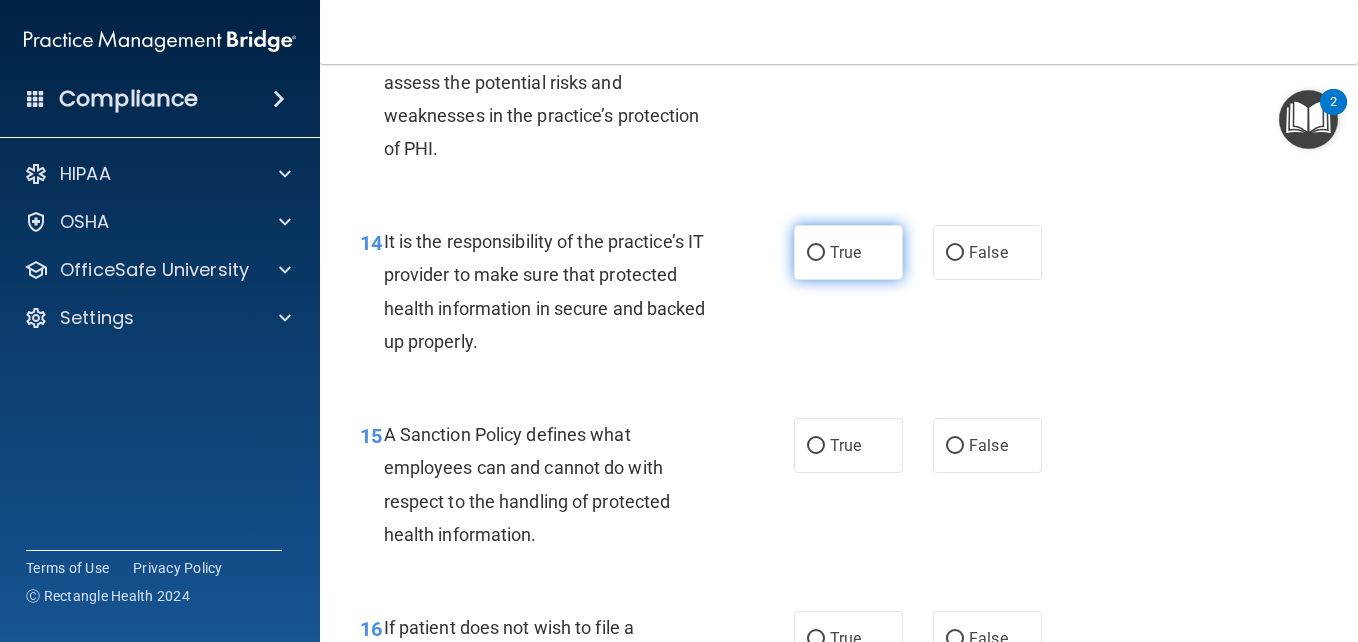 click on "True" at bounding box center (816, 253) 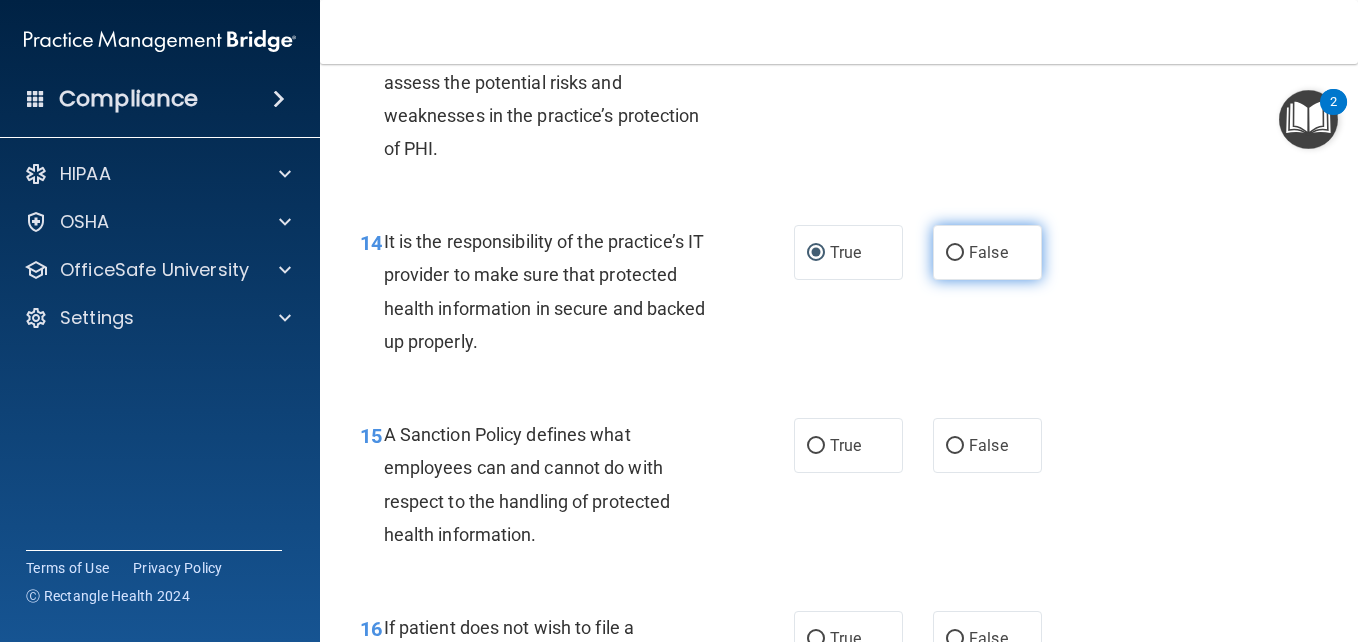 click on "False" at bounding box center (955, 253) 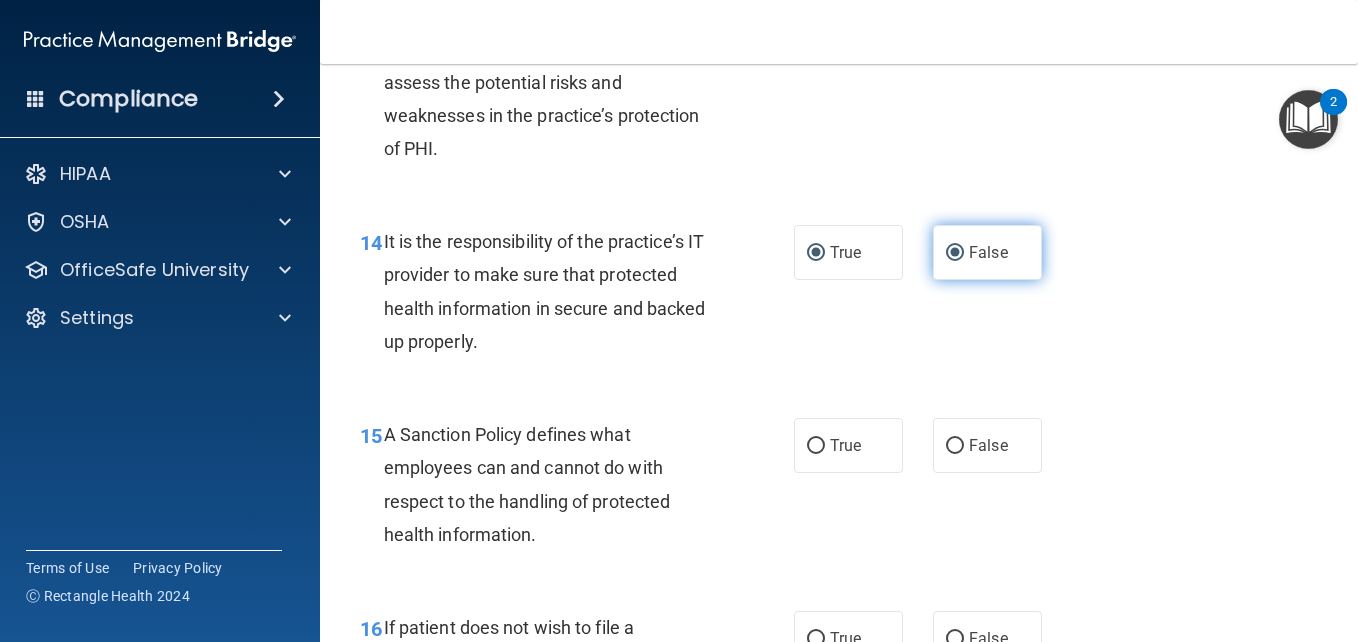 radio on "false" 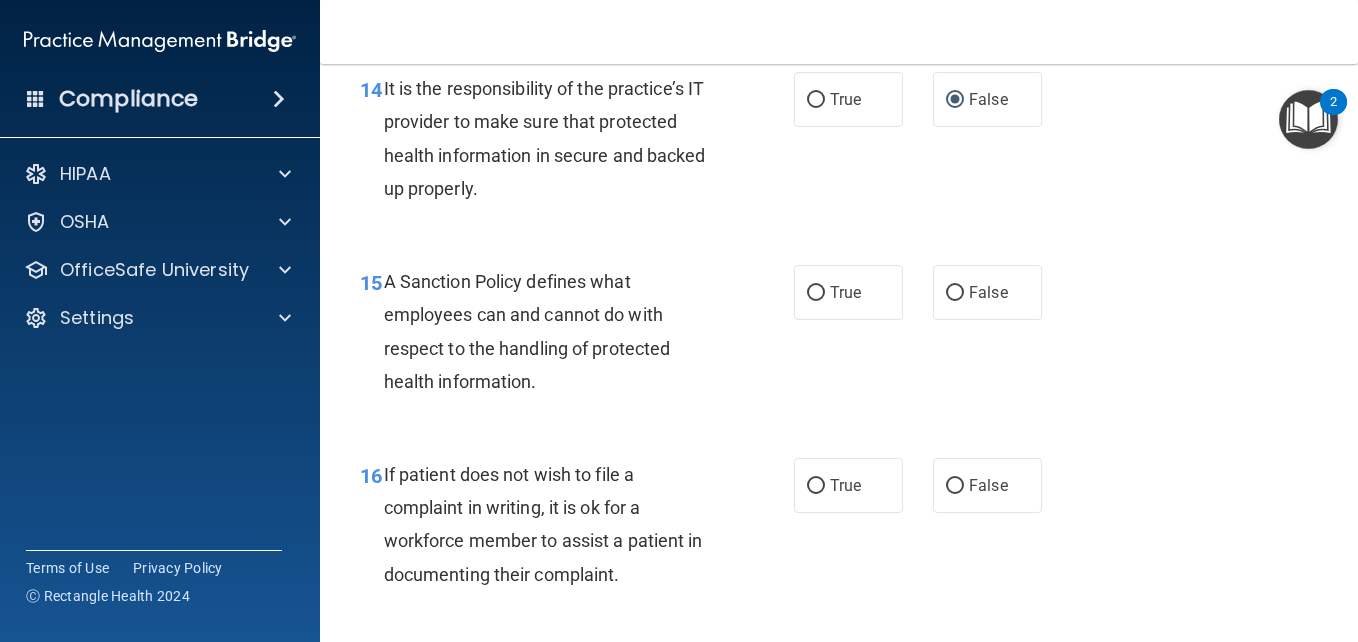 scroll, scrollTop: 3172, scrollLeft: 0, axis: vertical 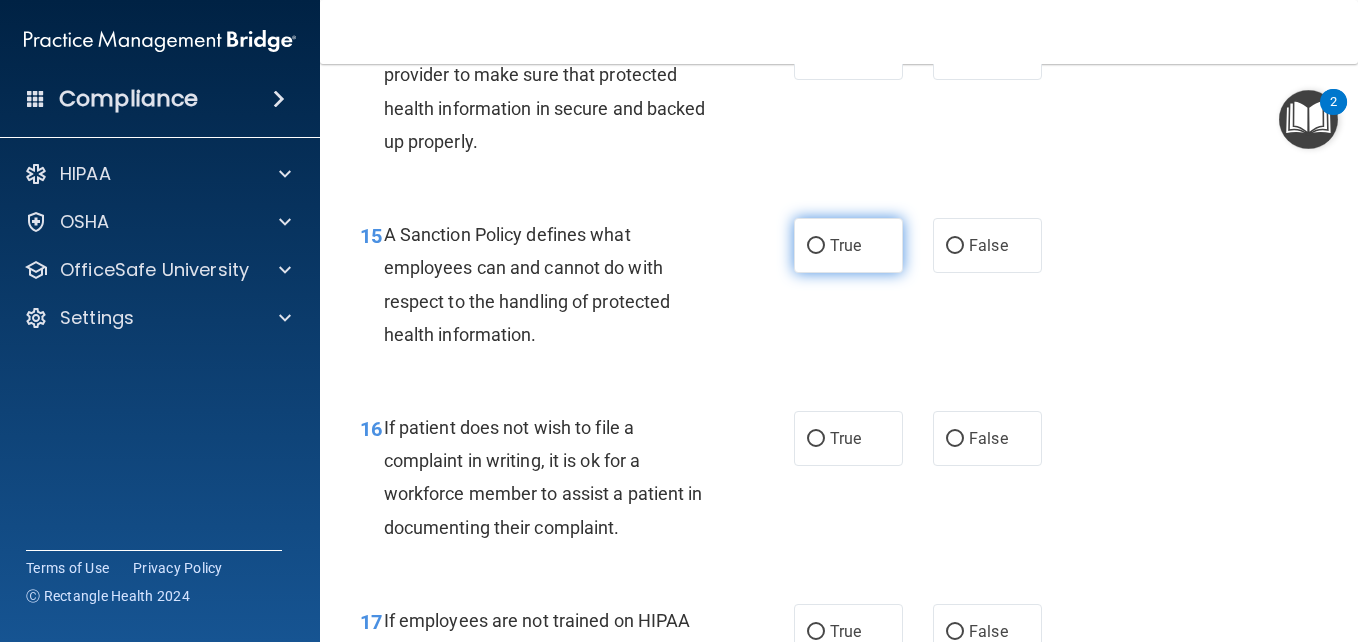 click on "True" at bounding box center [816, 246] 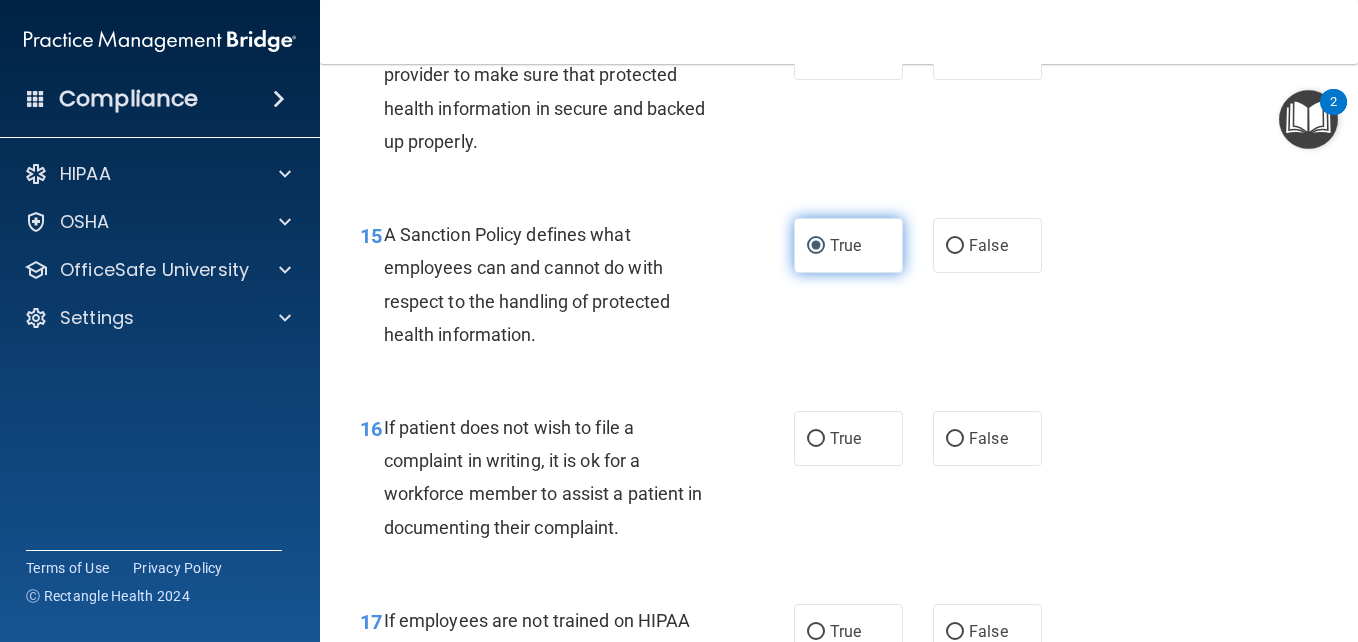 scroll, scrollTop: 3272, scrollLeft: 0, axis: vertical 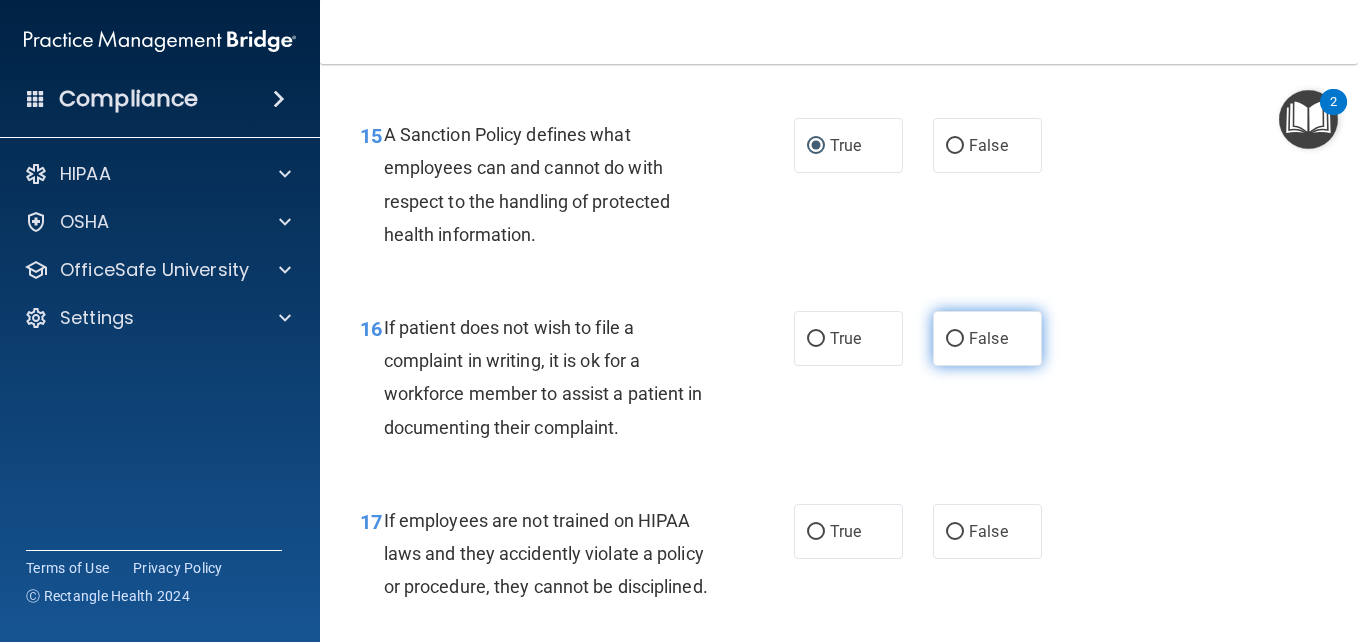 click on "False" at bounding box center [955, 339] 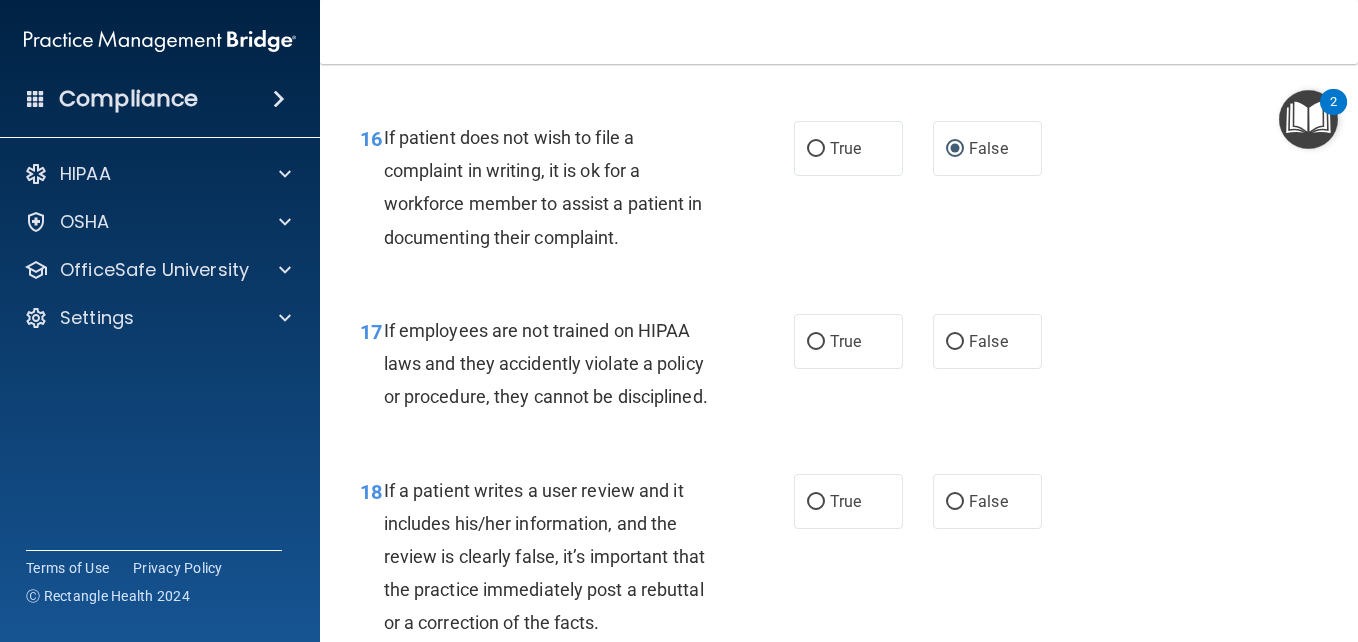 scroll, scrollTop: 3472, scrollLeft: 0, axis: vertical 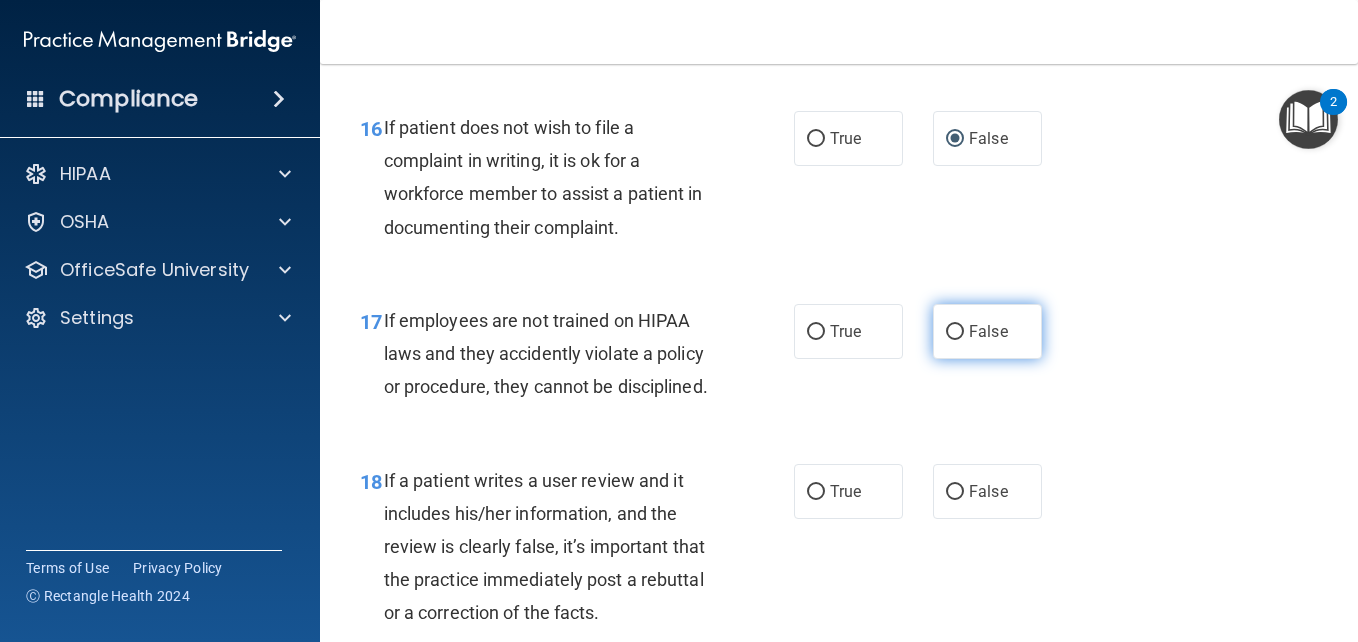 click on "False" at bounding box center (955, 332) 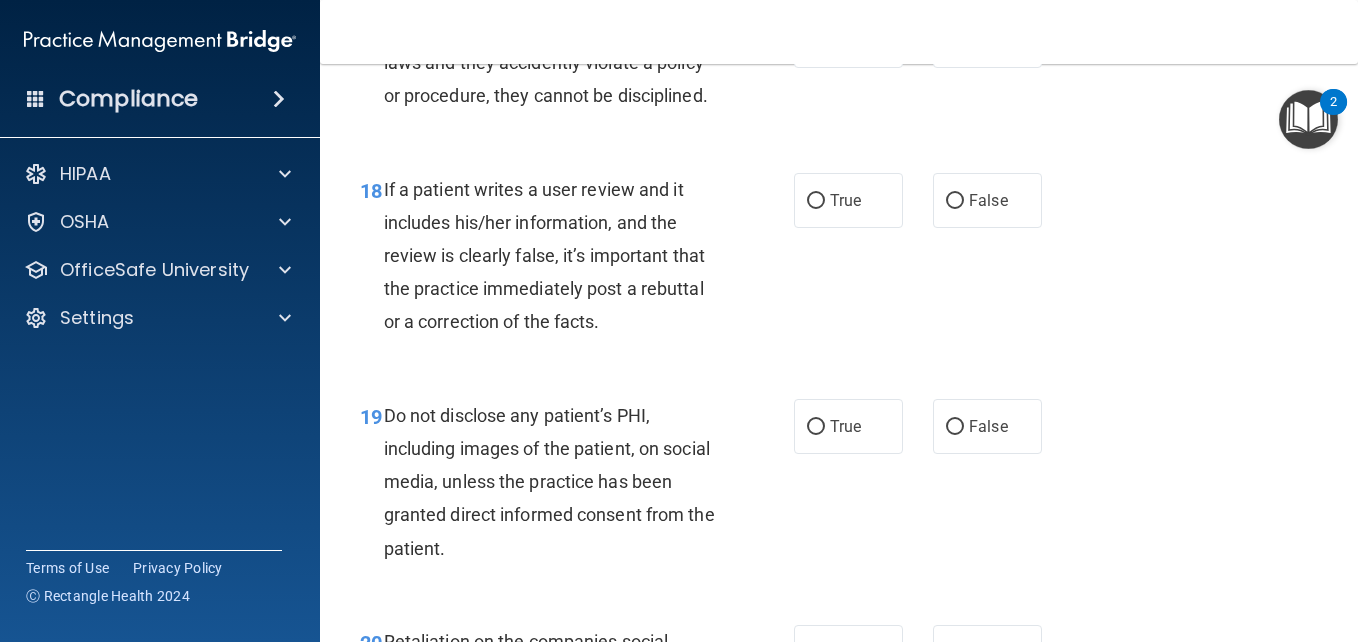 scroll, scrollTop: 3772, scrollLeft: 0, axis: vertical 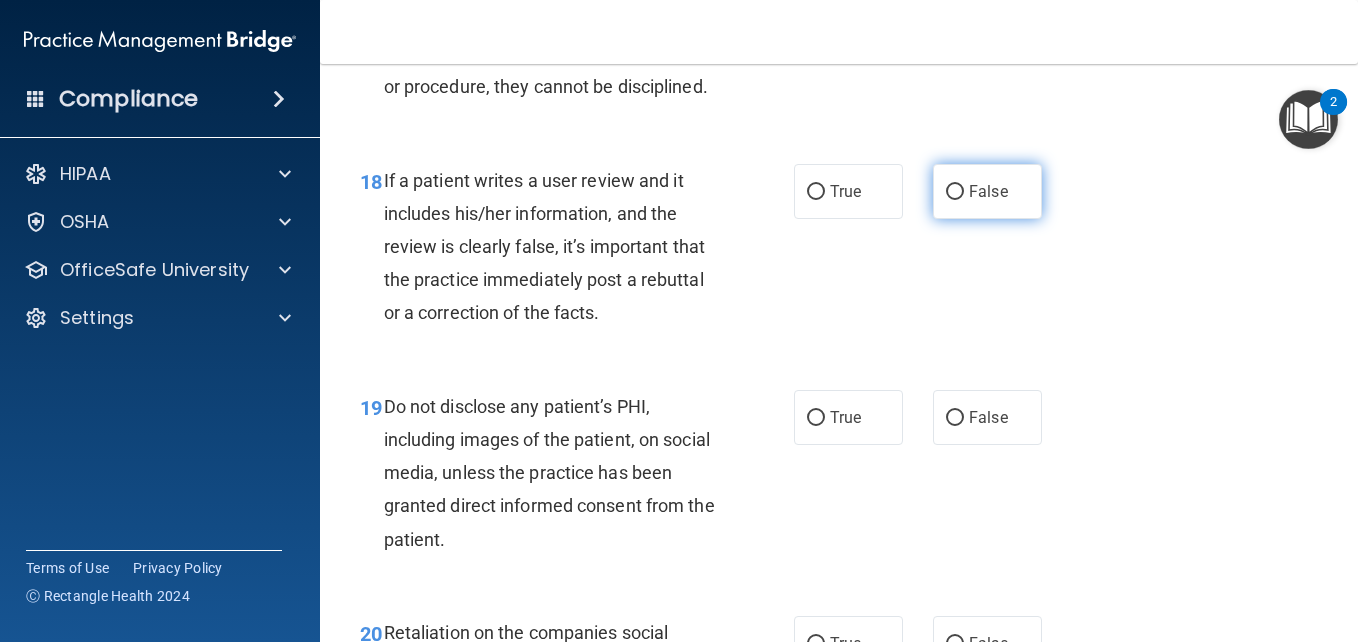 click on "False" at bounding box center [955, 192] 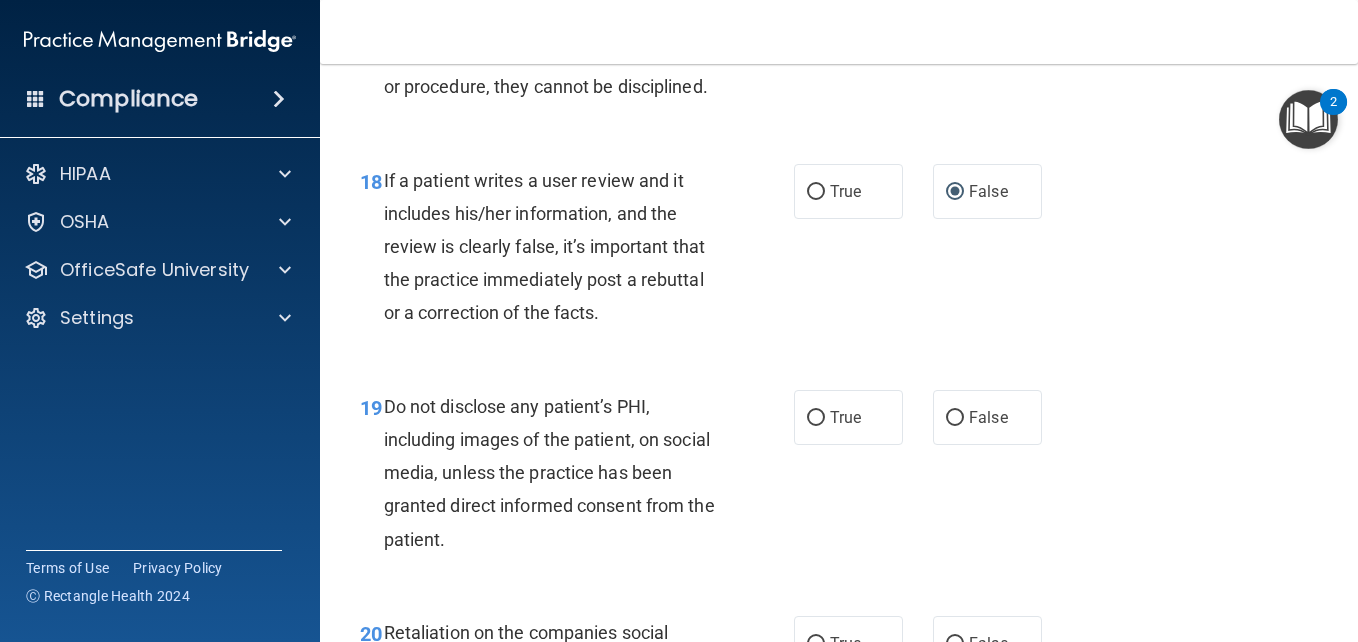 scroll, scrollTop: 3872, scrollLeft: 0, axis: vertical 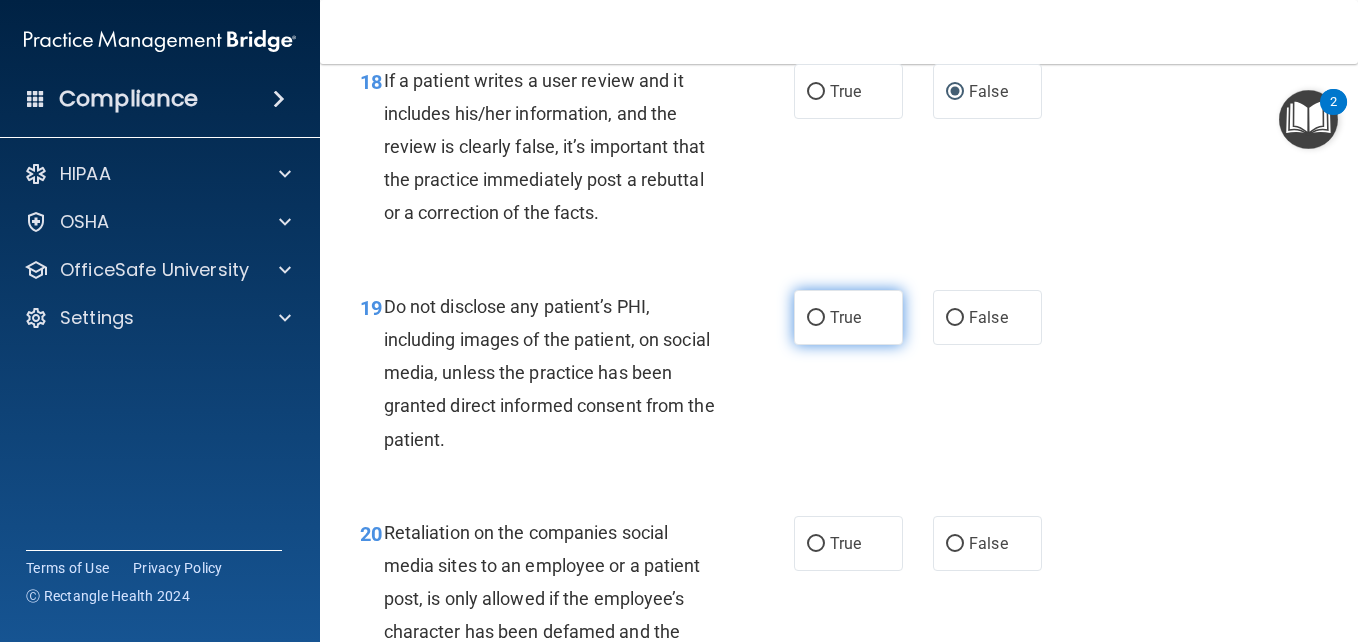 click on "True" at bounding box center (816, 318) 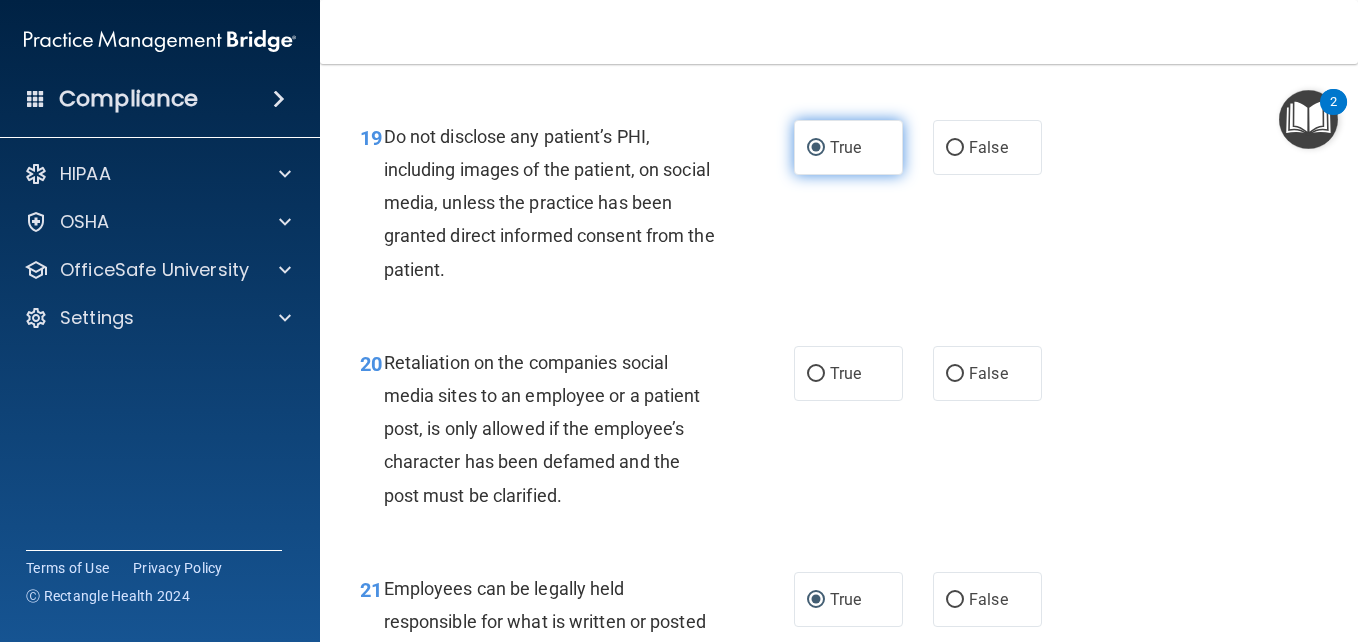 scroll, scrollTop: 4072, scrollLeft: 0, axis: vertical 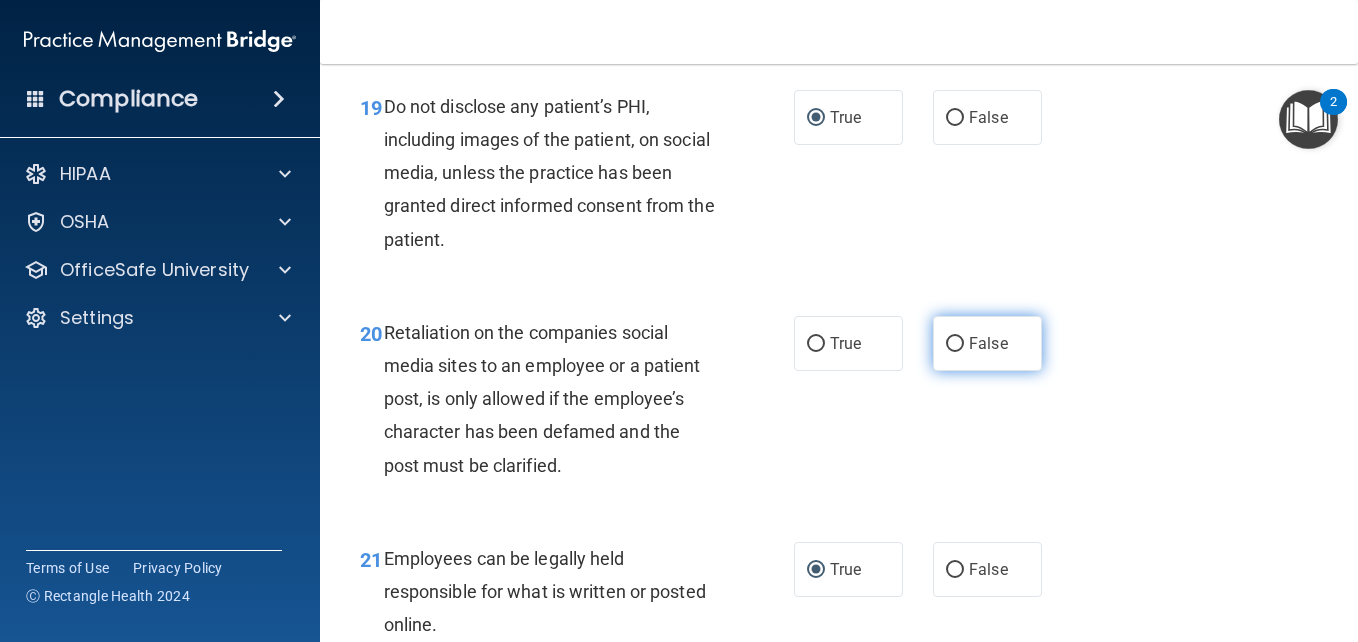 click on "False" at bounding box center (955, 344) 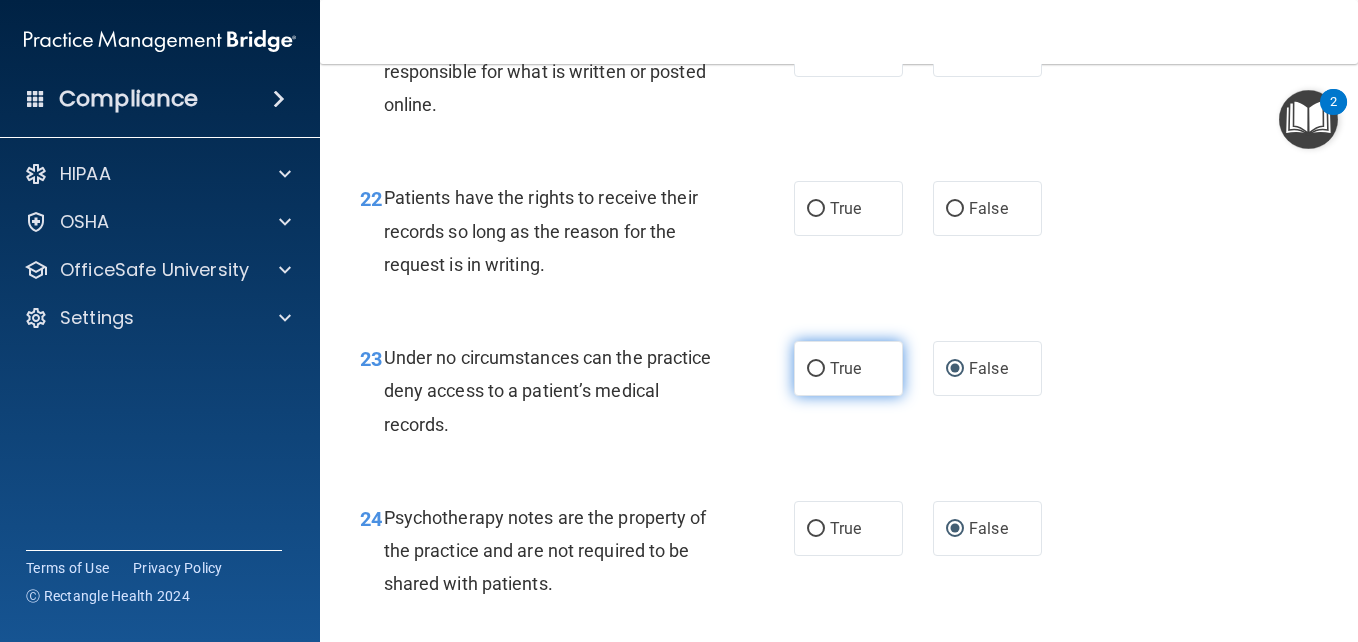 scroll, scrollTop: 4672, scrollLeft: 0, axis: vertical 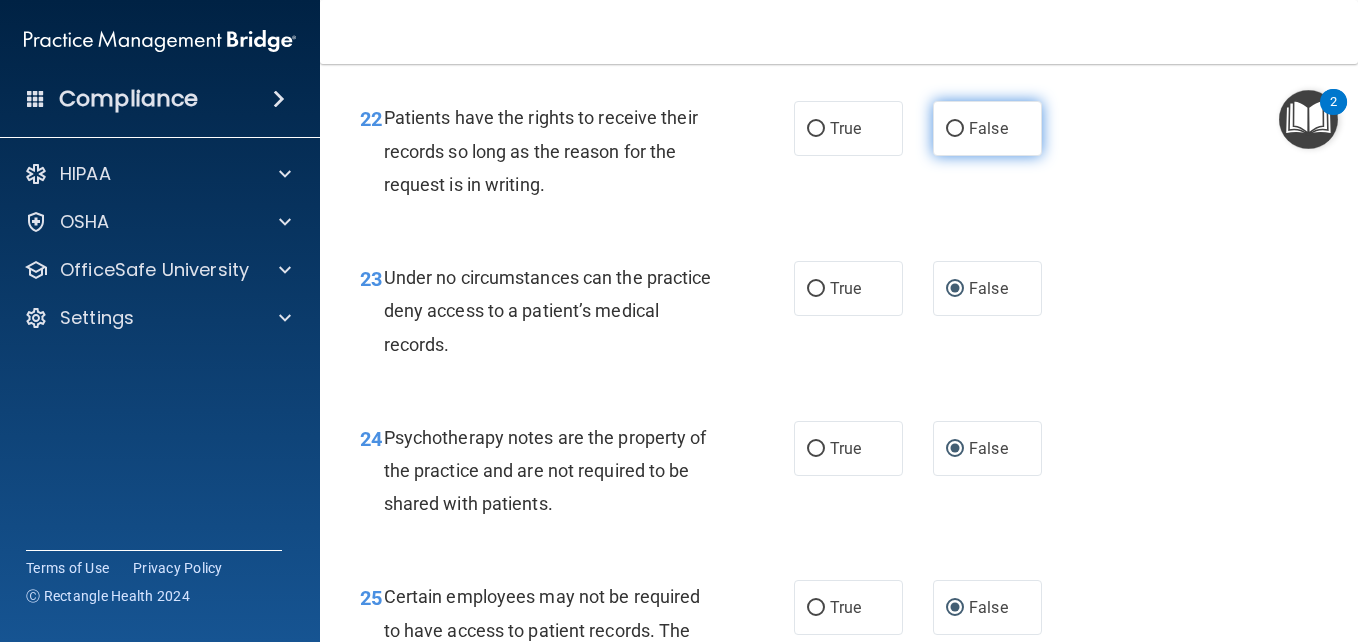 click on "False" at bounding box center [955, 129] 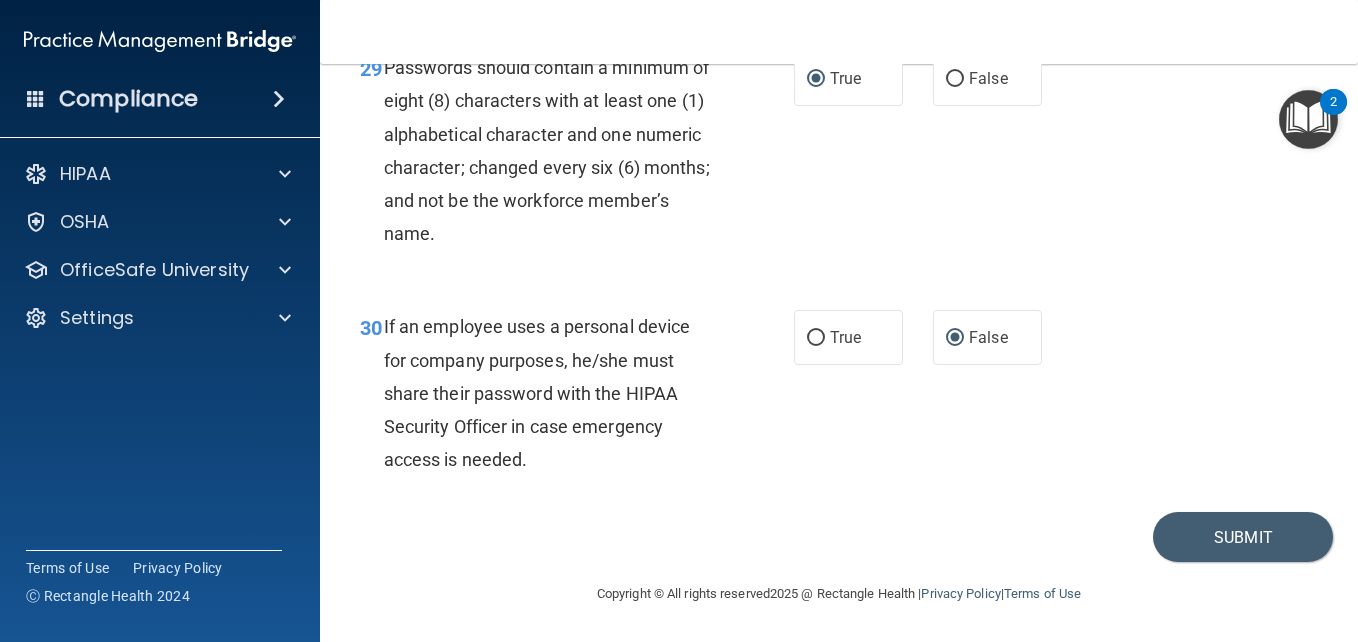 scroll, scrollTop: 6100, scrollLeft: 0, axis: vertical 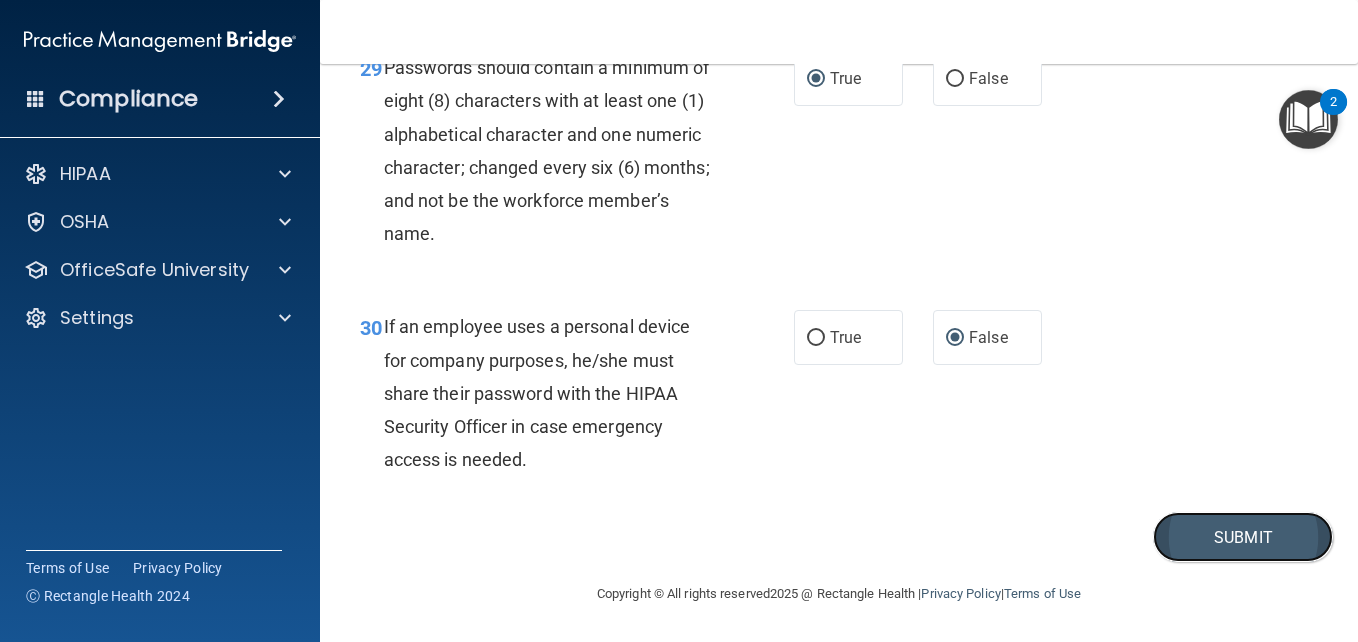 click on "Submit" at bounding box center (1243, 537) 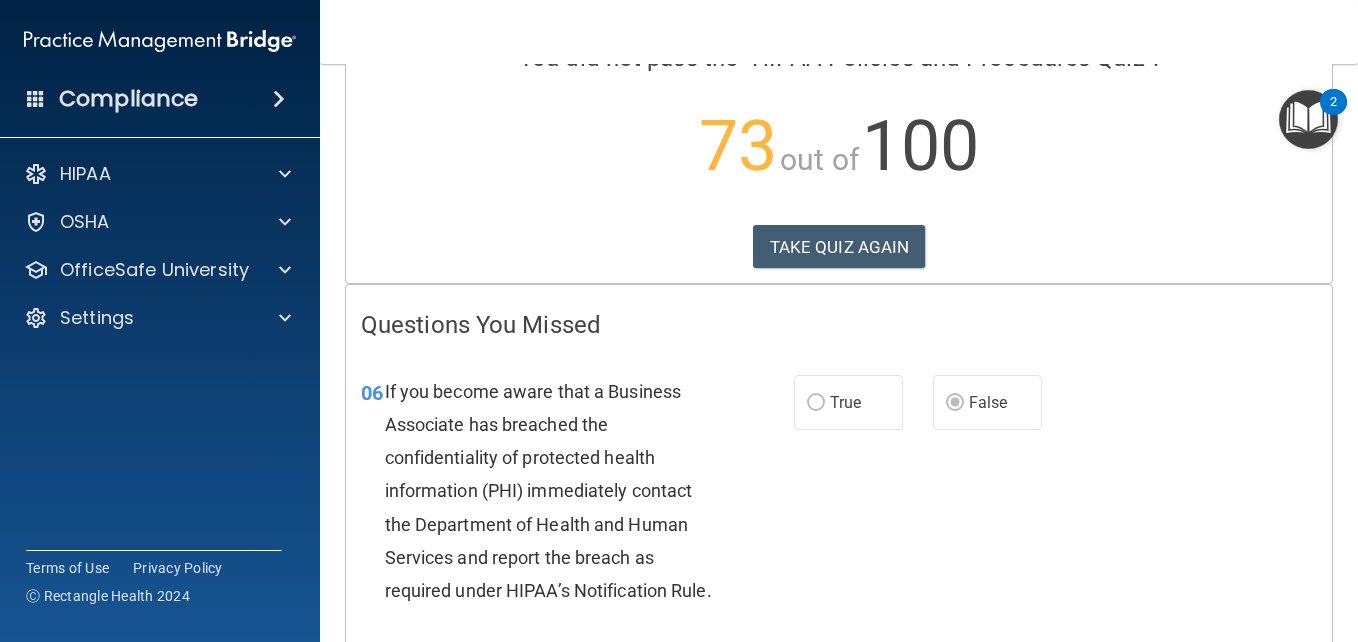 scroll, scrollTop: 0, scrollLeft: 0, axis: both 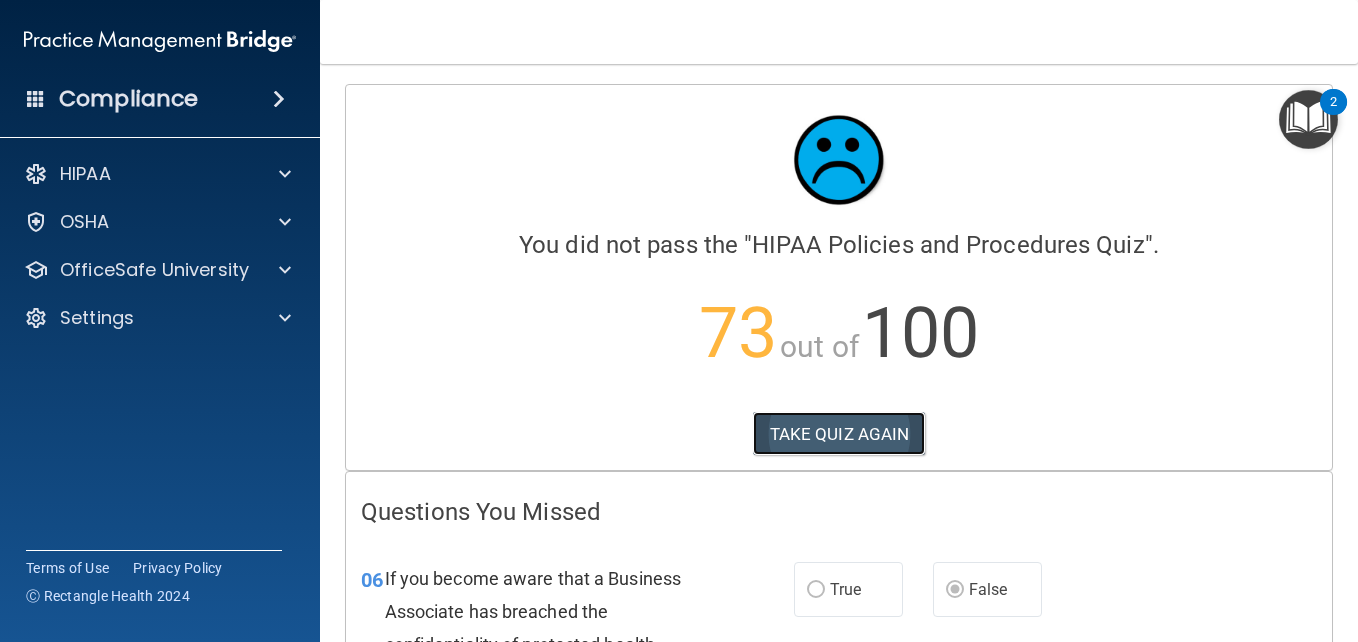 click on "TAKE QUIZ AGAIN" at bounding box center [839, 434] 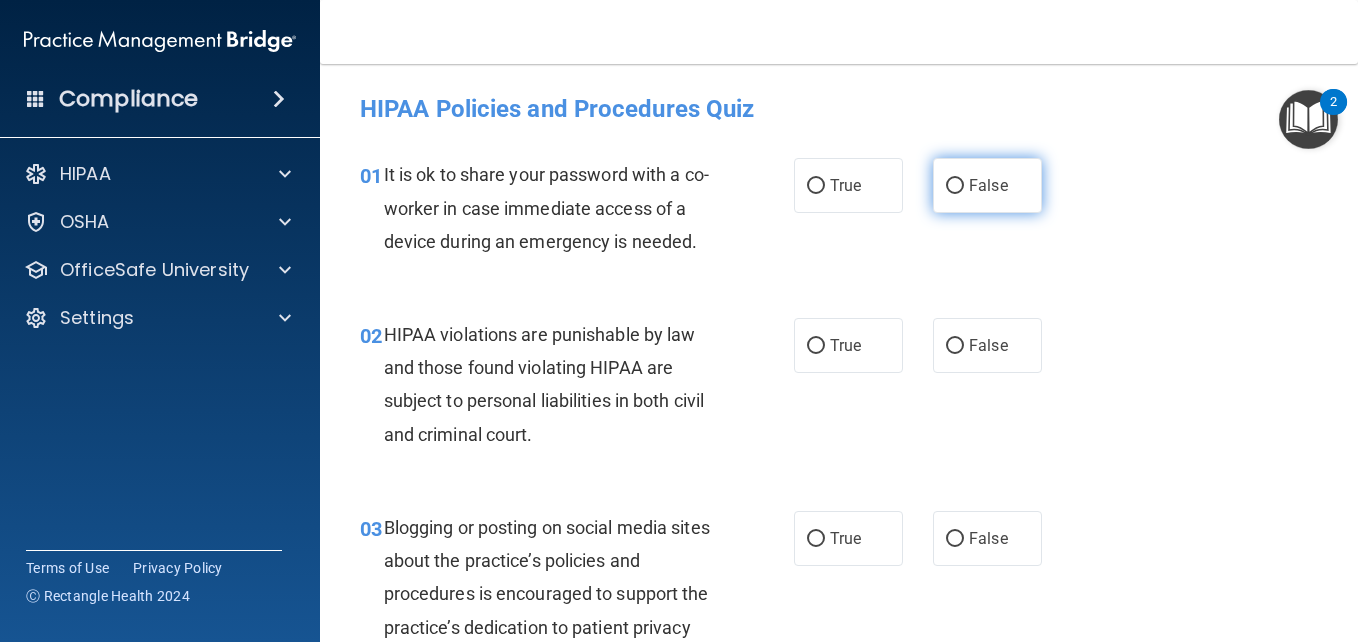 click on "False" at bounding box center [955, 186] 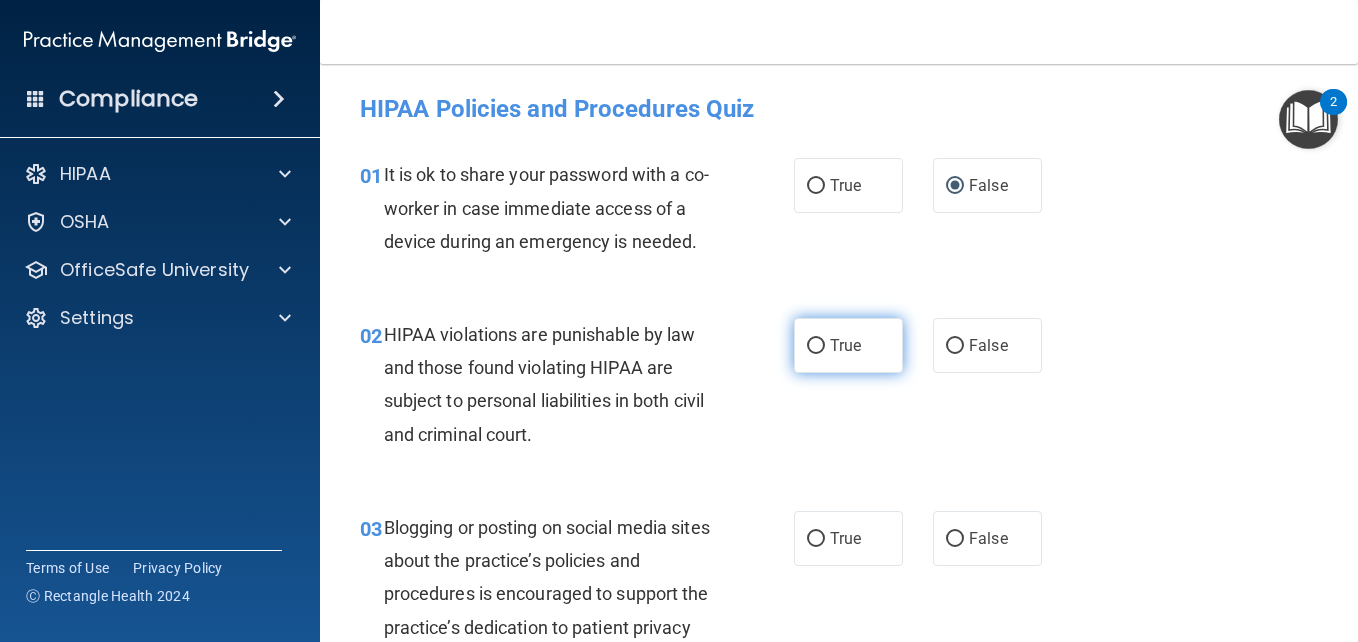 click on "True" at bounding box center (816, 346) 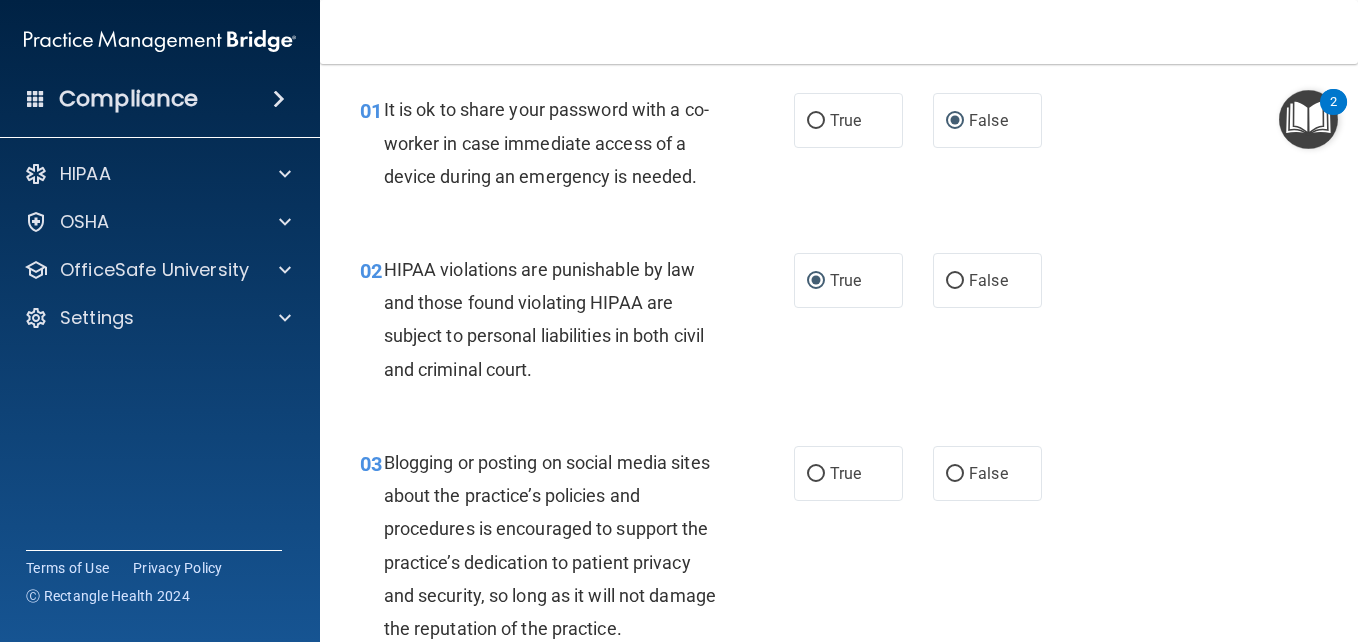 scroll, scrollTop: 100, scrollLeft: 0, axis: vertical 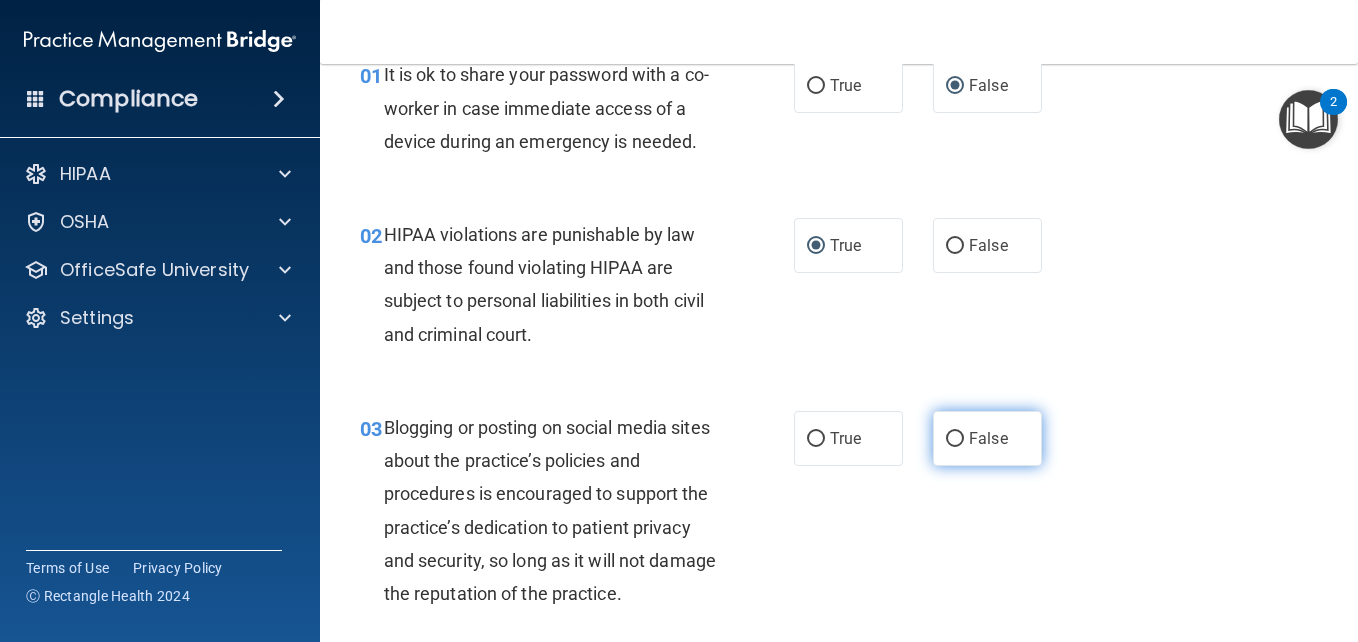 click on "False" at bounding box center [955, 439] 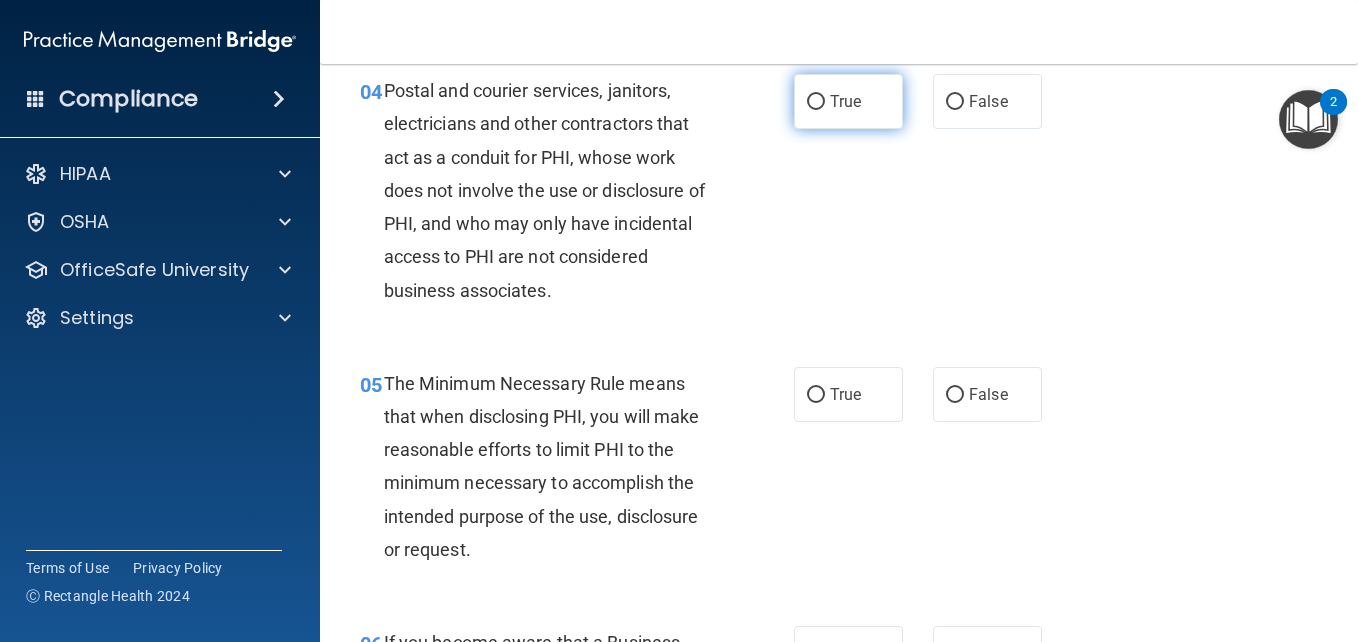 scroll, scrollTop: 700, scrollLeft: 0, axis: vertical 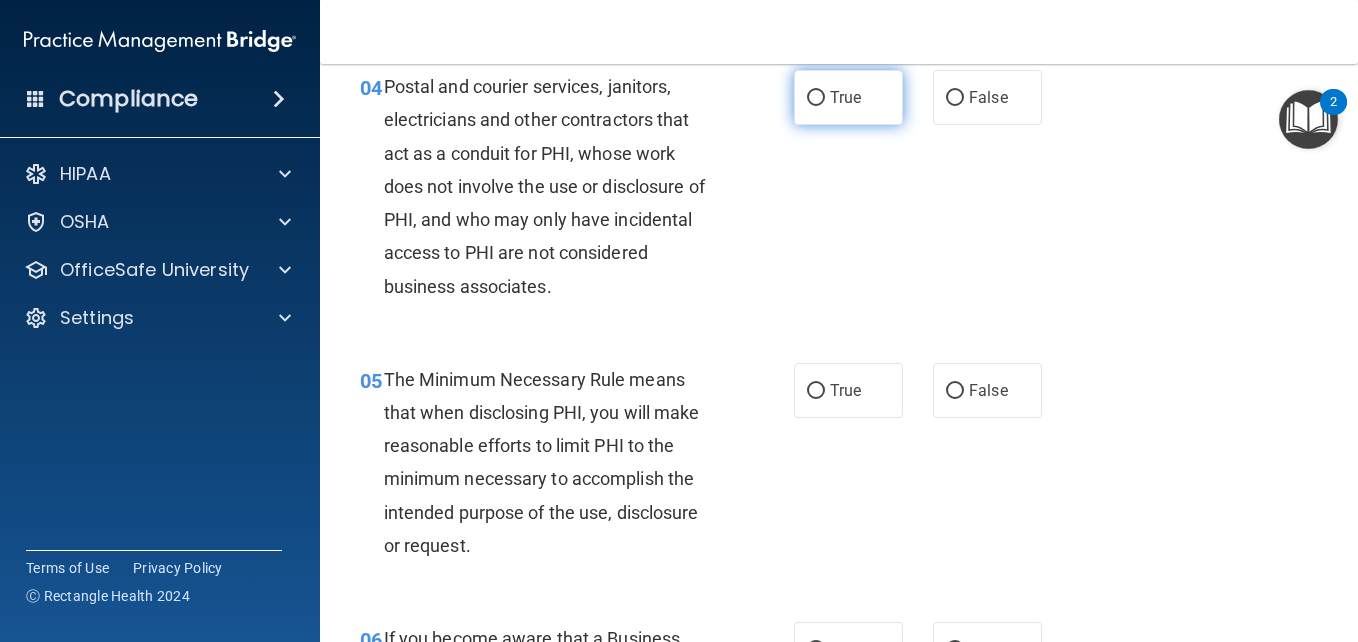 click on "True" at bounding box center [816, 98] 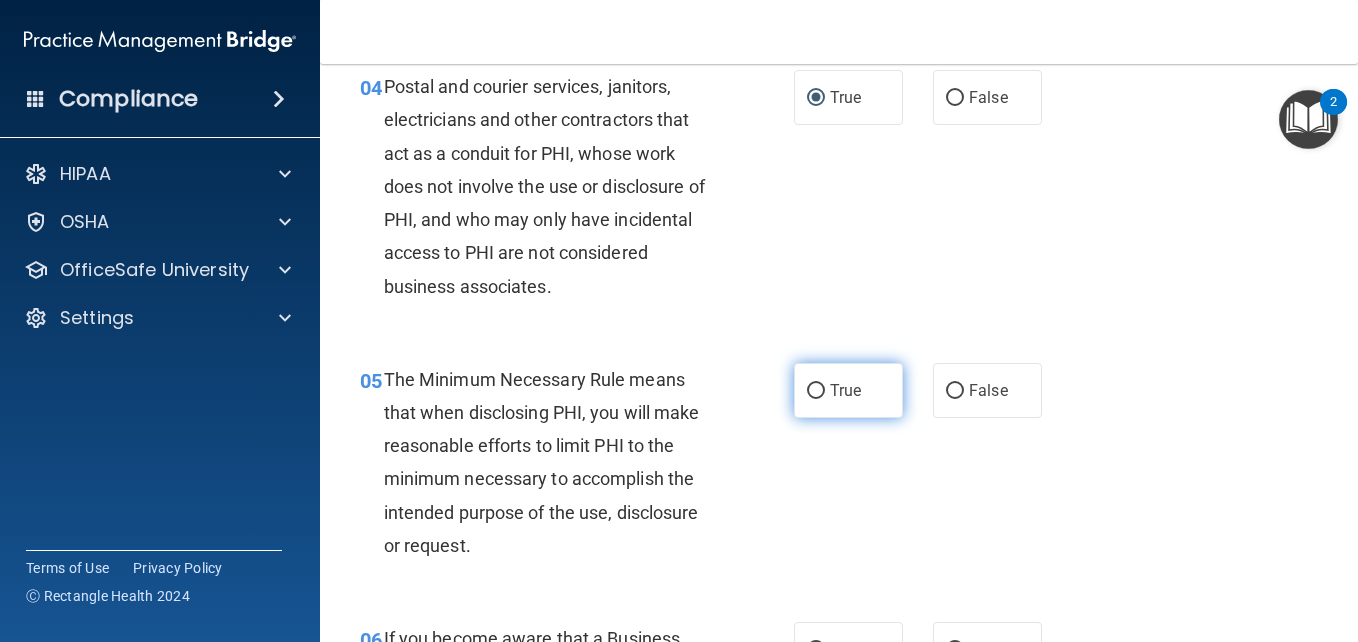 click on "True" at bounding box center [816, 391] 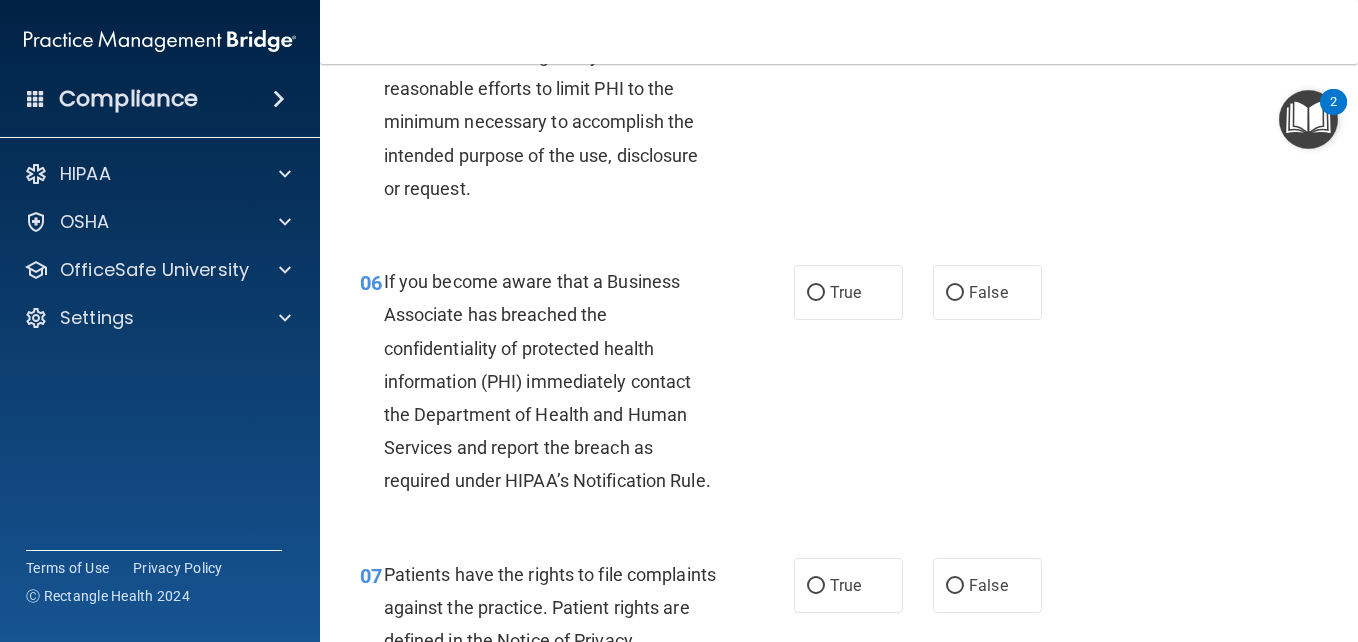scroll, scrollTop: 1100, scrollLeft: 0, axis: vertical 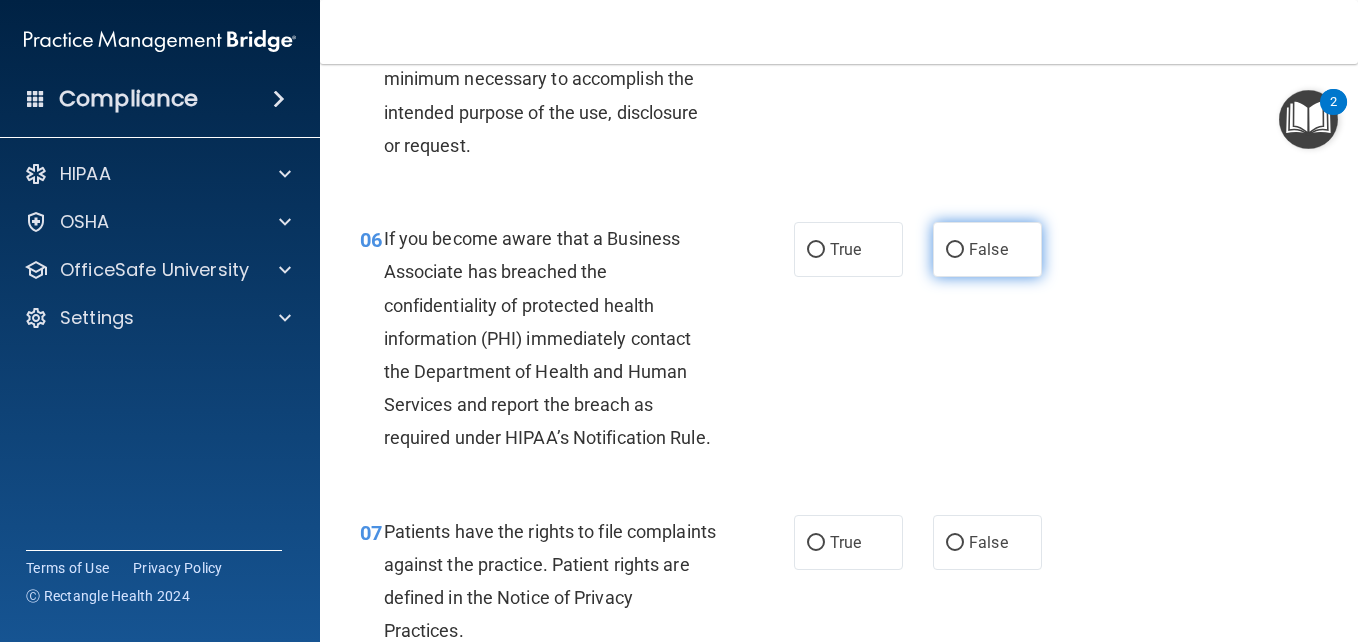 click on "False" at bounding box center (955, 250) 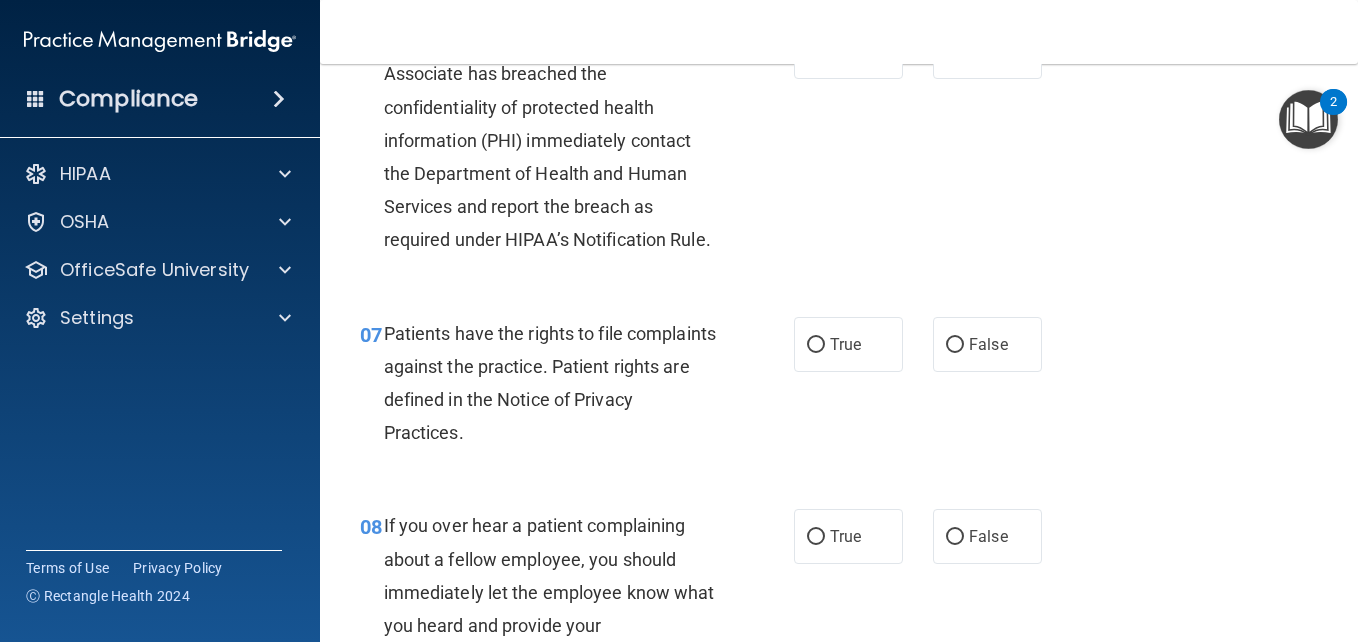 scroll, scrollTop: 1300, scrollLeft: 0, axis: vertical 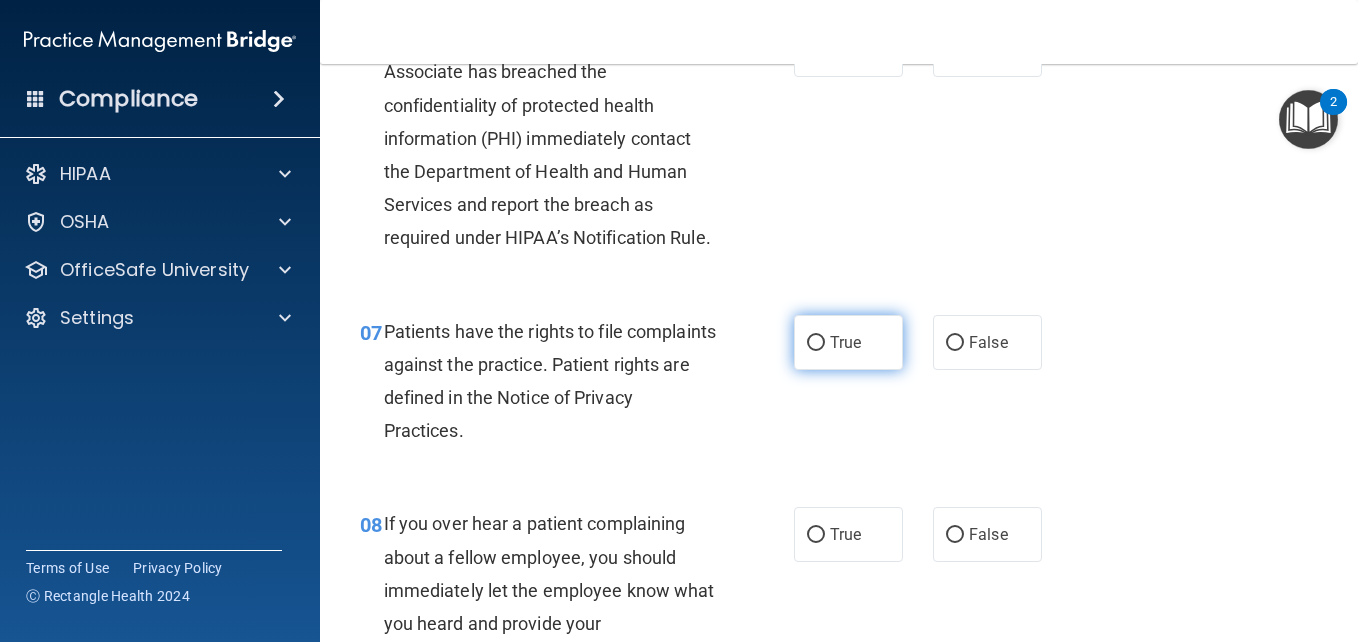 click on "True" at bounding box center [816, 343] 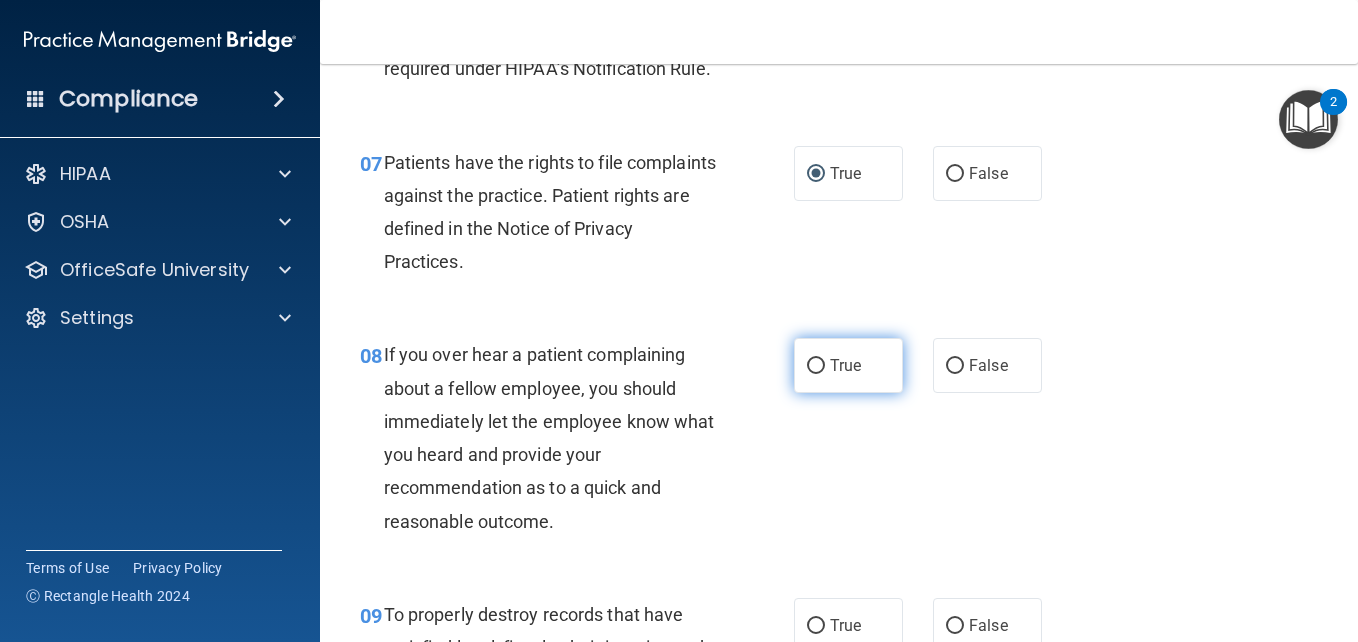 scroll, scrollTop: 1500, scrollLeft: 0, axis: vertical 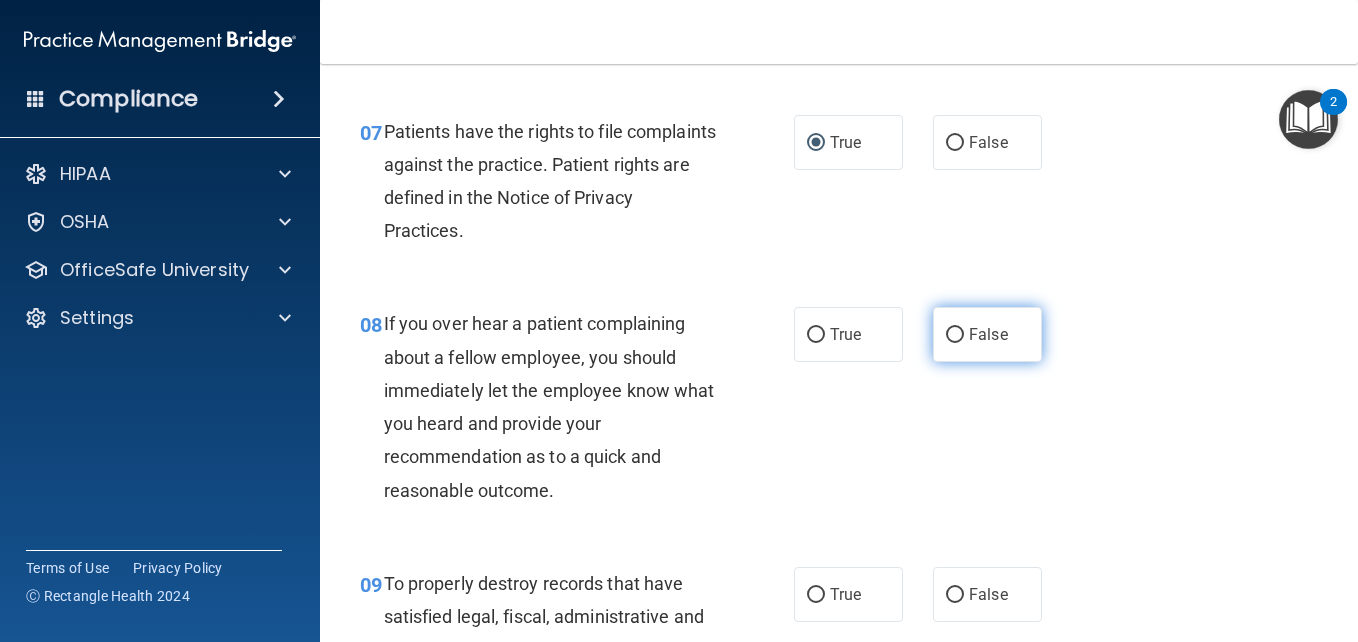 click on "False" at bounding box center (955, 335) 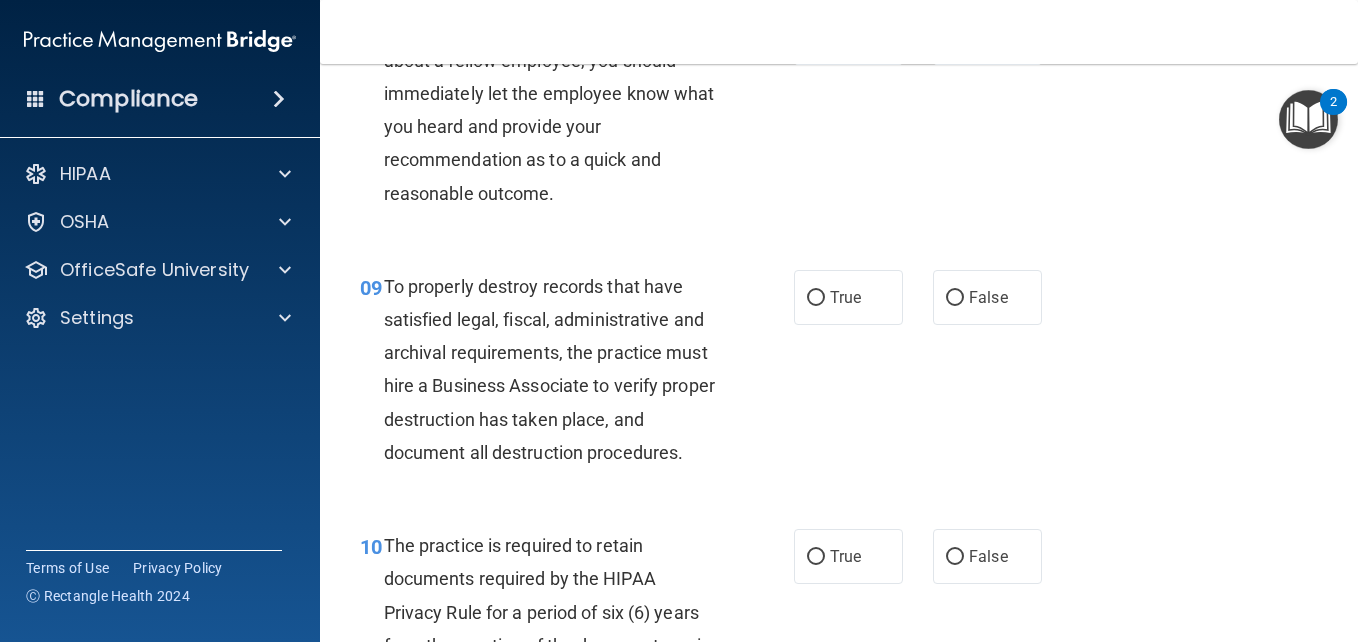scroll, scrollTop: 1800, scrollLeft: 0, axis: vertical 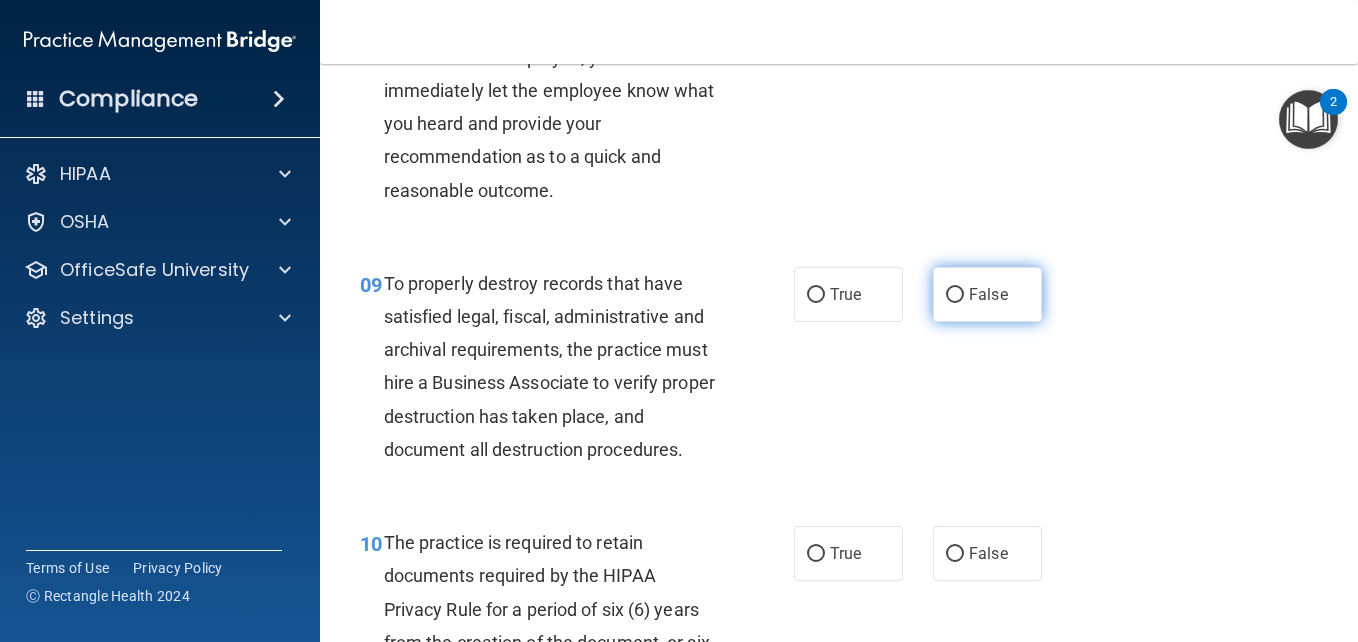 click on "False" at bounding box center [955, 295] 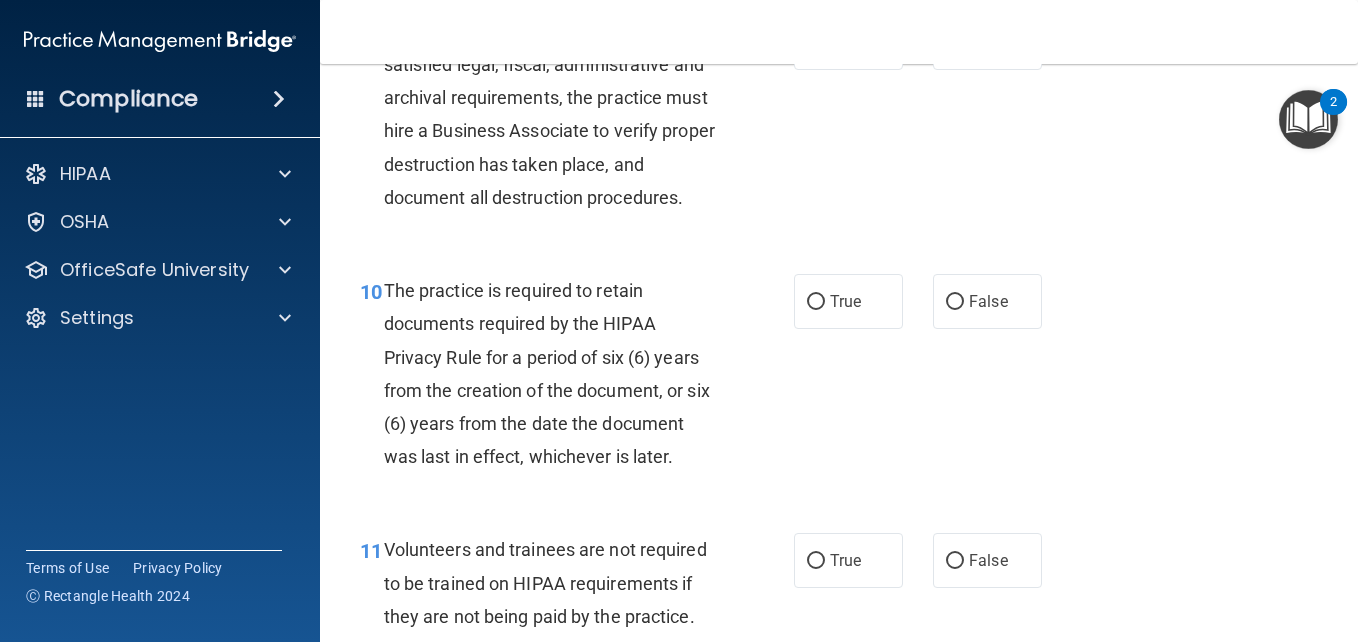 scroll, scrollTop: 2100, scrollLeft: 0, axis: vertical 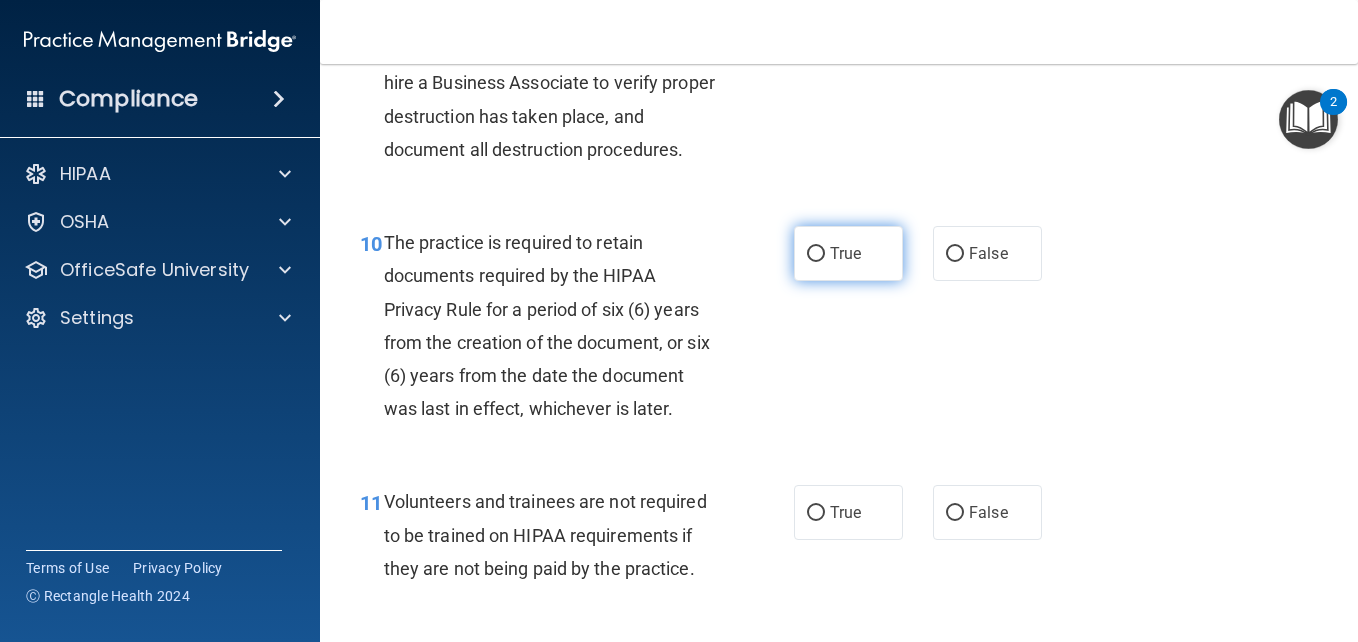 click on "True" at bounding box center (816, 254) 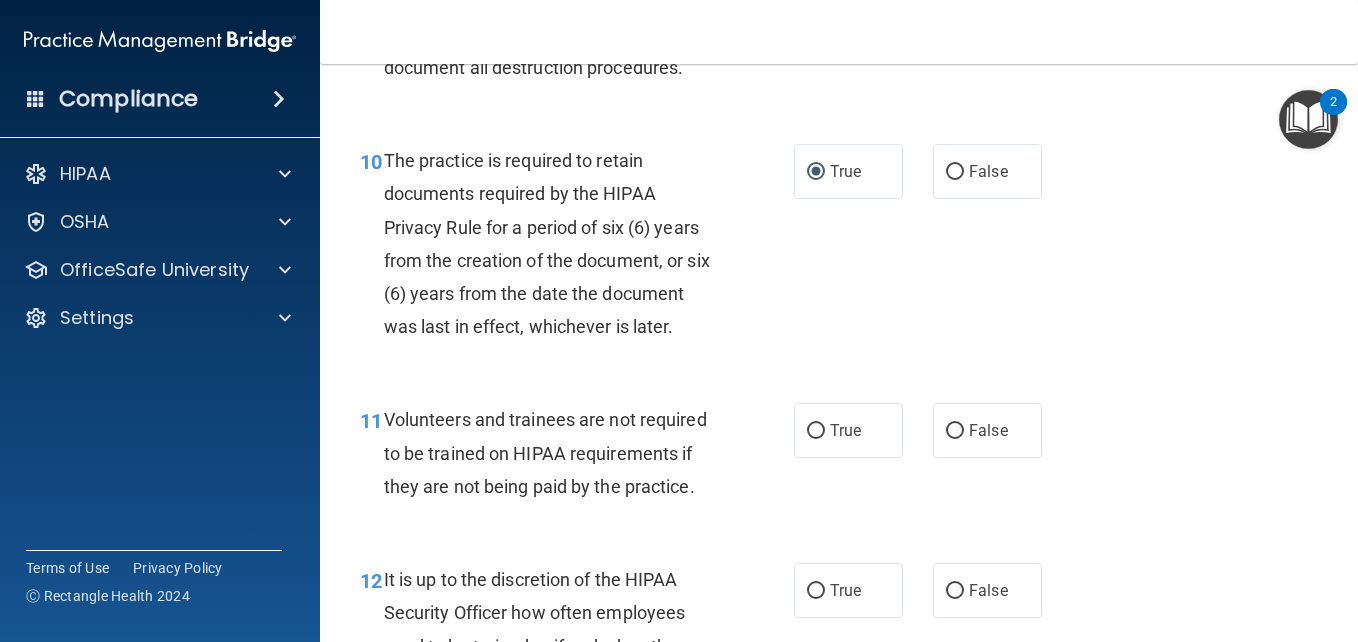scroll, scrollTop: 2400, scrollLeft: 0, axis: vertical 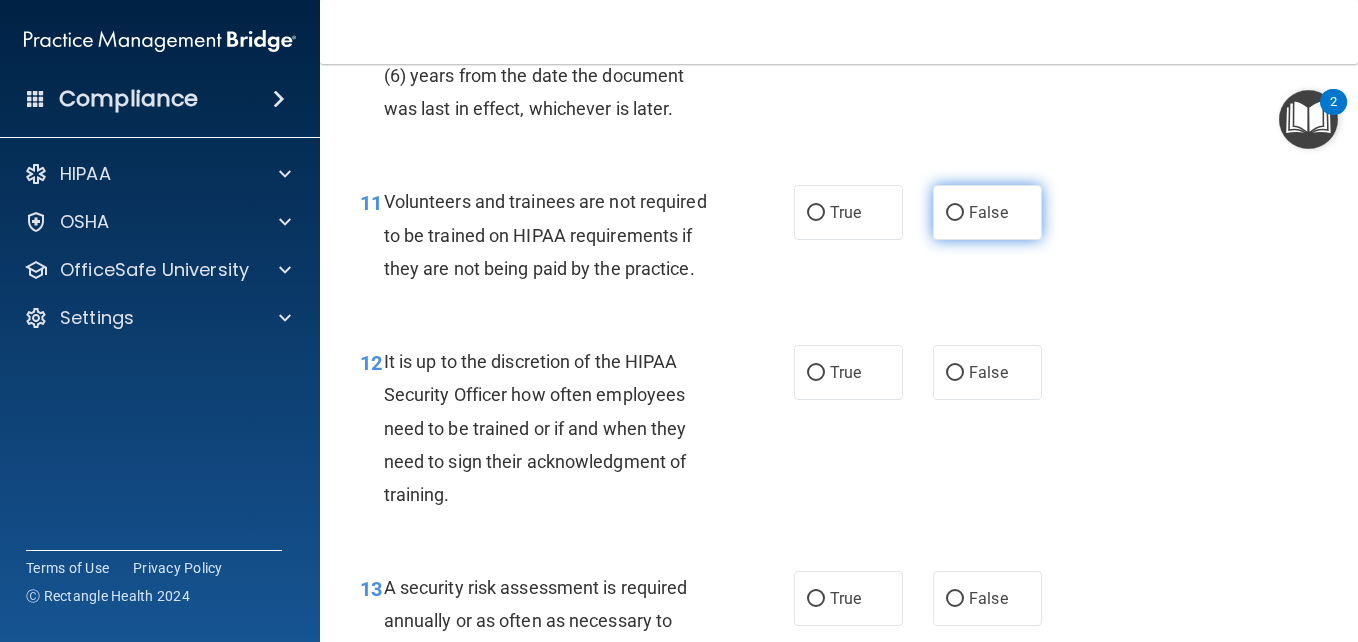 click on "False" at bounding box center [987, 212] 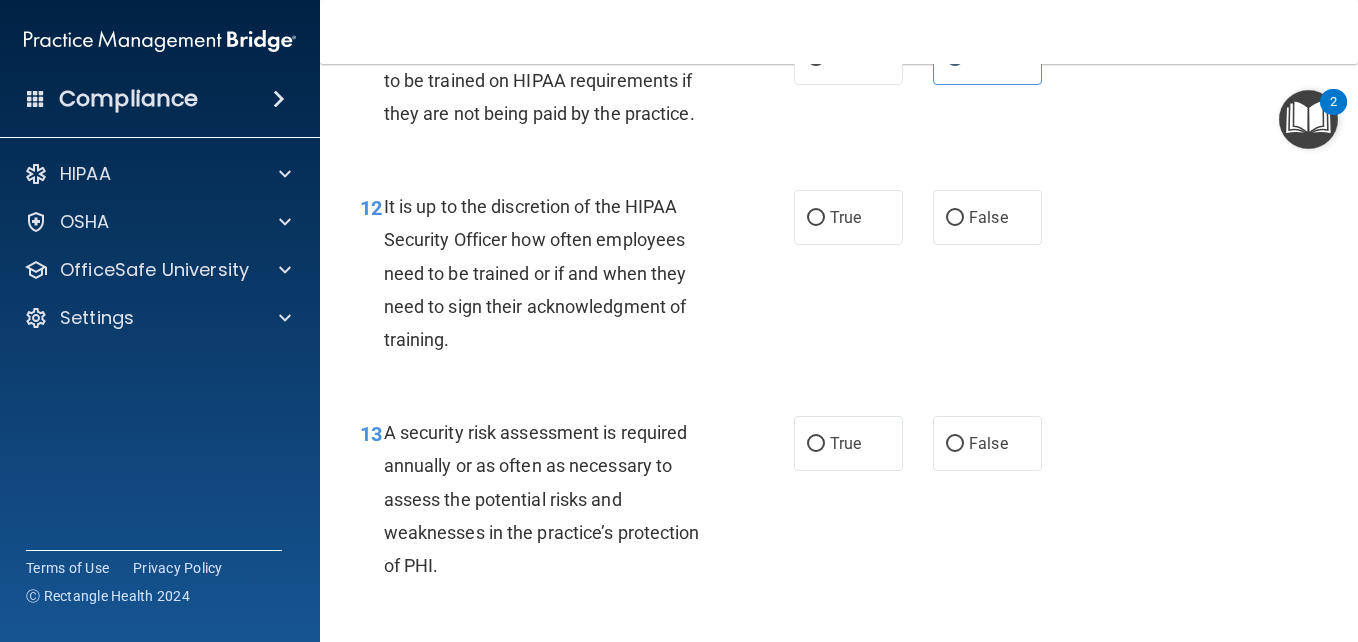 scroll, scrollTop: 2600, scrollLeft: 0, axis: vertical 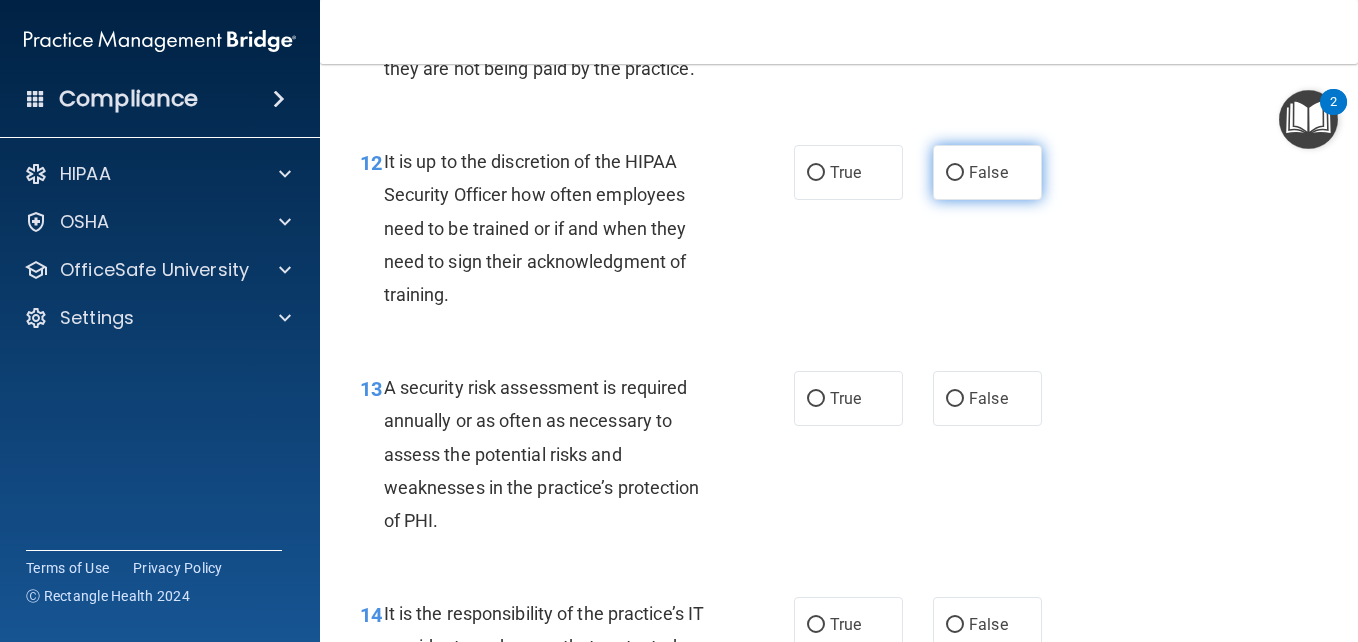 click on "False" at bounding box center [955, 173] 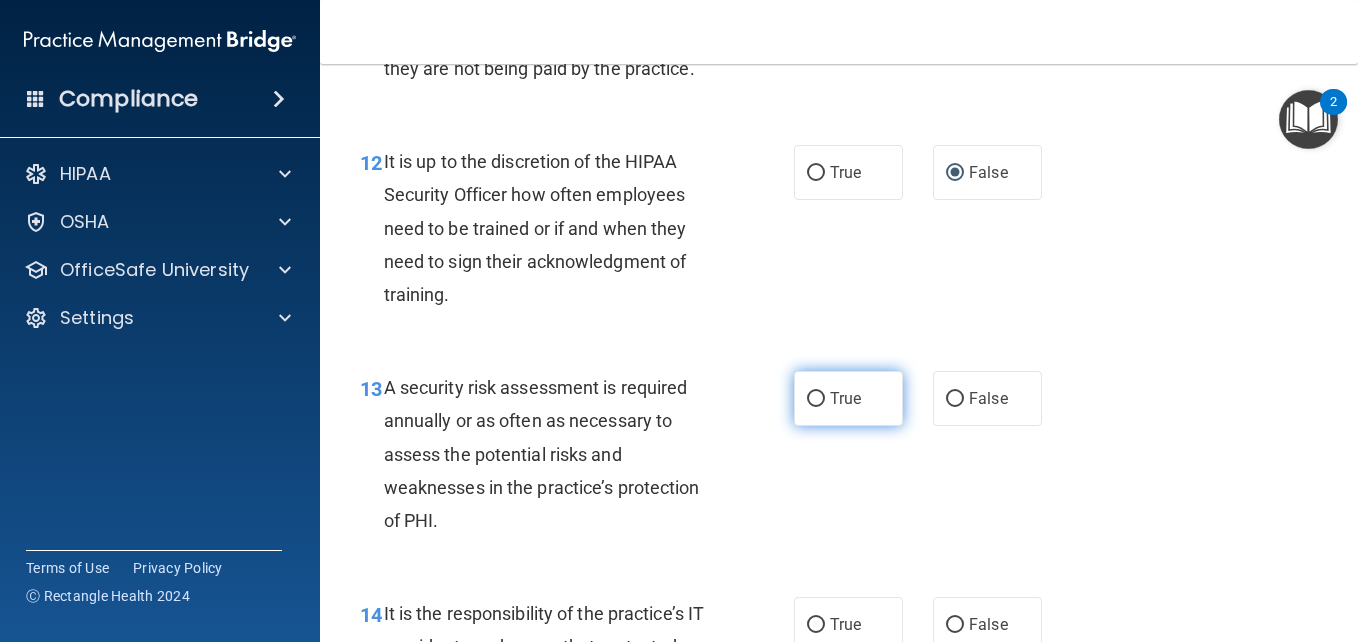 click on "True" at bounding box center [816, 399] 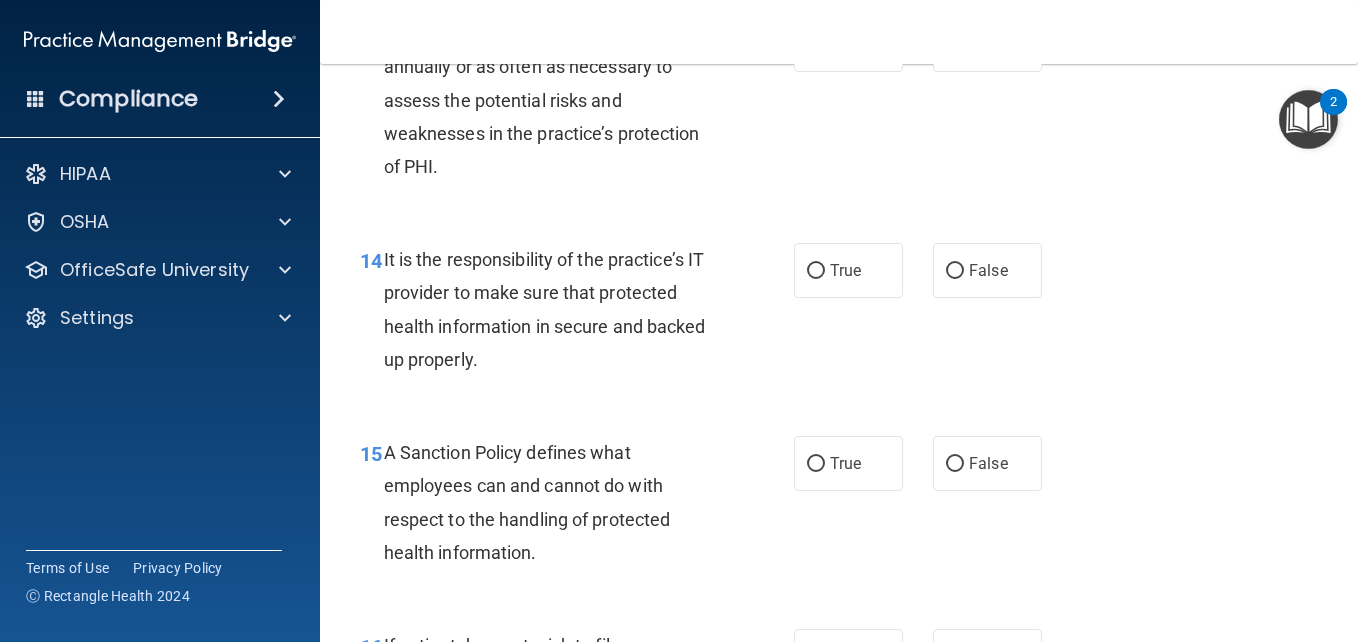 scroll, scrollTop: 3000, scrollLeft: 0, axis: vertical 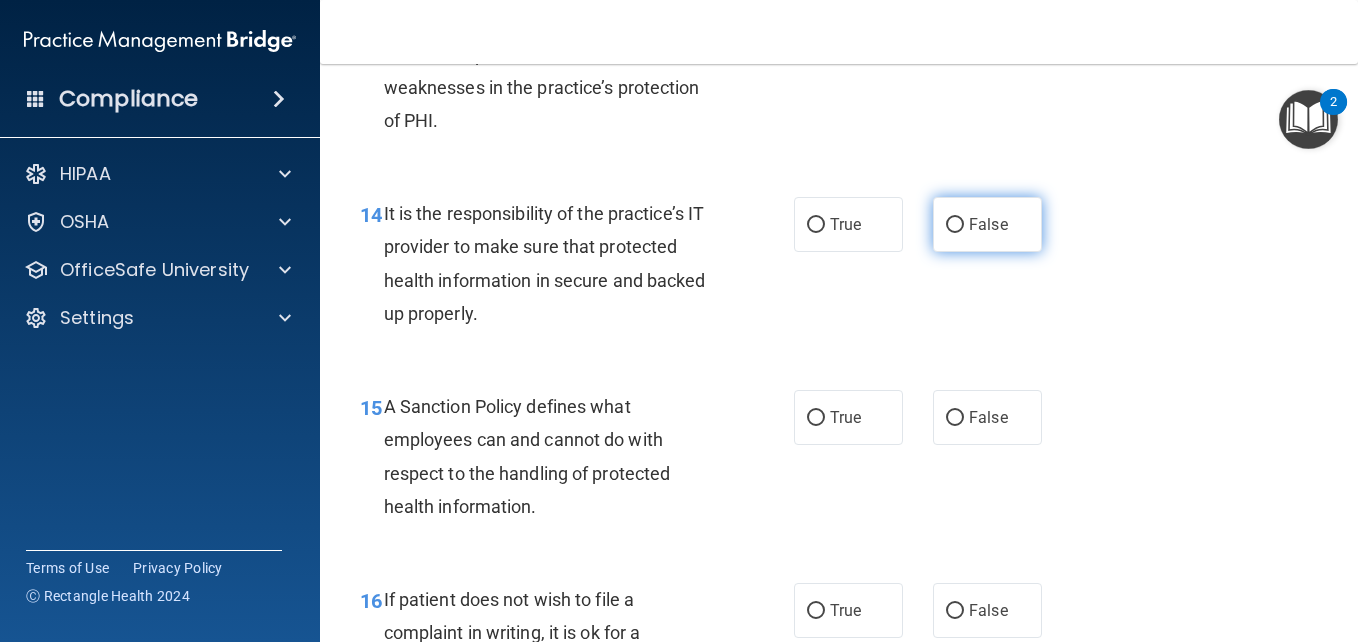 click on "False" at bounding box center [955, 225] 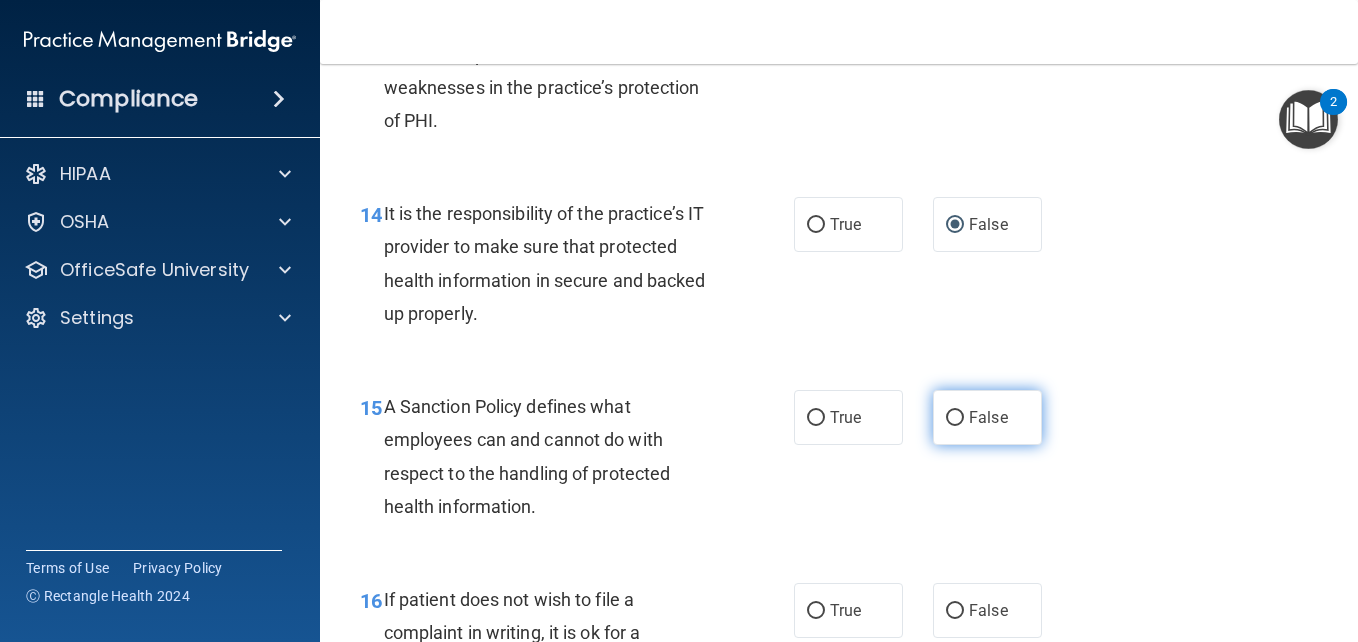 click on "False" at bounding box center (955, 418) 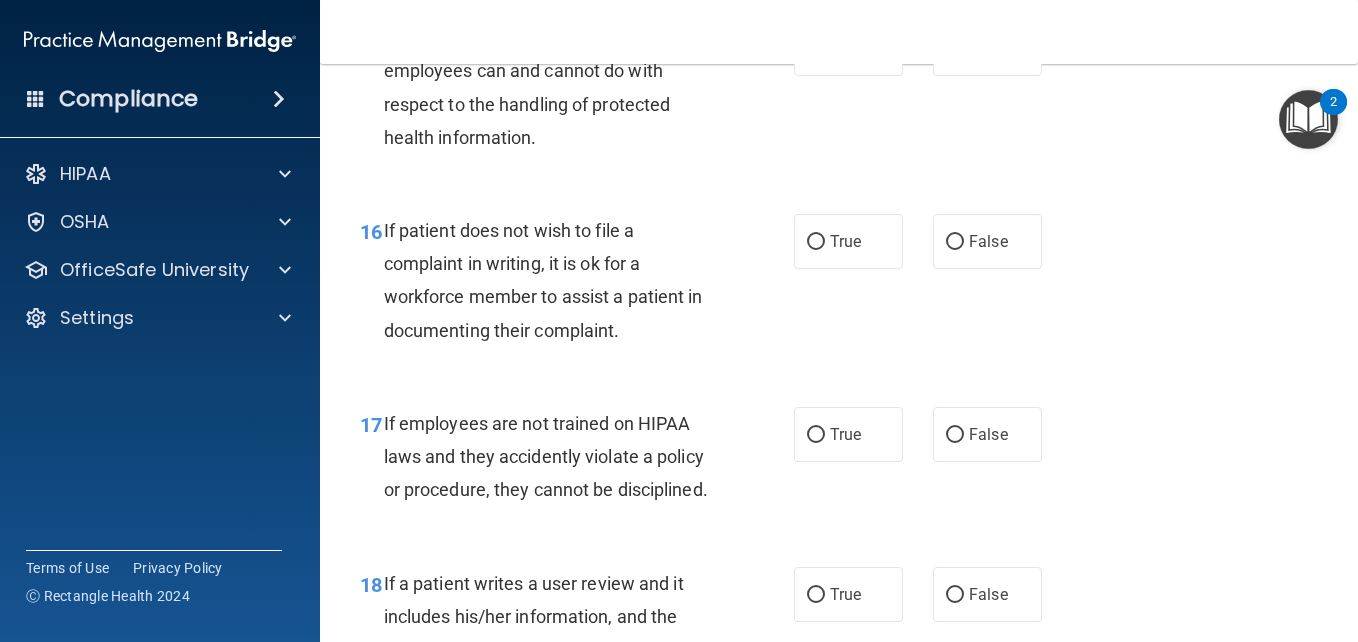 scroll, scrollTop: 3400, scrollLeft: 0, axis: vertical 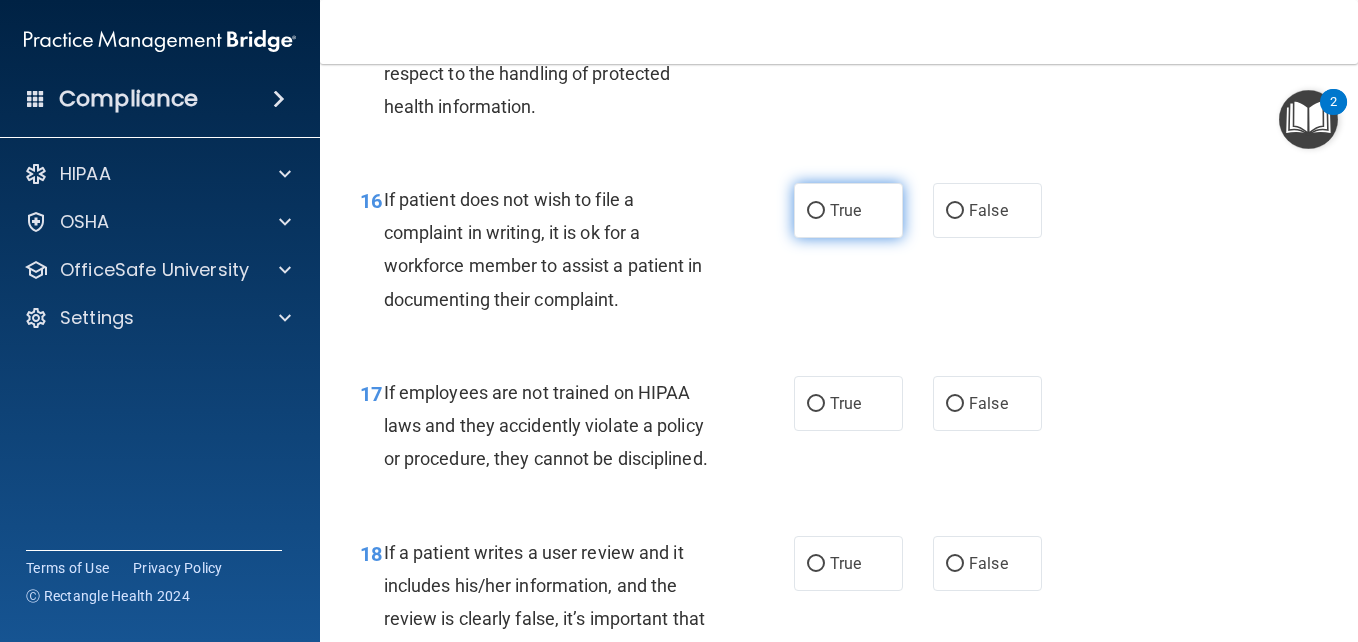 click on "True" at bounding box center (816, 211) 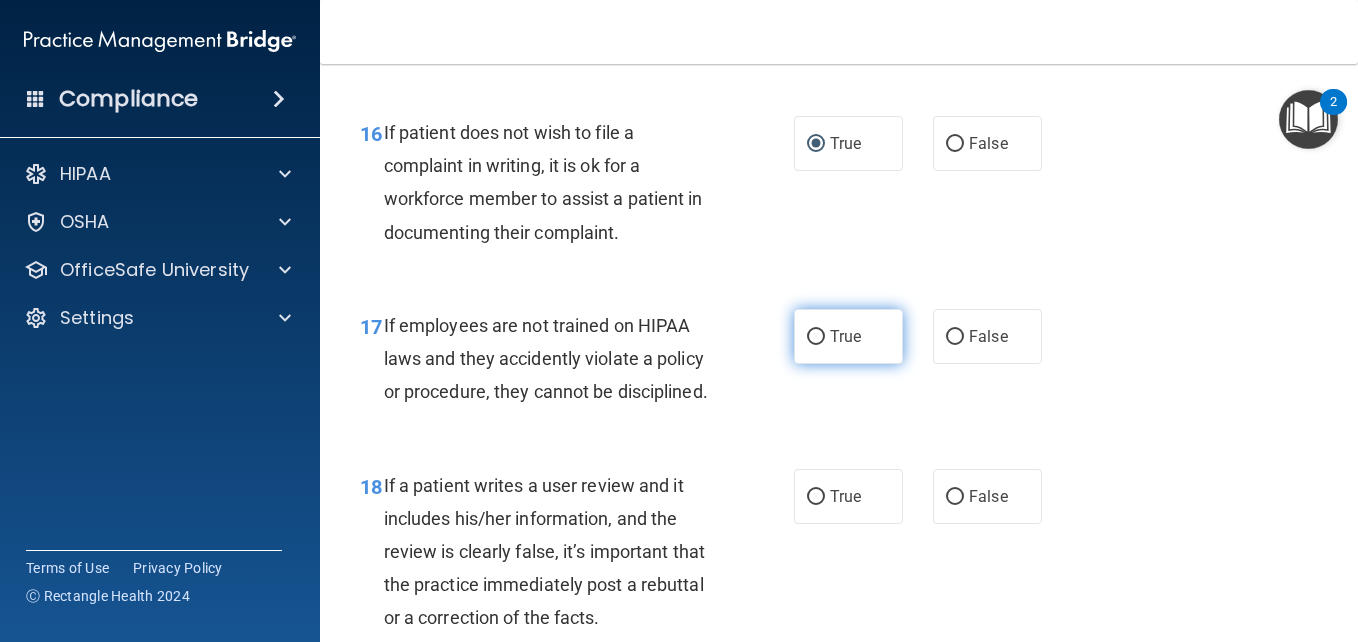 scroll, scrollTop: 3500, scrollLeft: 0, axis: vertical 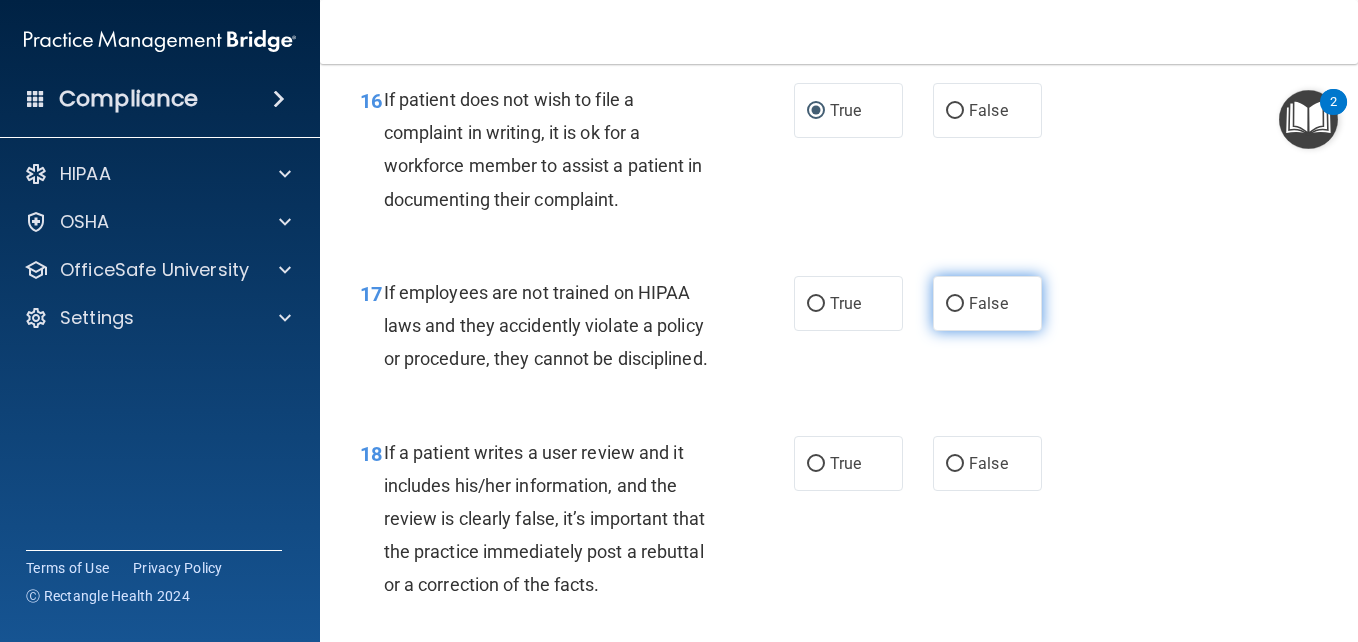 click on "False" at bounding box center [955, 304] 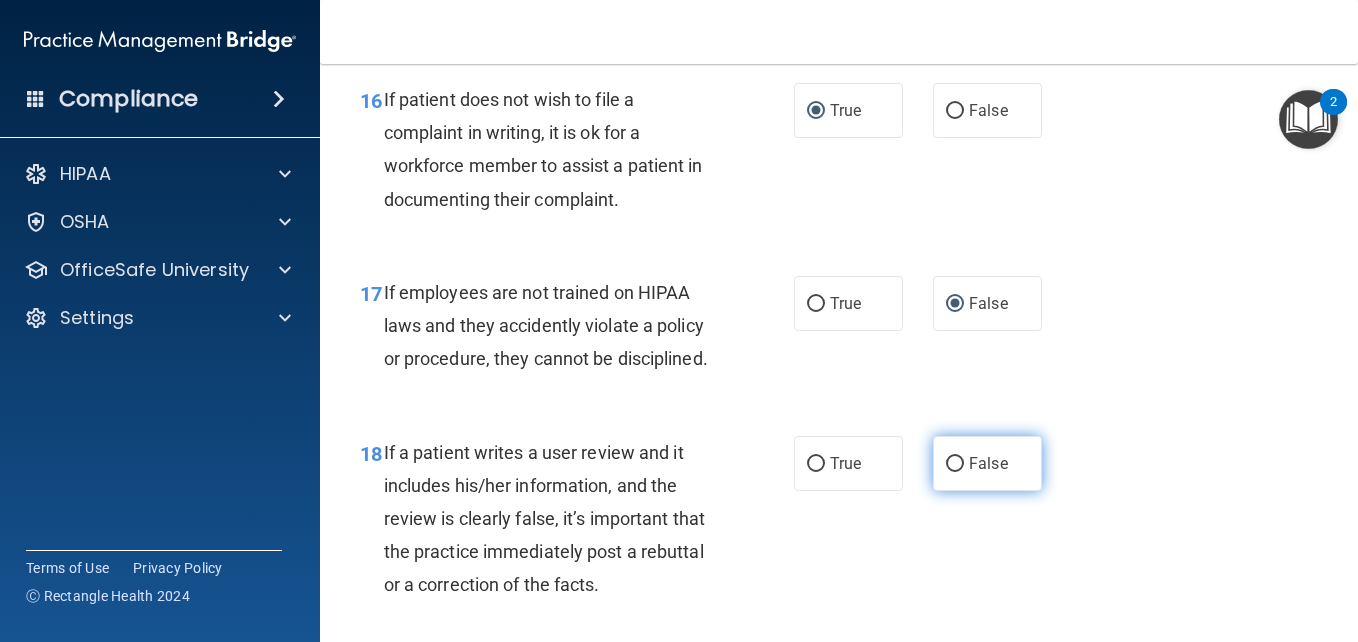 click on "False" at bounding box center [955, 464] 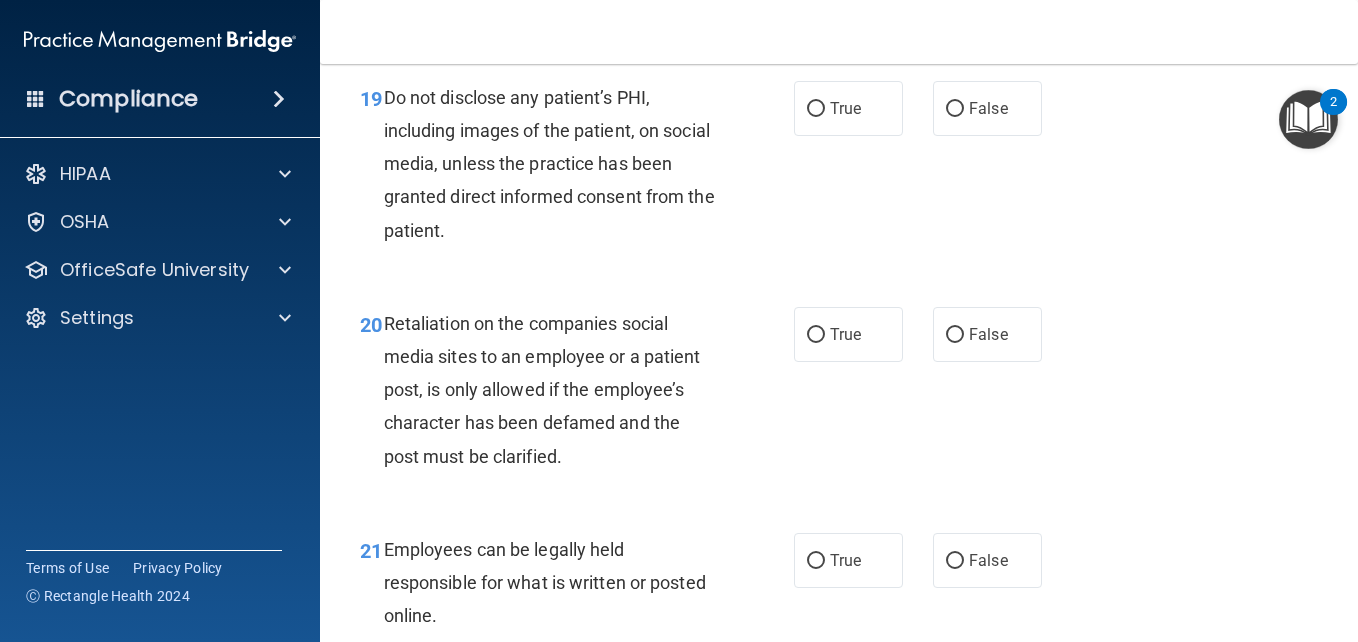scroll, scrollTop: 4100, scrollLeft: 0, axis: vertical 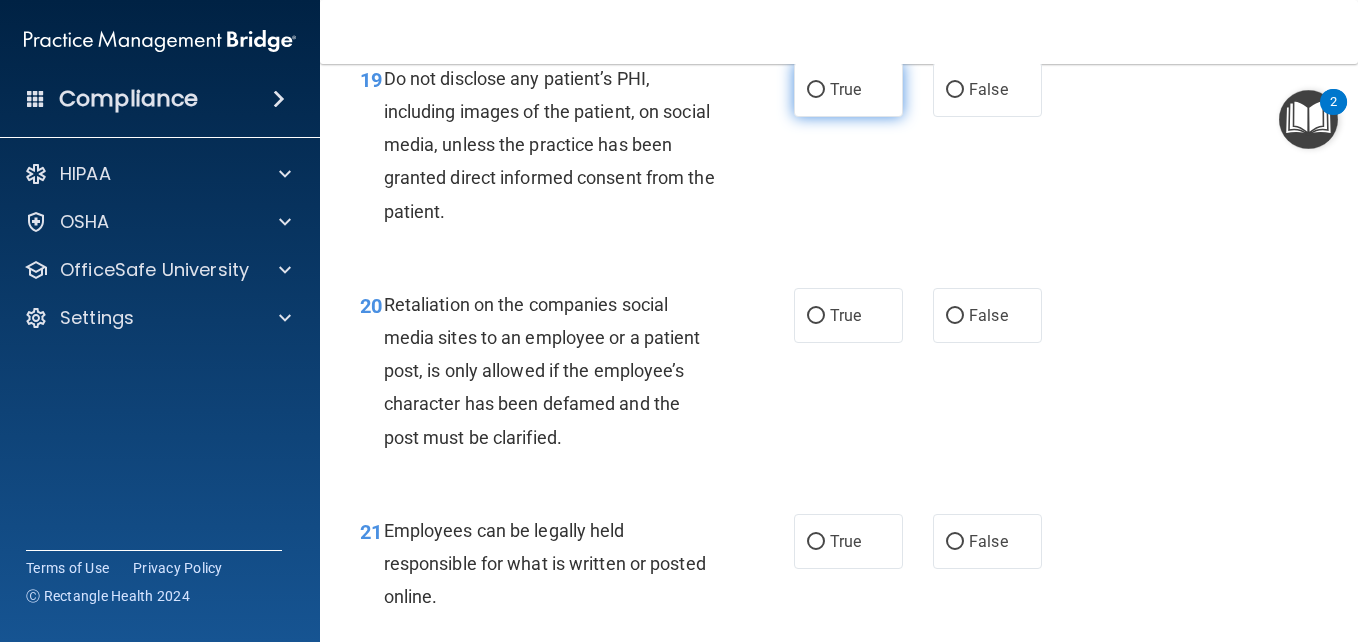 click on "True" at bounding box center (816, 90) 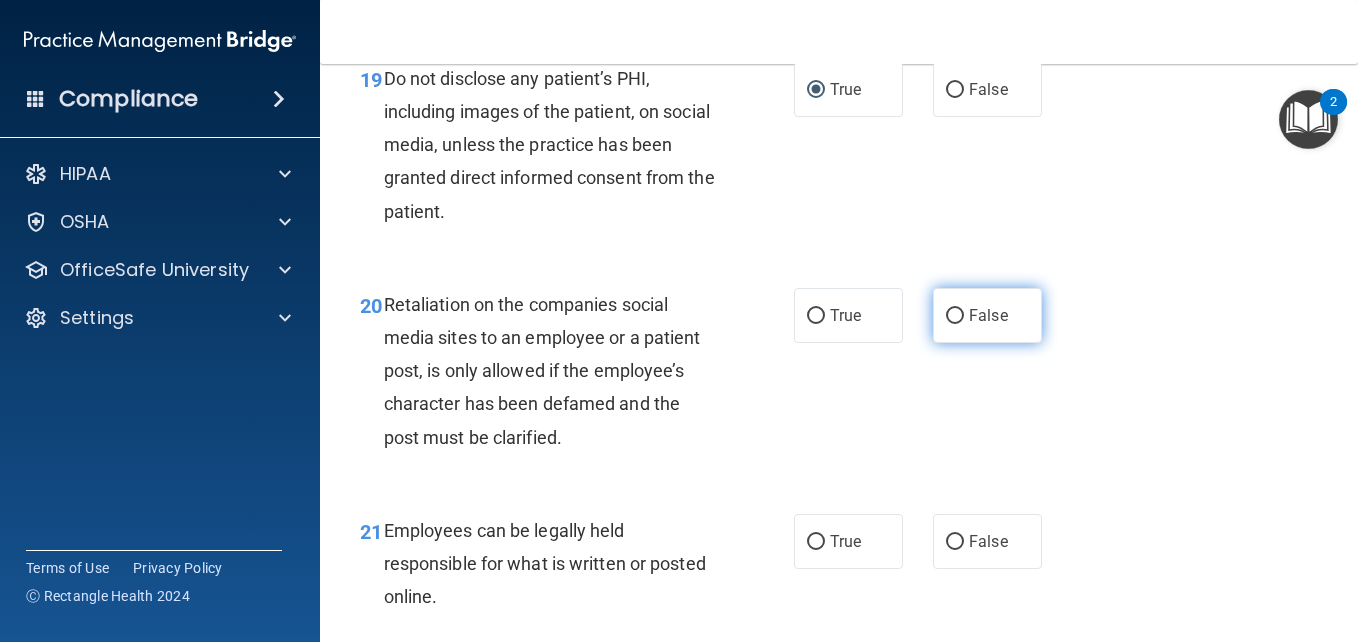 click on "False" at bounding box center (955, 316) 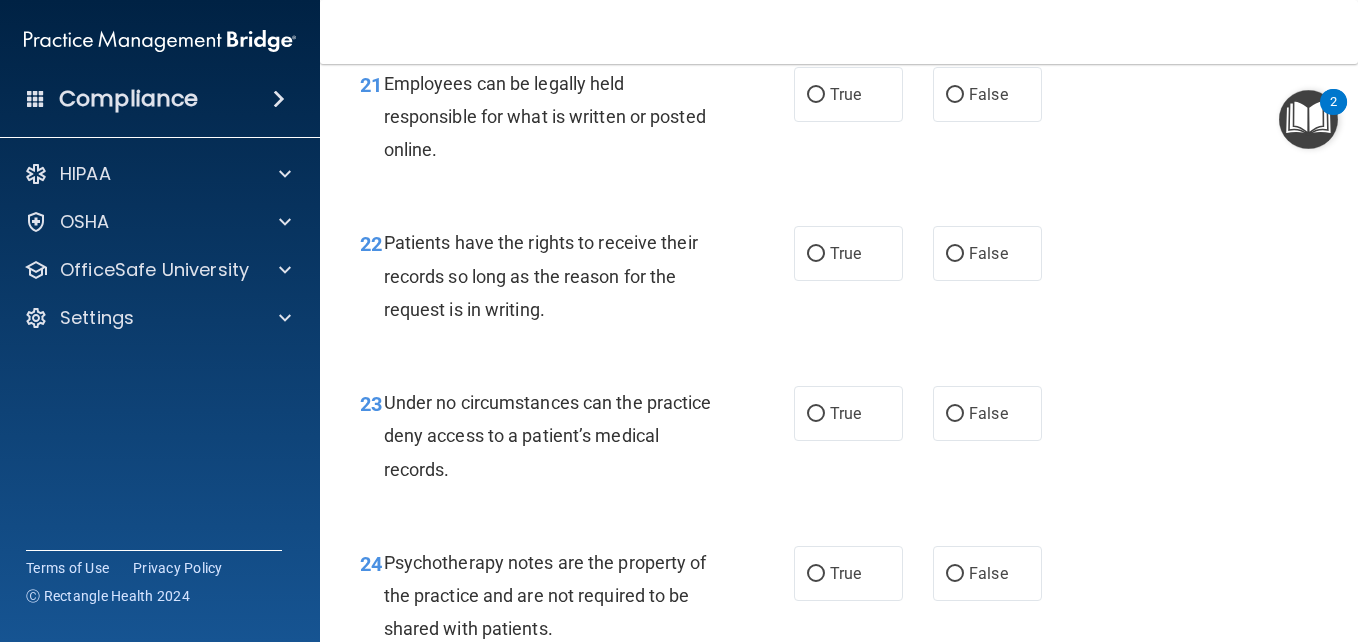 scroll, scrollTop: 4600, scrollLeft: 0, axis: vertical 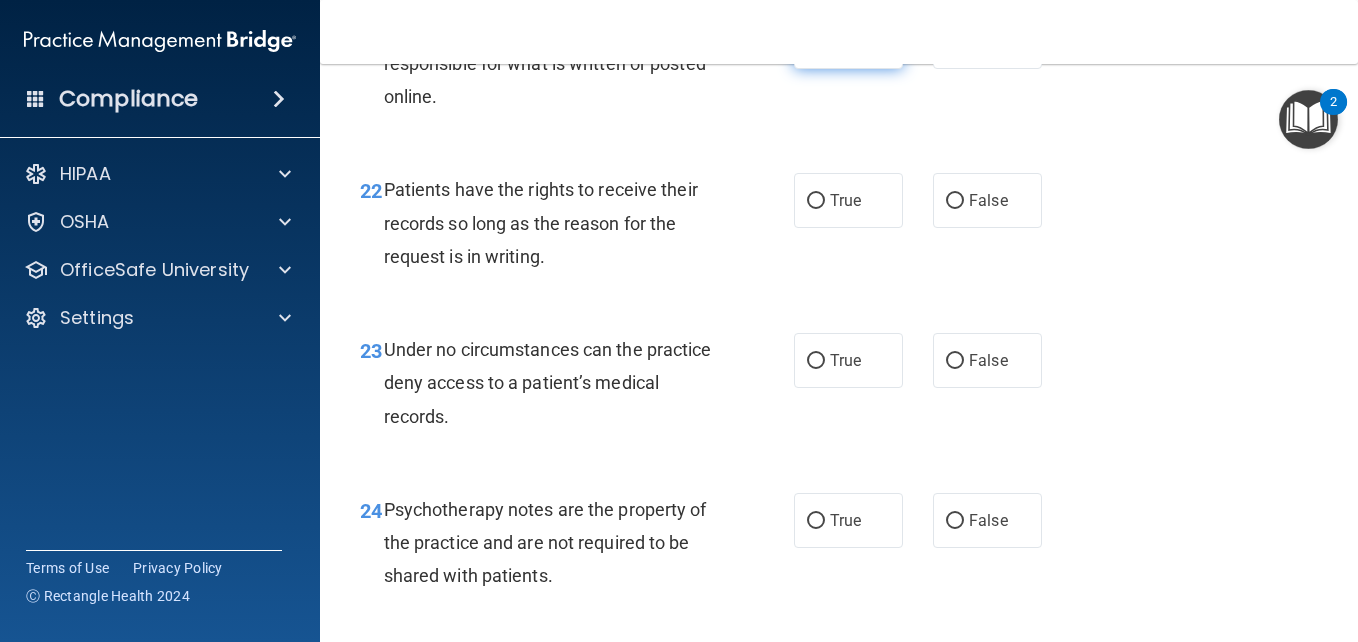 click on "True" at bounding box center (816, 42) 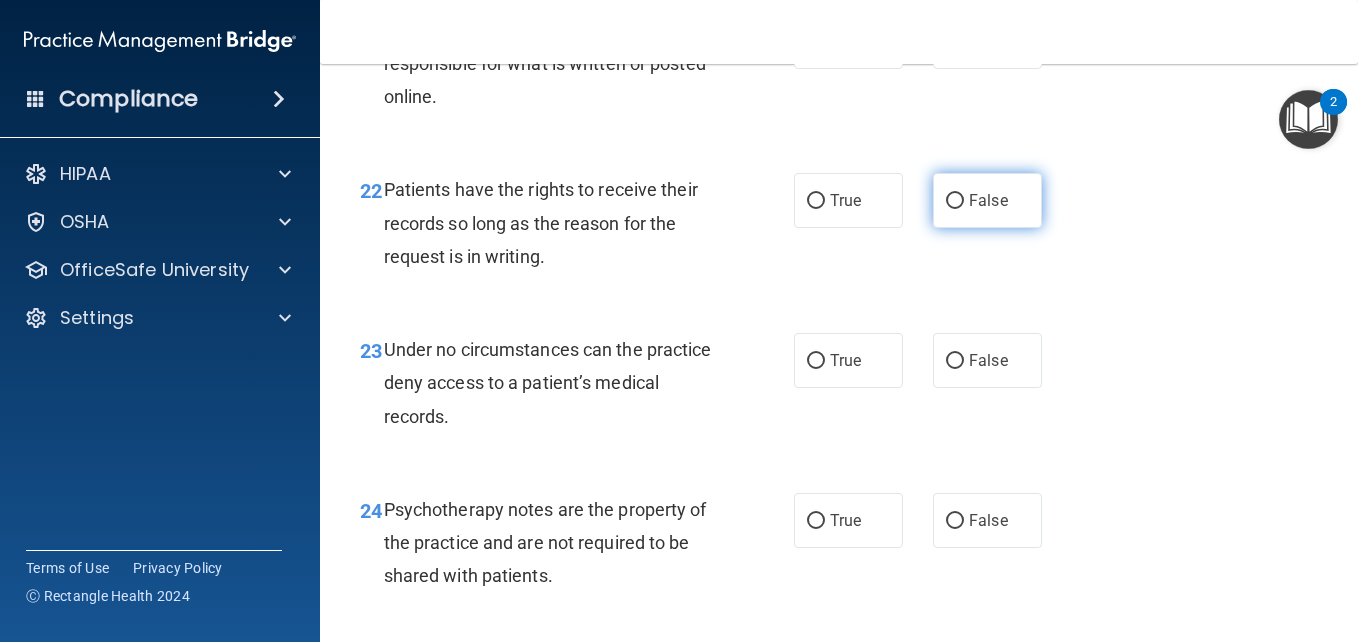 click on "False" at bounding box center [955, 201] 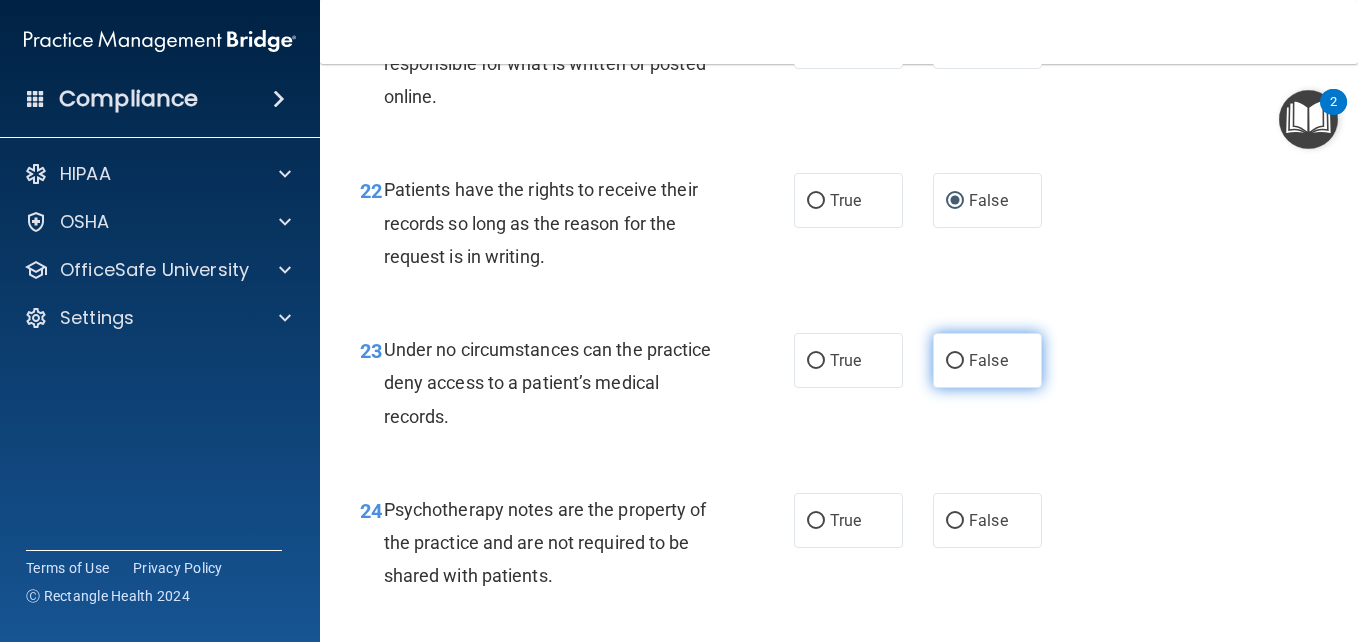 click on "False" at bounding box center [955, 361] 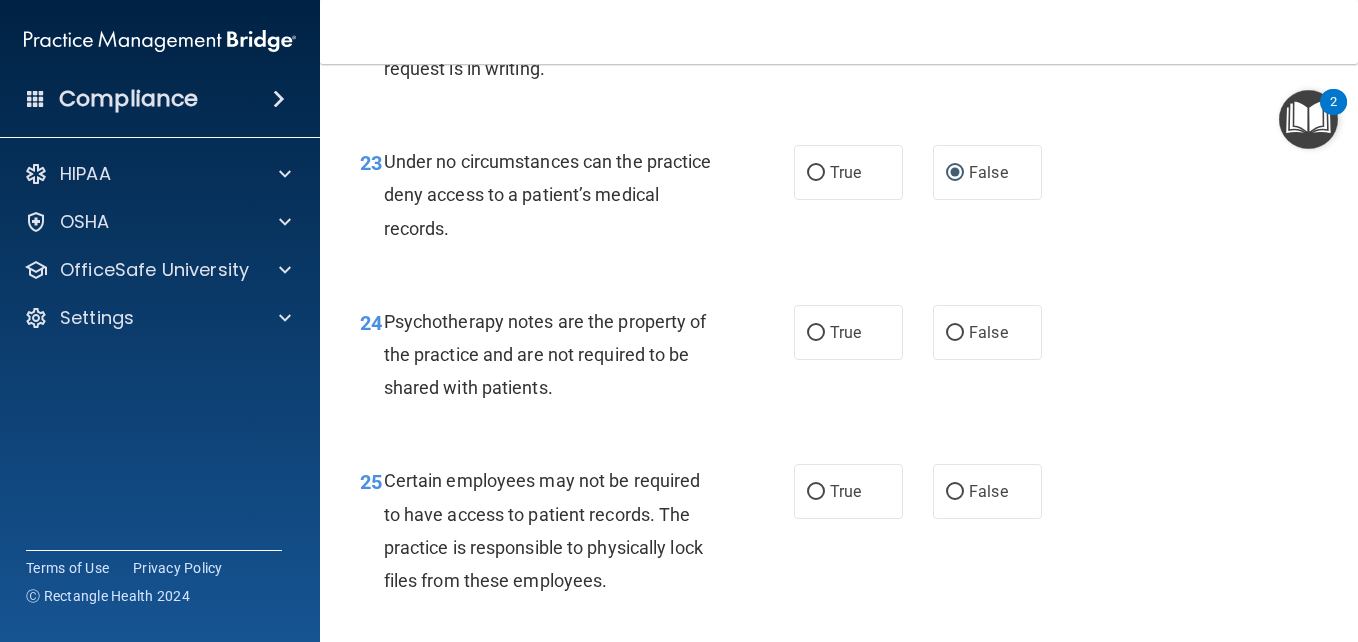 scroll, scrollTop: 4800, scrollLeft: 0, axis: vertical 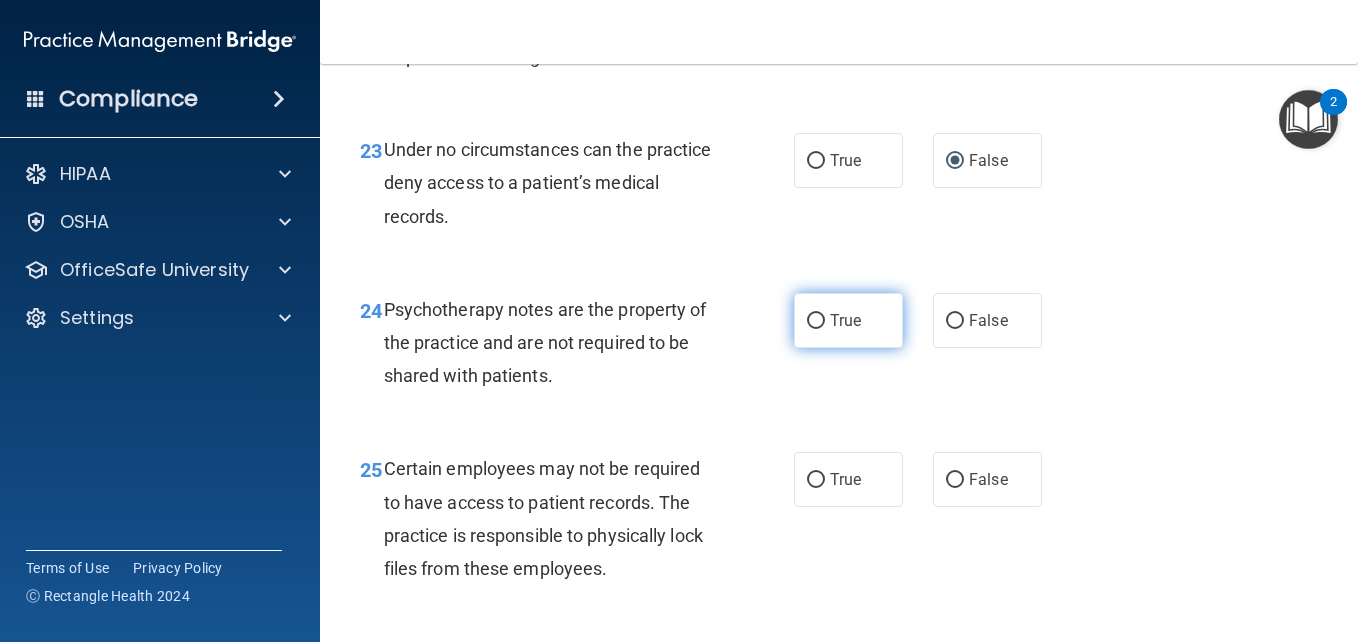 click on "True" at bounding box center [816, 321] 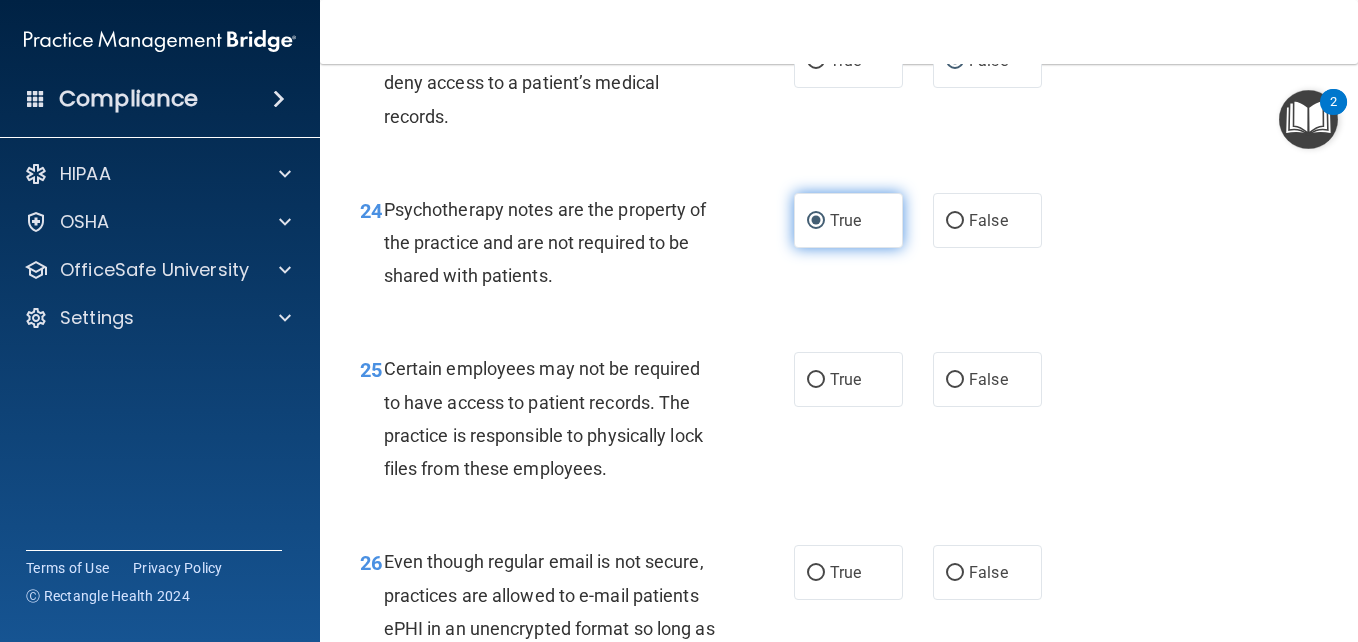 scroll, scrollTop: 5000, scrollLeft: 0, axis: vertical 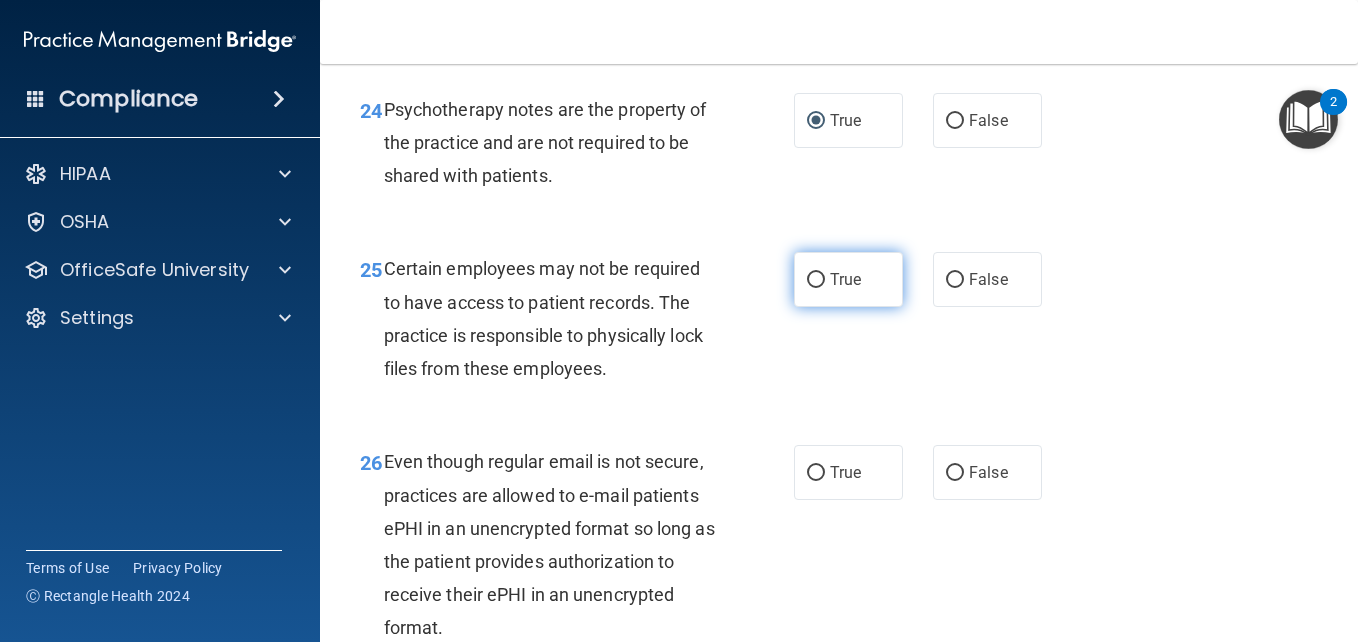 click on "True" at bounding box center [816, 280] 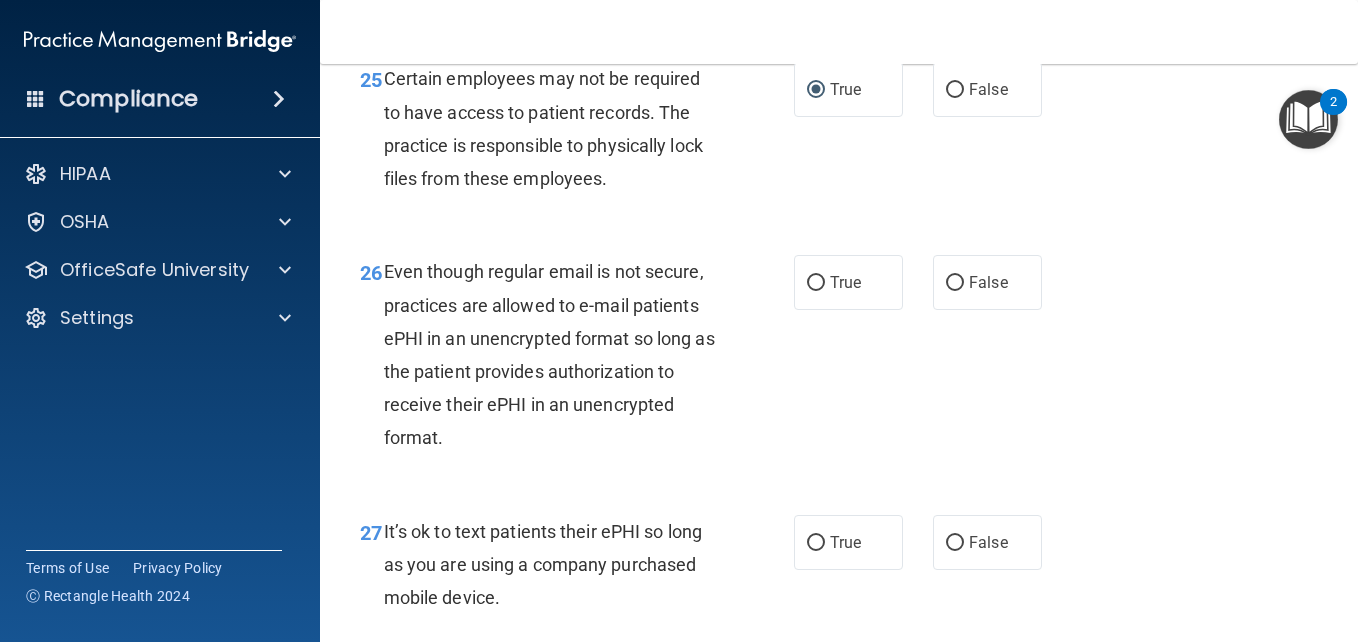 scroll, scrollTop: 5200, scrollLeft: 0, axis: vertical 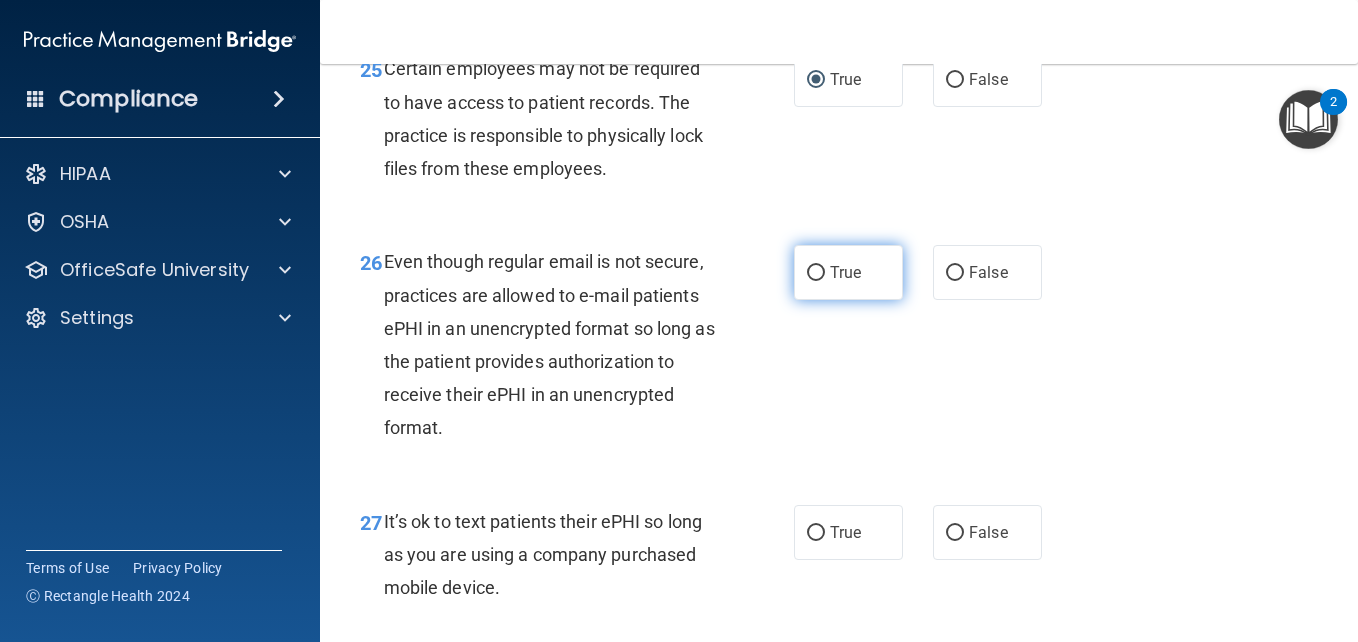 click on "True" at bounding box center [816, 273] 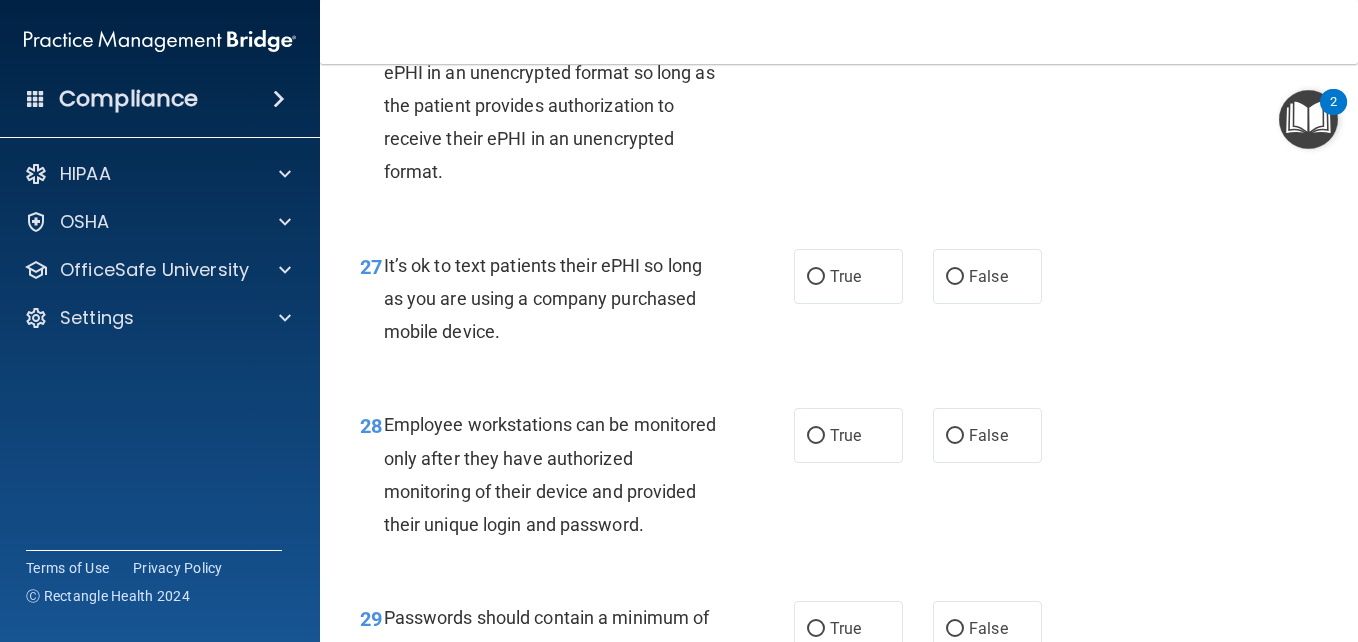 scroll, scrollTop: 5500, scrollLeft: 0, axis: vertical 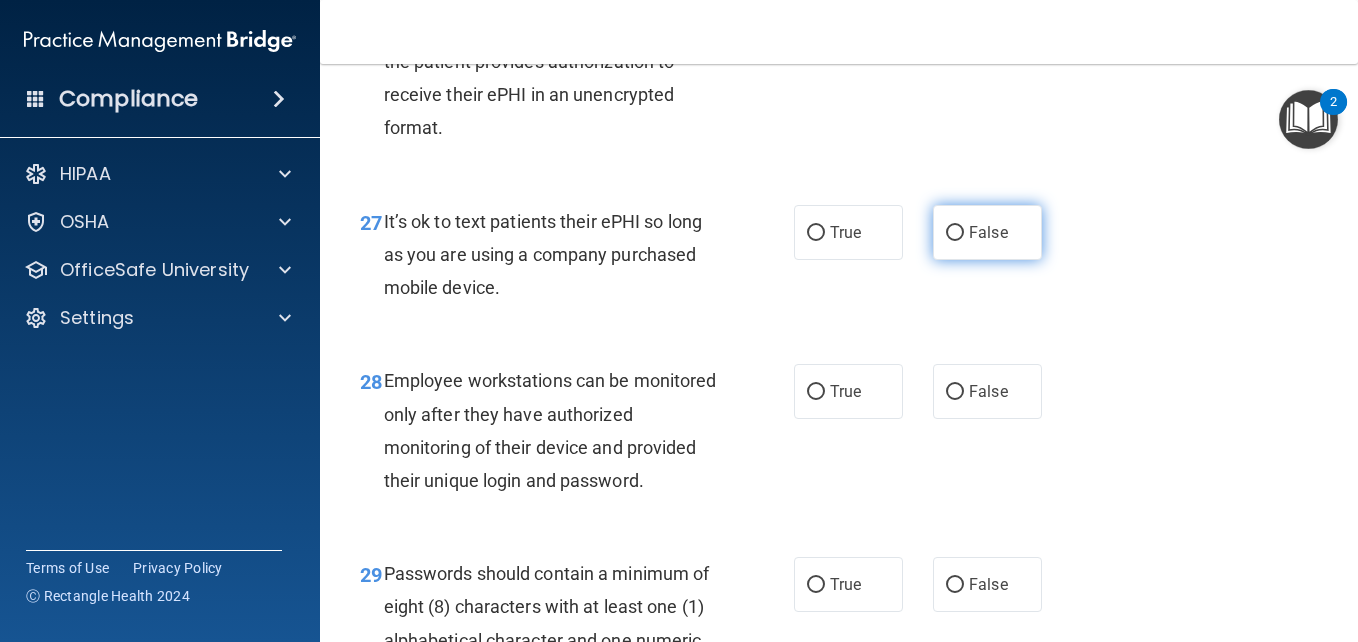 click on "False" at bounding box center [955, 233] 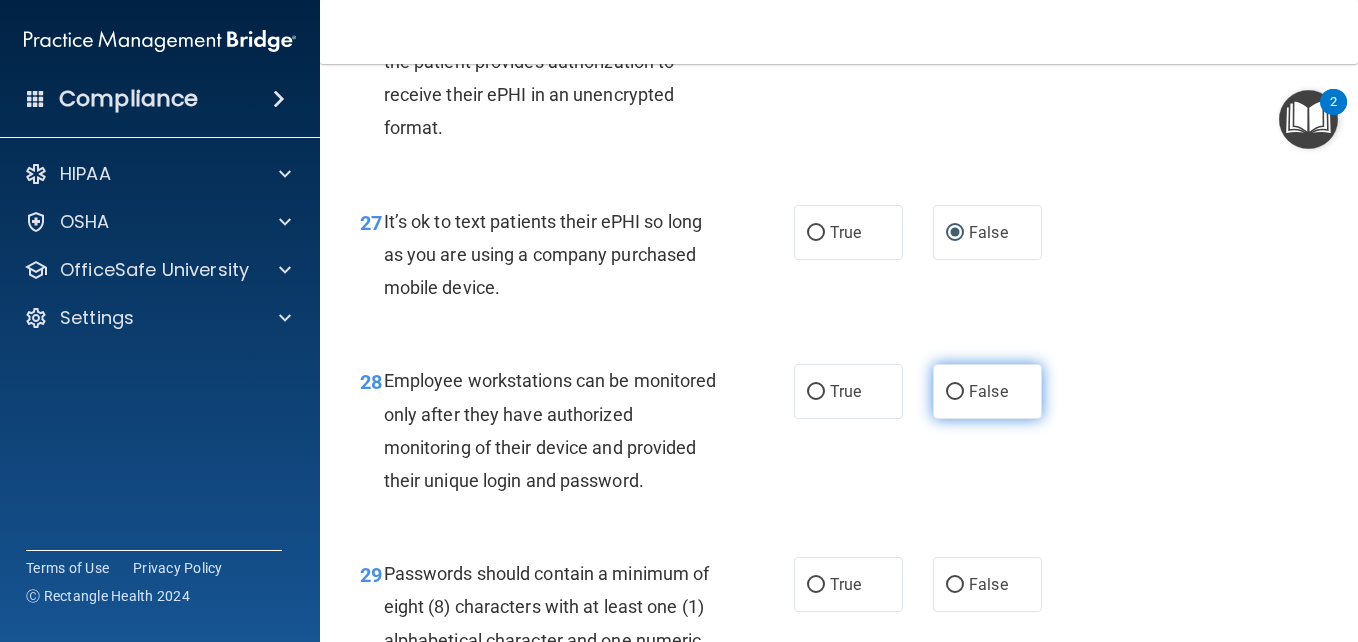 click on "False" at bounding box center [955, 392] 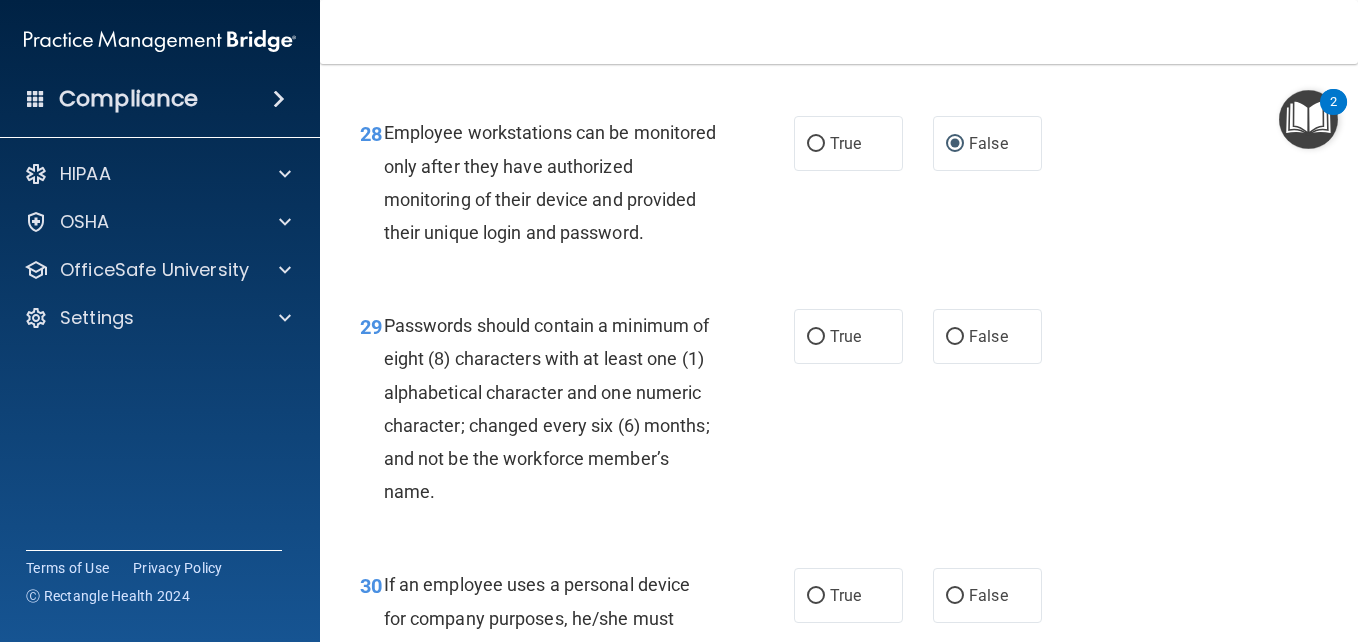 scroll, scrollTop: 5800, scrollLeft: 0, axis: vertical 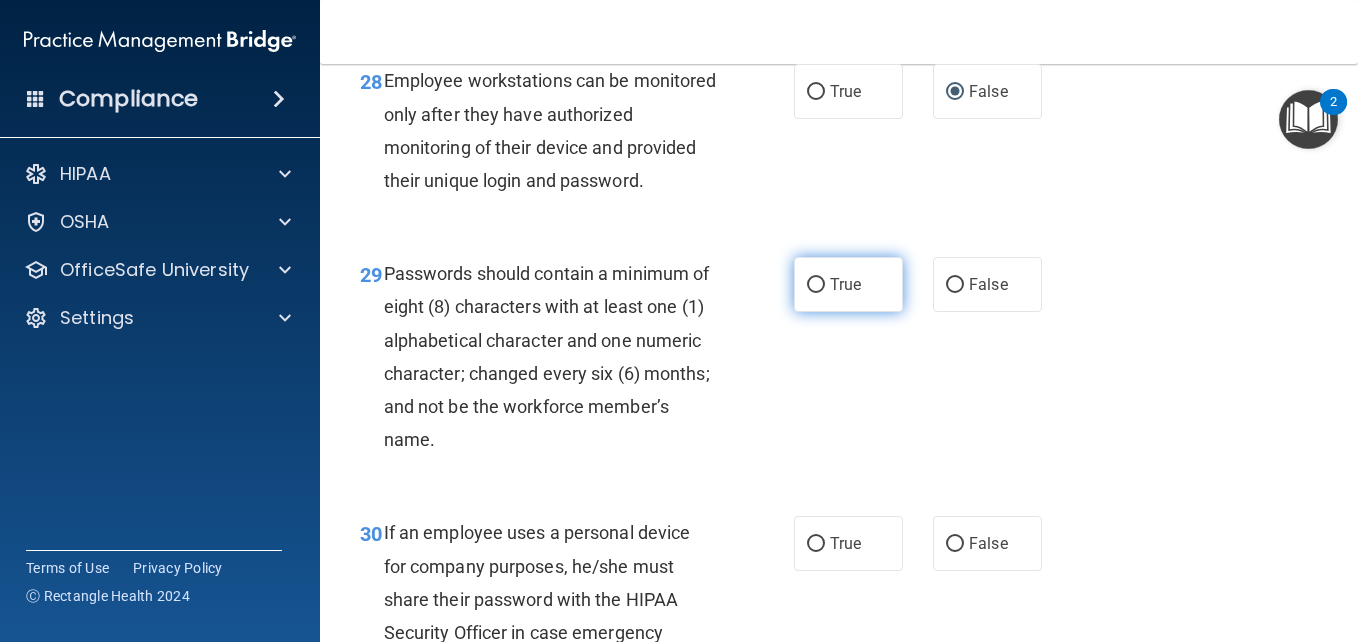 click on "True" at bounding box center (816, 285) 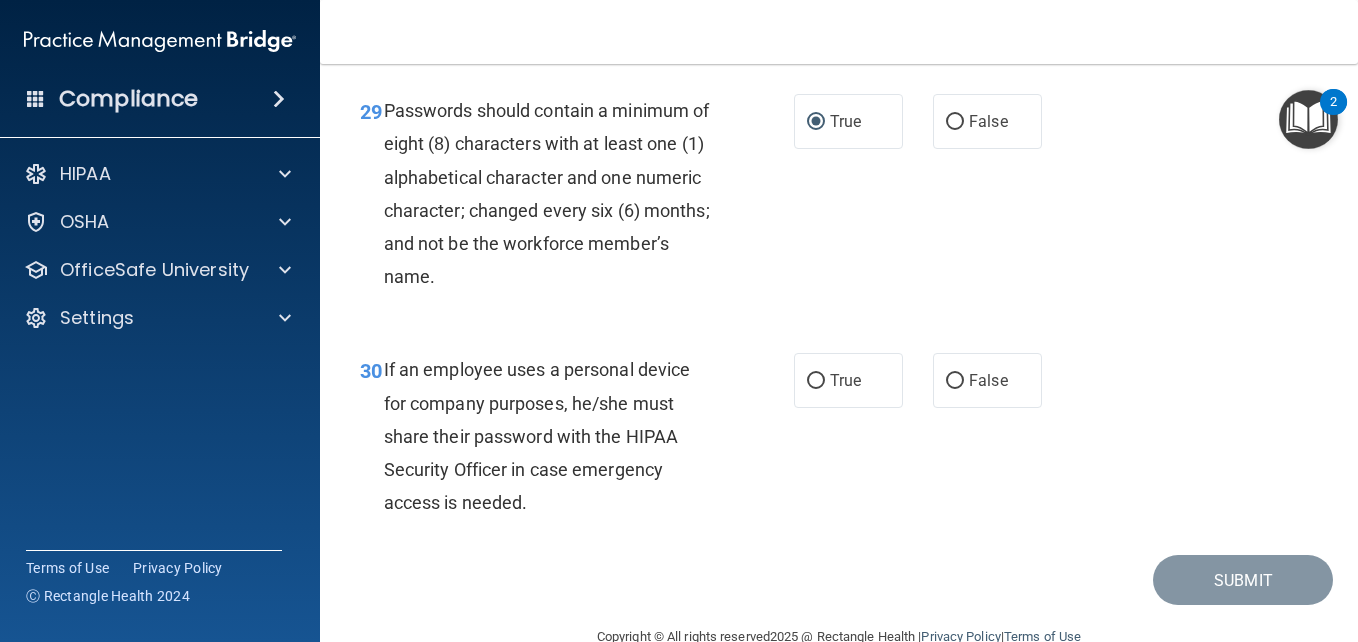 scroll, scrollTop: 6000, scrollLeft: 0, axis: vertical 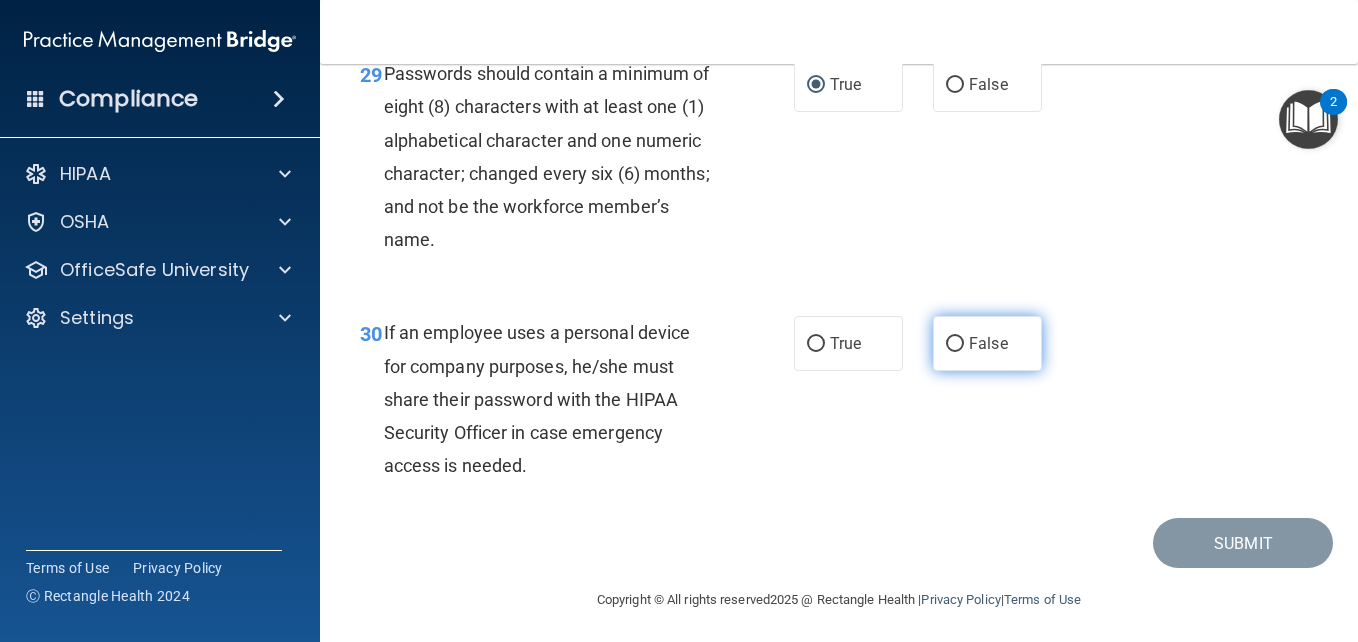 click on "False" at bounding box center [955, 344] 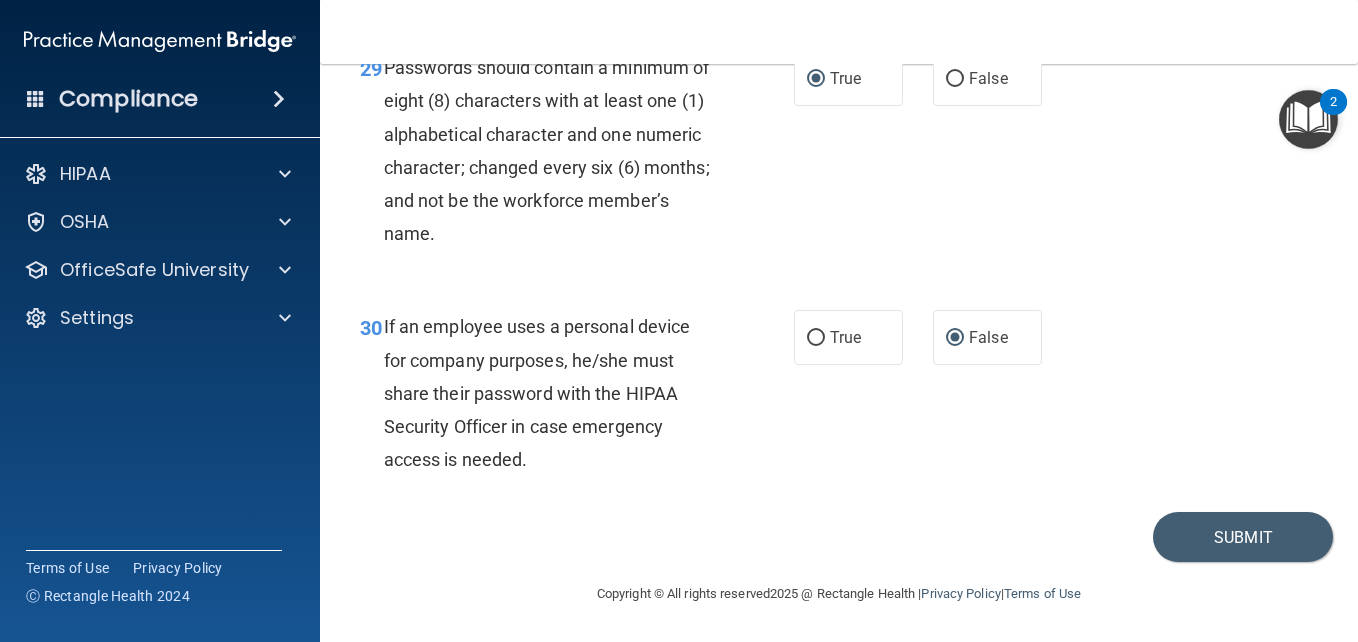scroll, scrollTop: 6172, scrollLeft: 0, axis: vertical 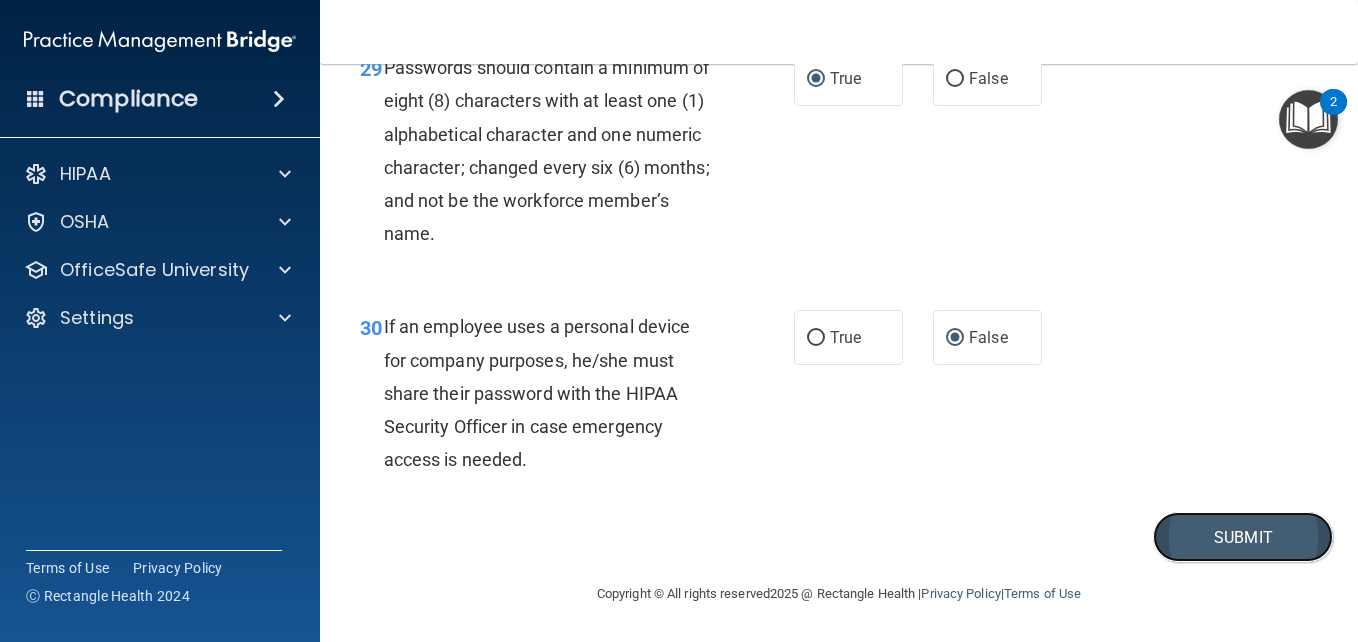 click on "Submit" at bounding box center (1243, 537) 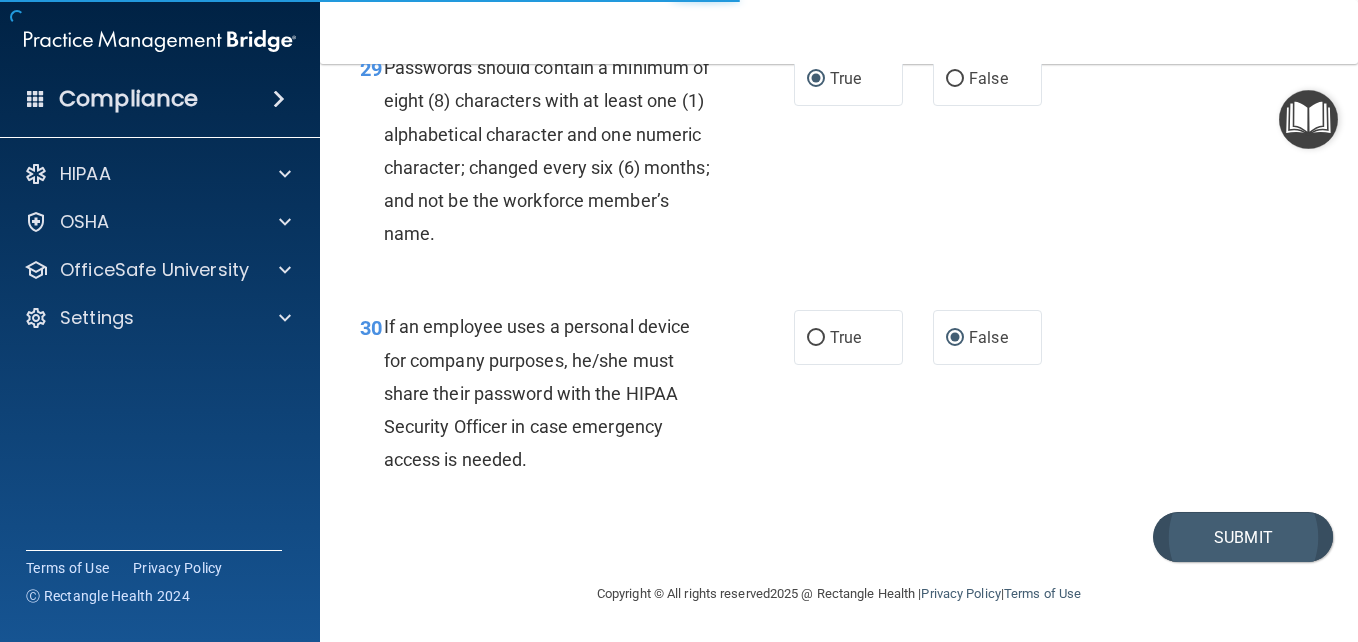 scroll, scrollTop: 0, scrollLeft: 0, axis: both 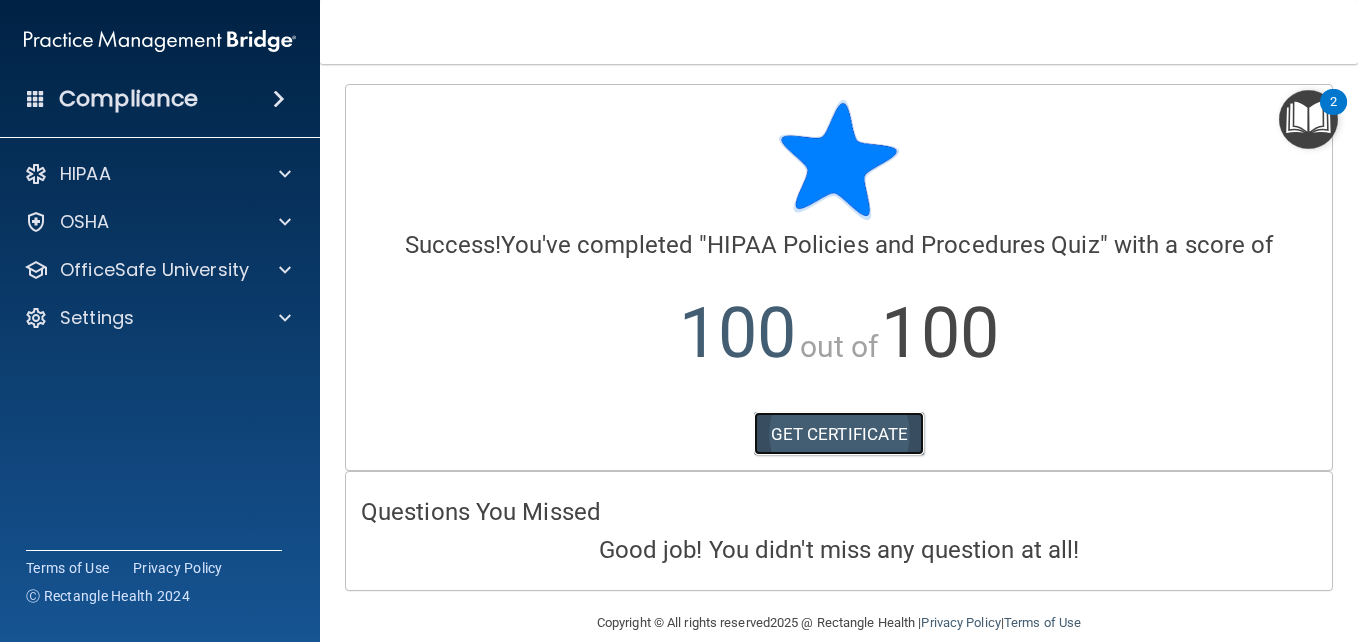 click on "GET CERTIFICATE" at bounding box center (839, 434) 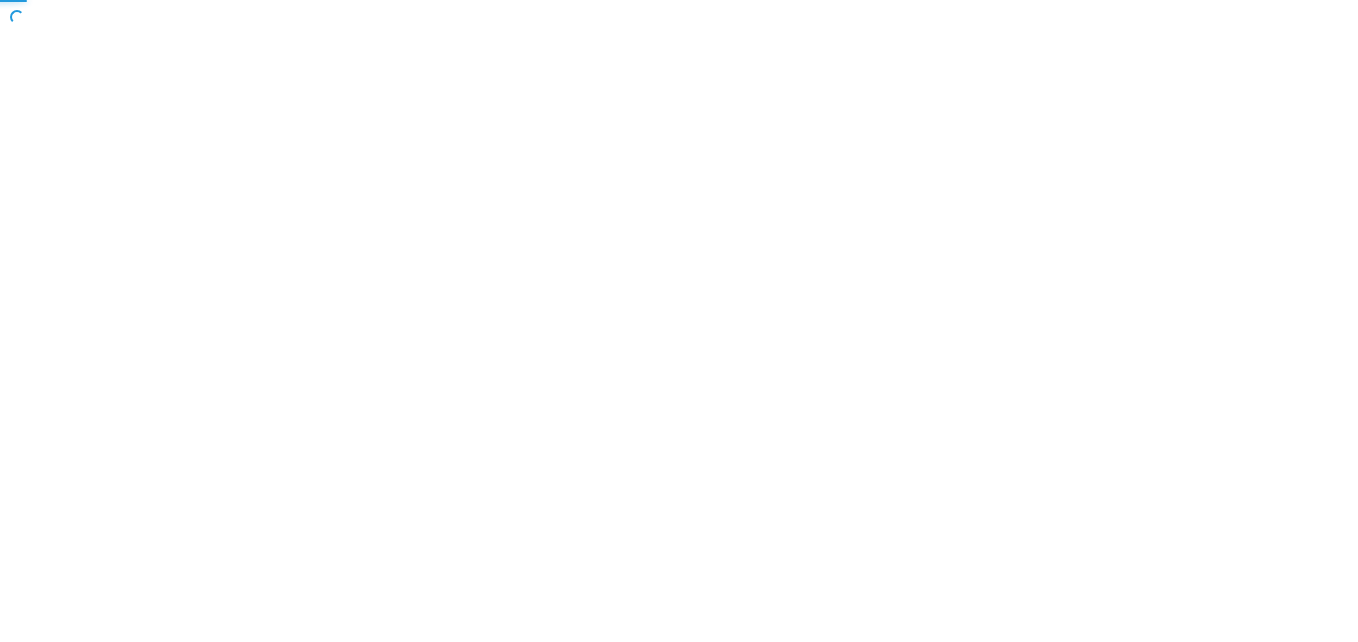 scroll, scrollTop: 0, scrollLeft: 0, axis: both 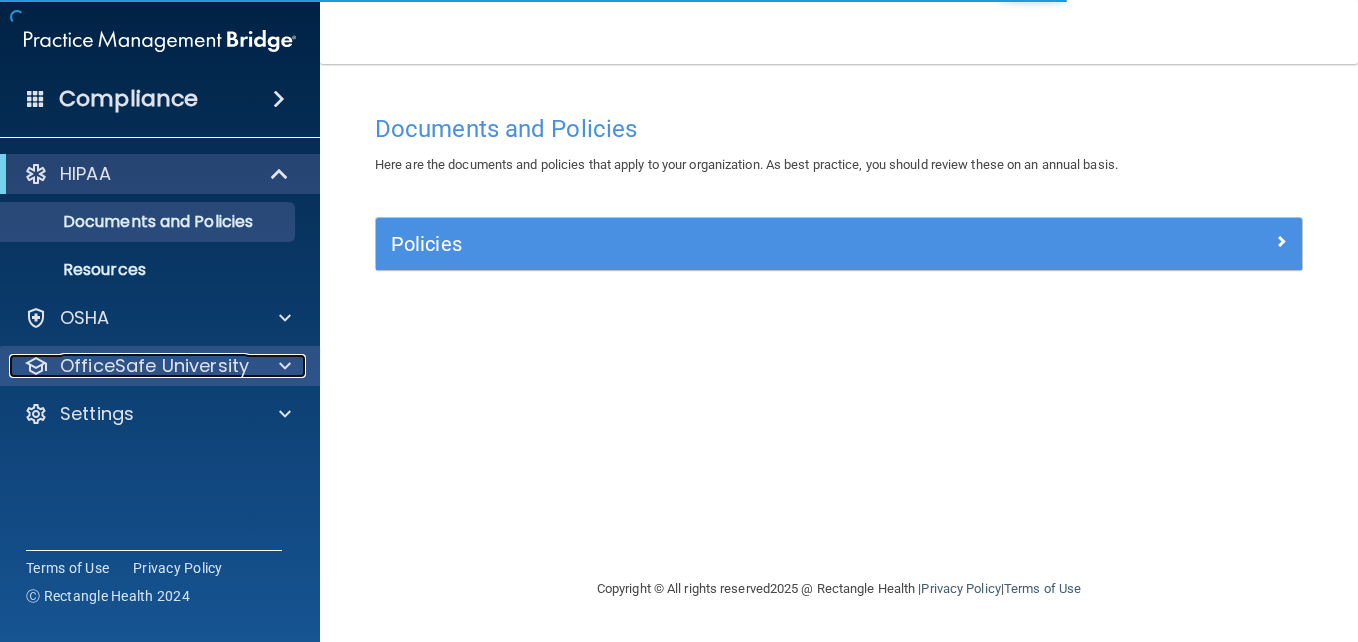 click on "OfficeSafe University" at bounding box center [154, 366] 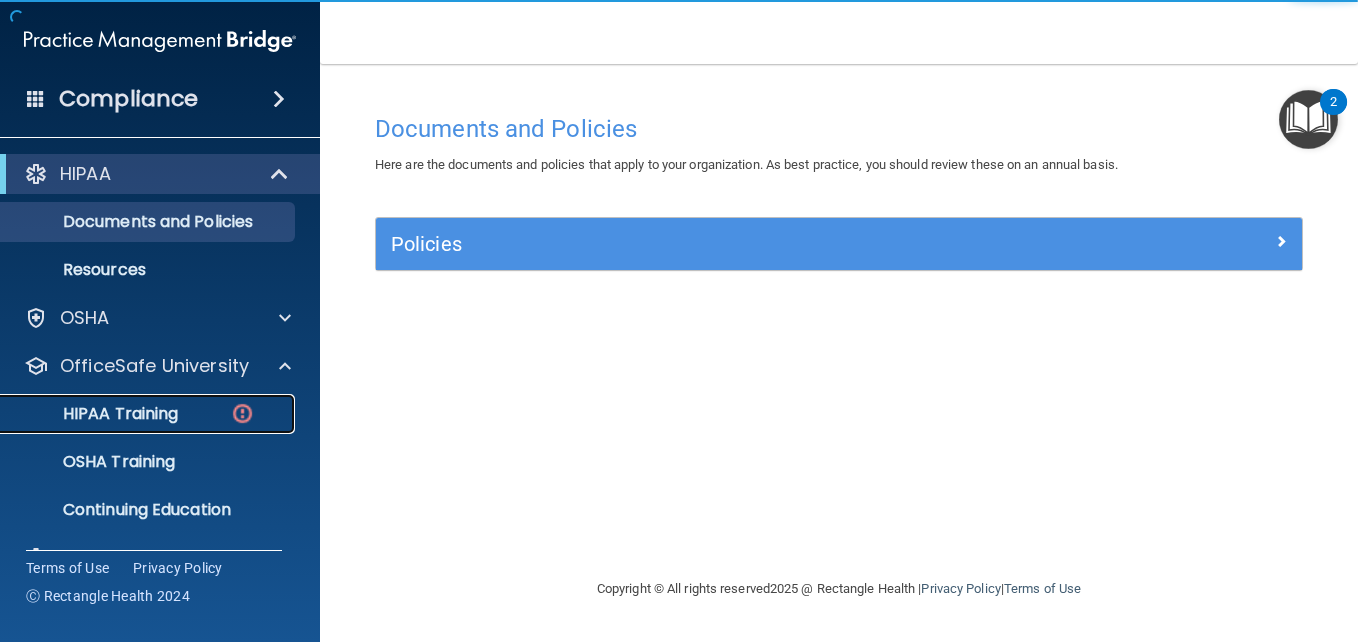 click on "HIPAA Training" at bounding box center (95, 414) 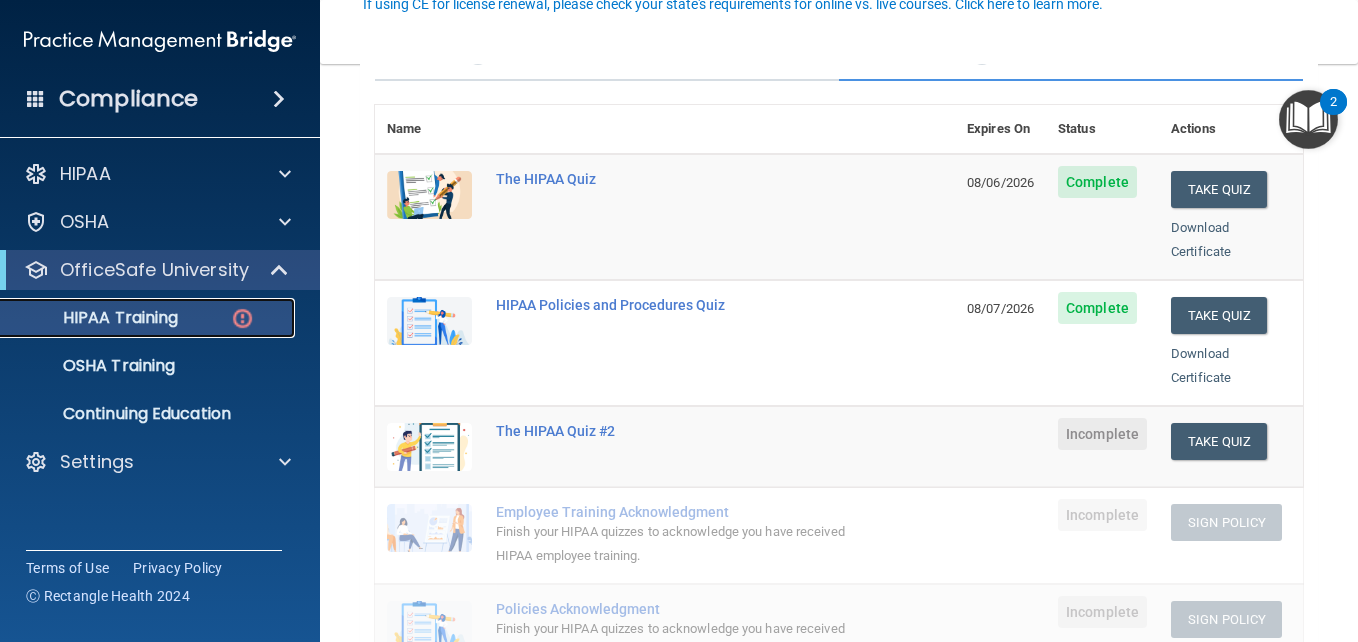 scroll, scrollTop: 200, scrollLeft: 0, axis: vertical 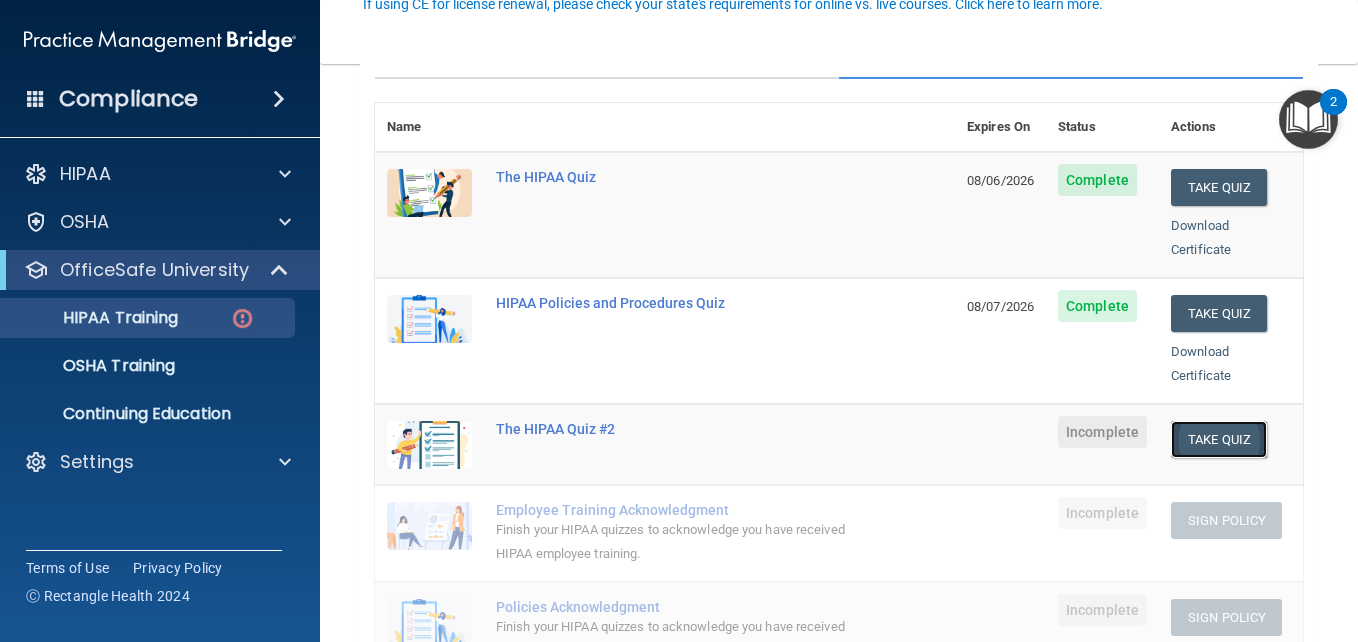 click on "Take Quiz" at bounding box center (1219, 439) 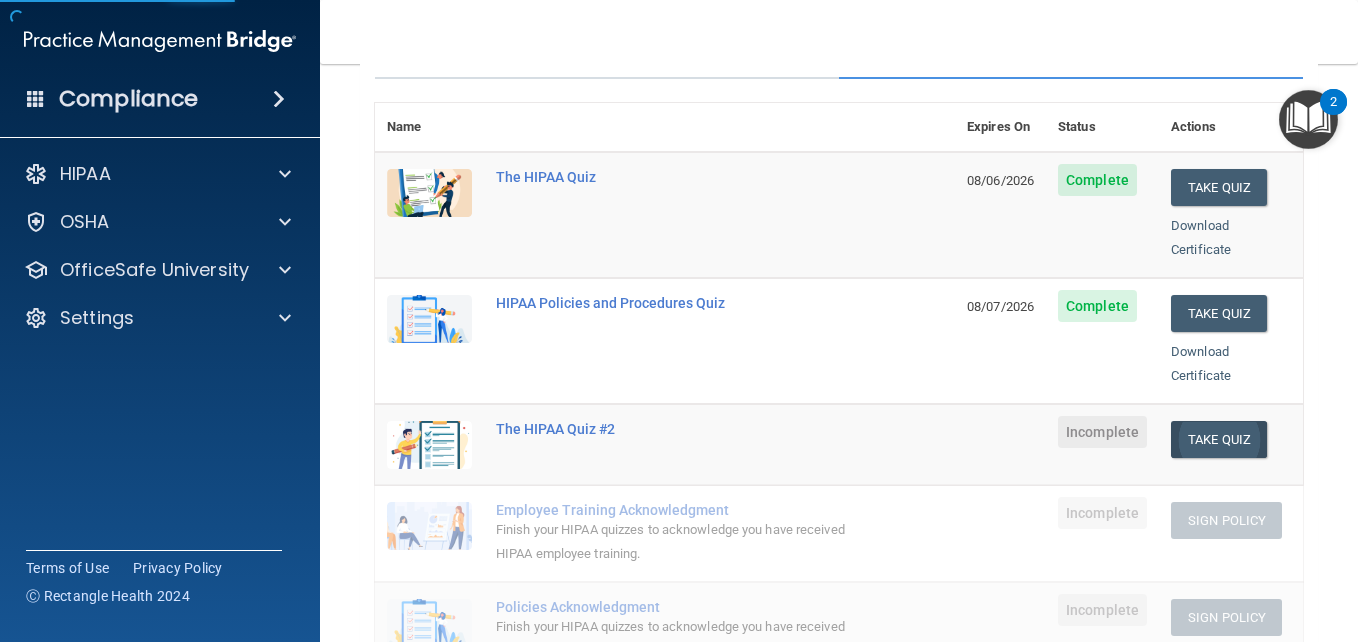 scroll, scrollTop: 0, scrollLeft: 0, axis: both 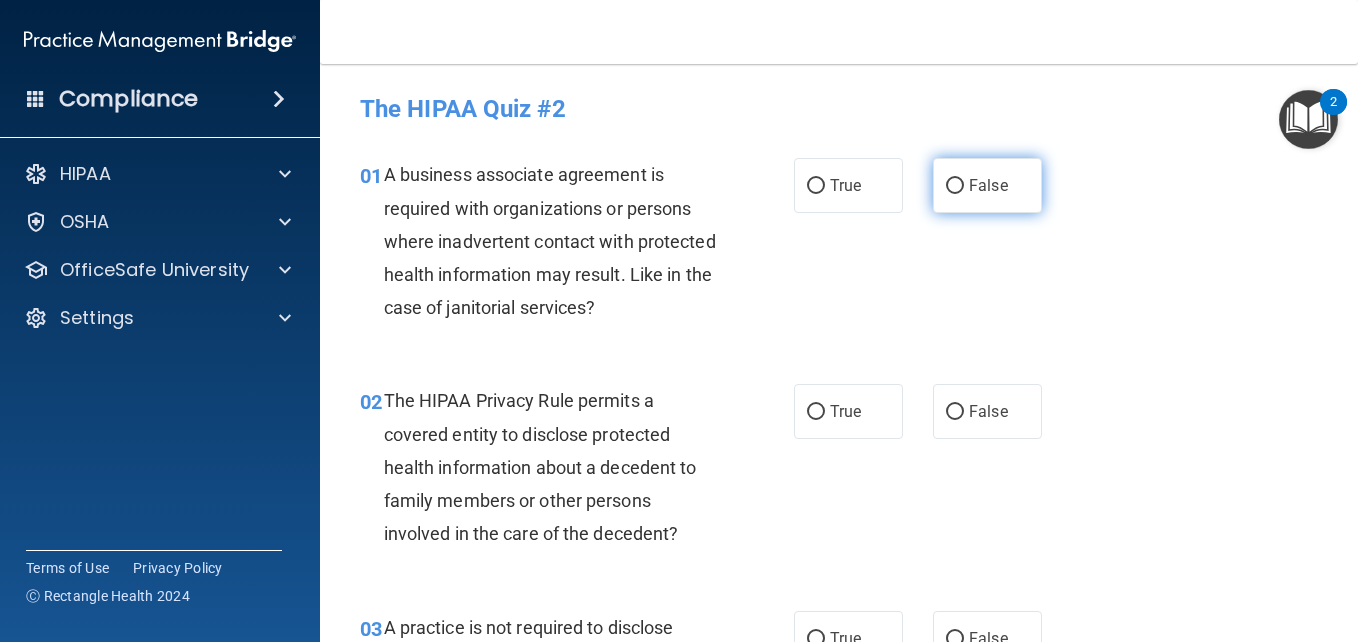 click on "False" at bounding box center [955, 186] 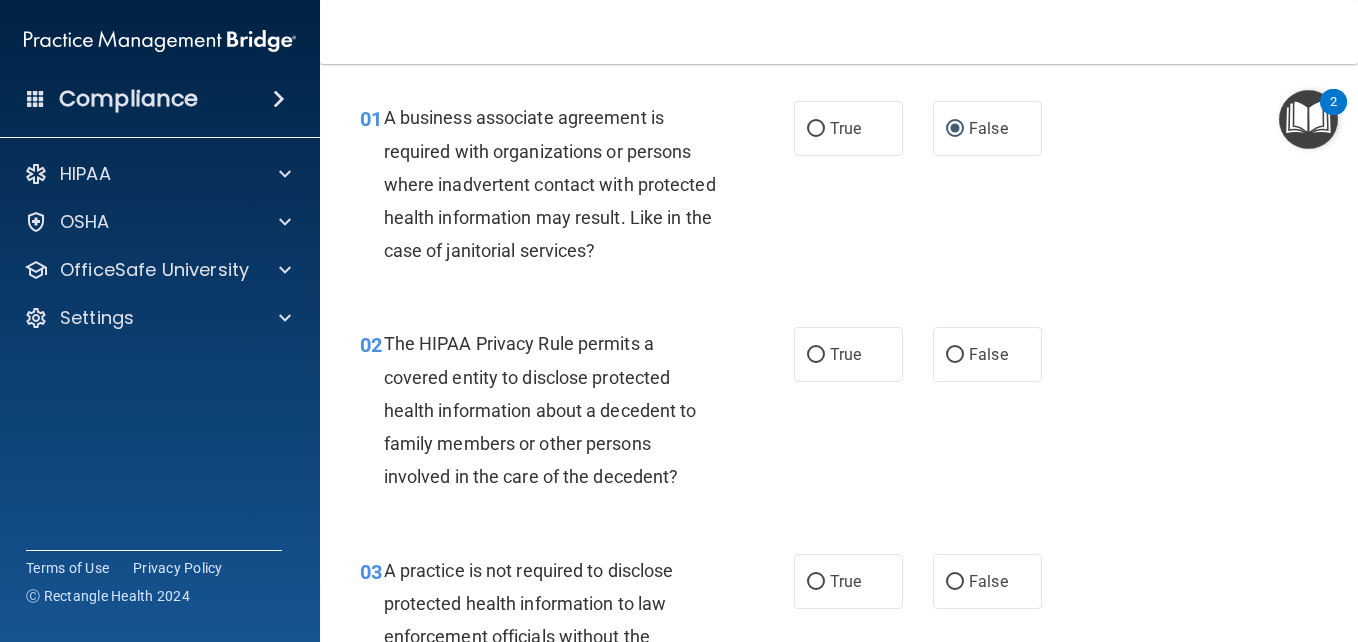 scroll, scrollTop: 100, scrollLeft: 0, axis: vertical 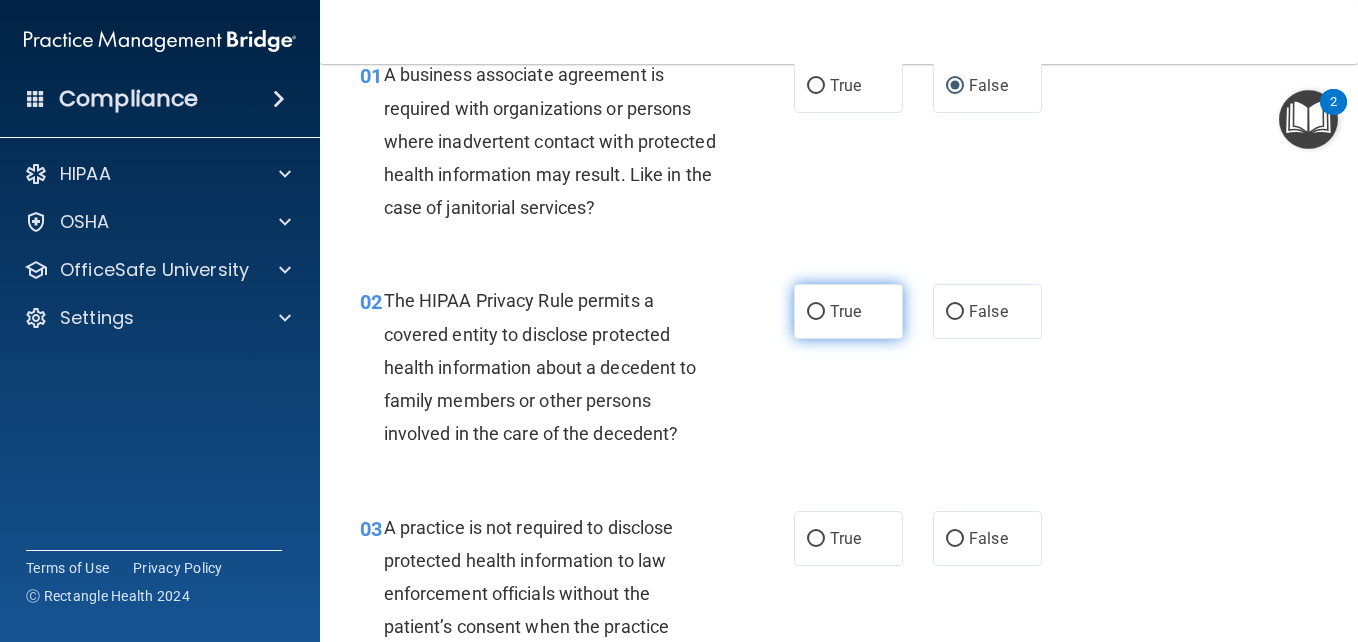 click on "True" at bounding box center [816, 312] 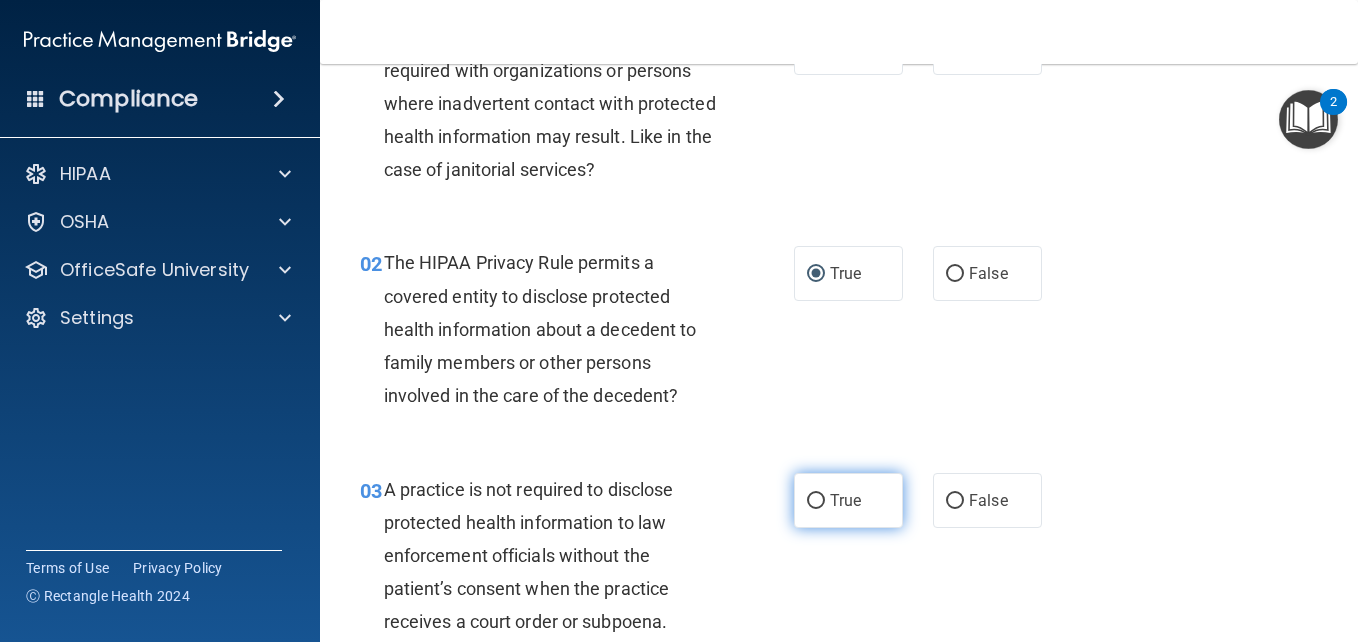 scroll, scrollTop: 200, scrollLeft: 0, axis: vertical 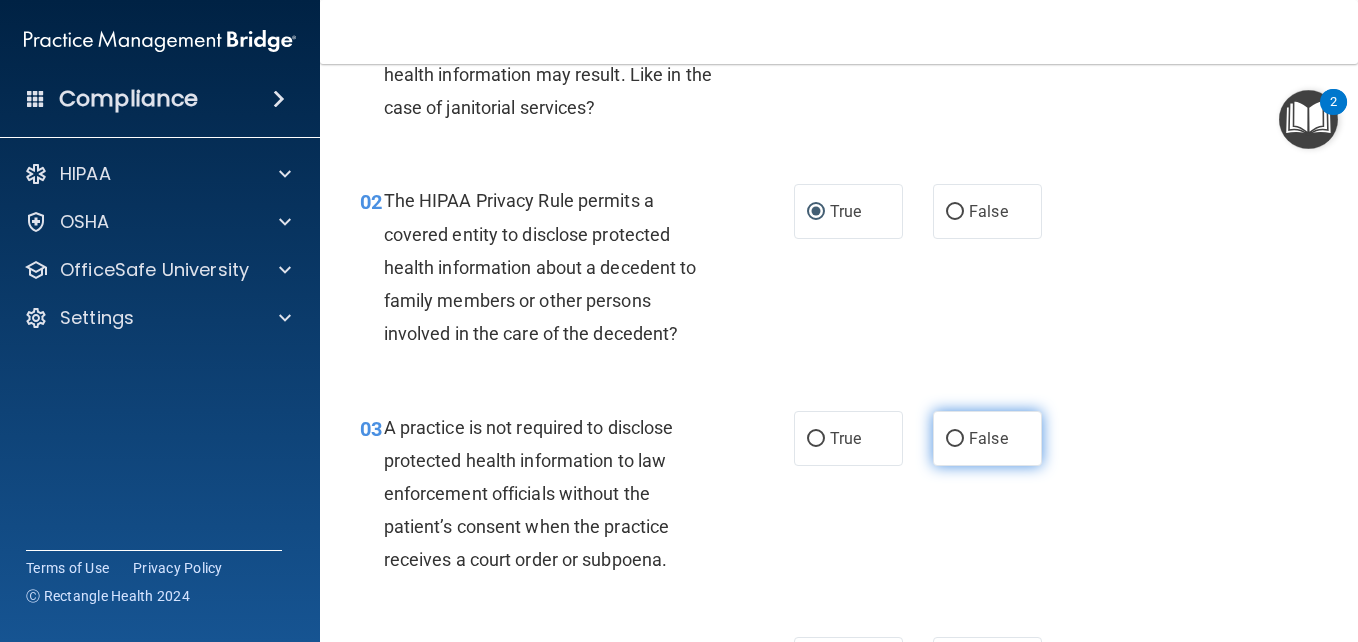 click on "False" at bounding box center [955, 439] 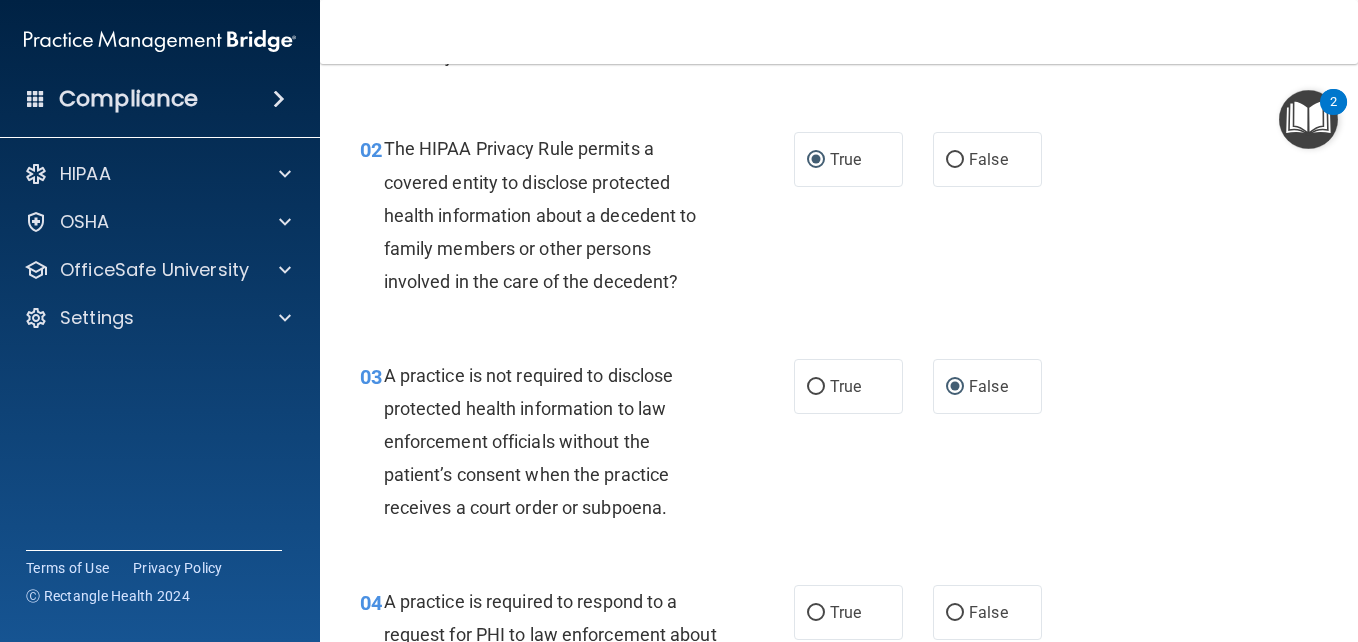 scroll, scrollTop: 400, scrollLeft: 0, axis: vertical 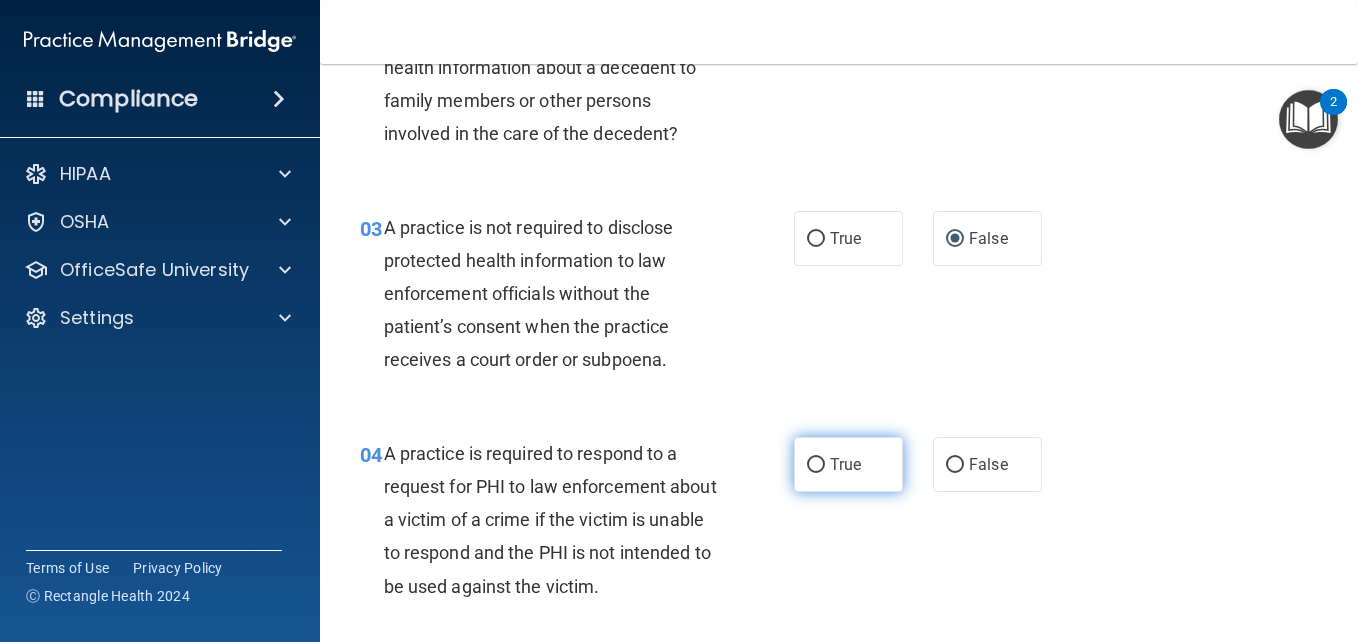 click on "True" at bounding box center [816, 465] 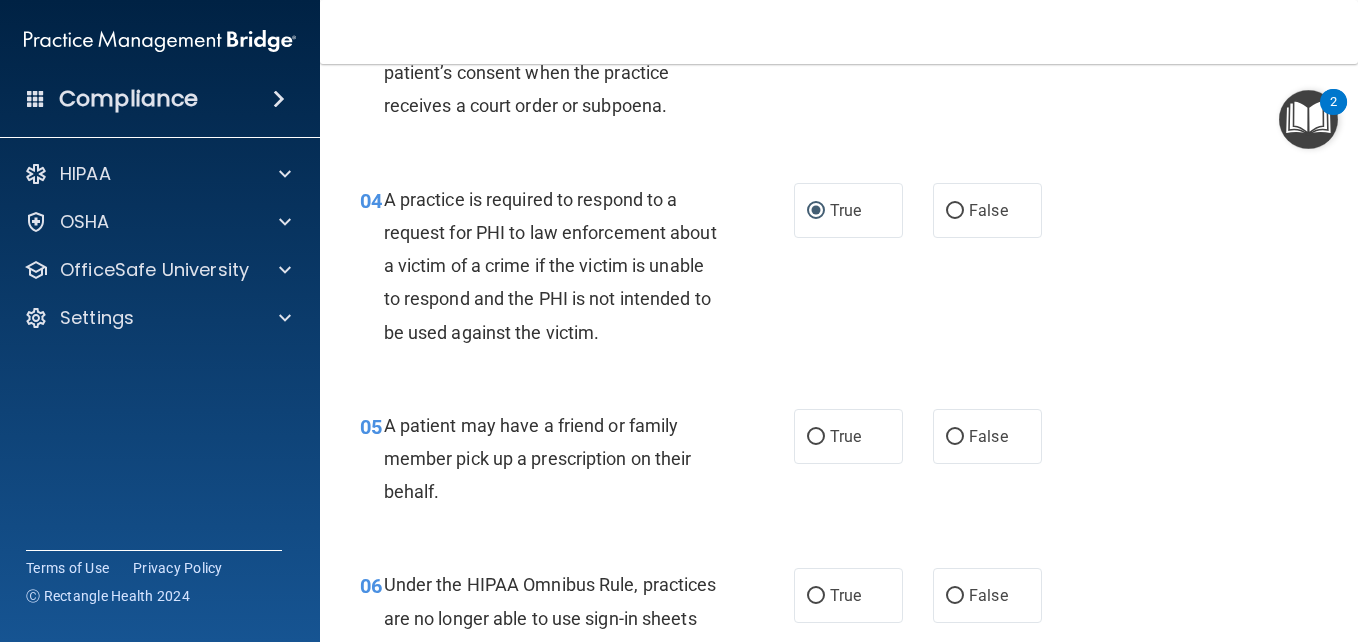 scroll, scrollTop: 700, scrollLeft: 0, axis: vertical 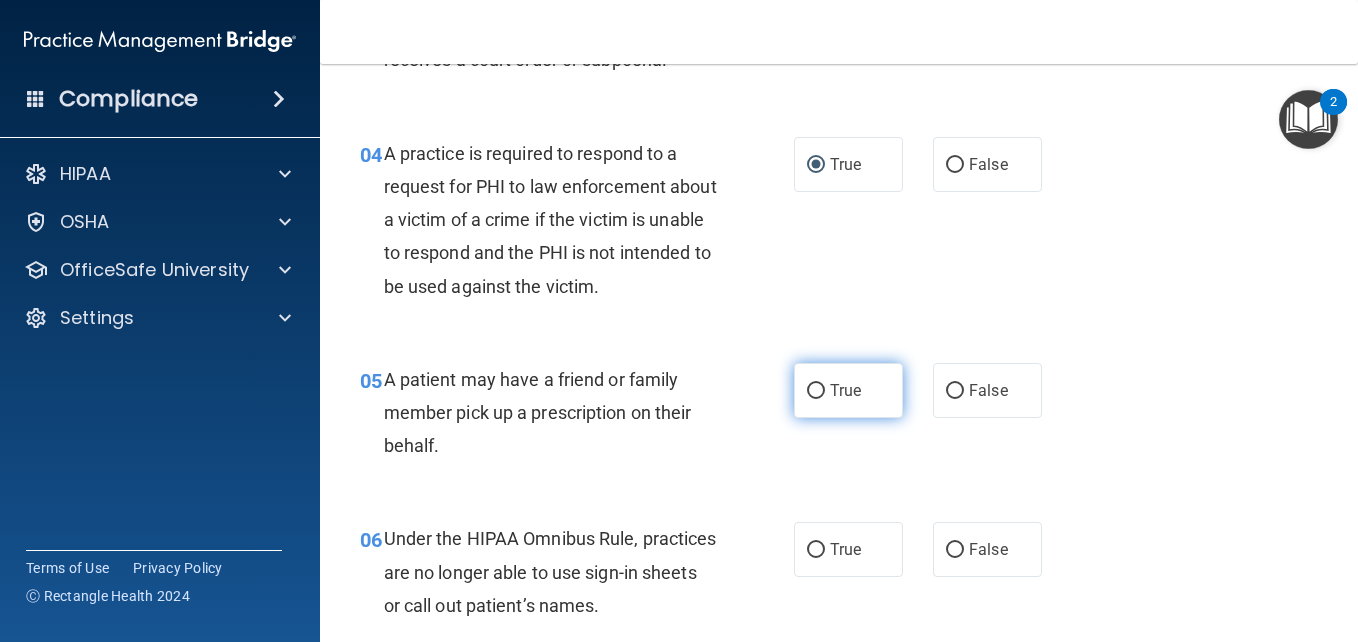 click on "True" at bounding box center [816, 391] 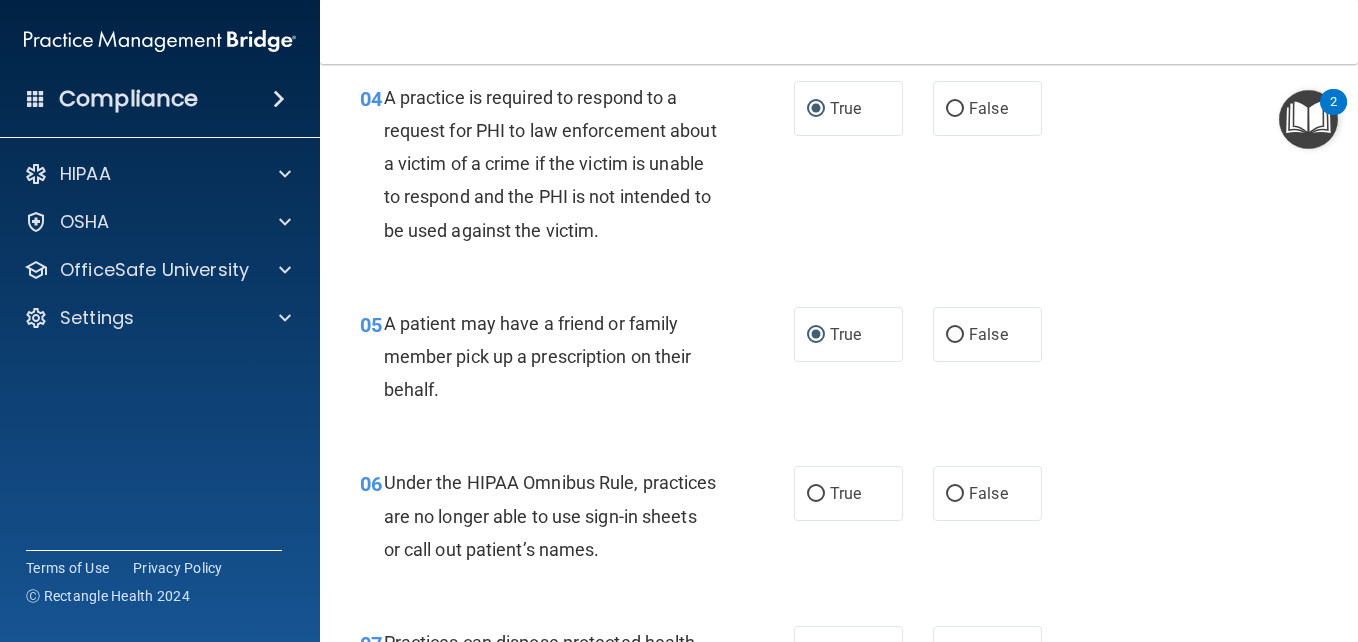 scroll, scrollTop: 800, scrollLeft: 0, axis: vertical 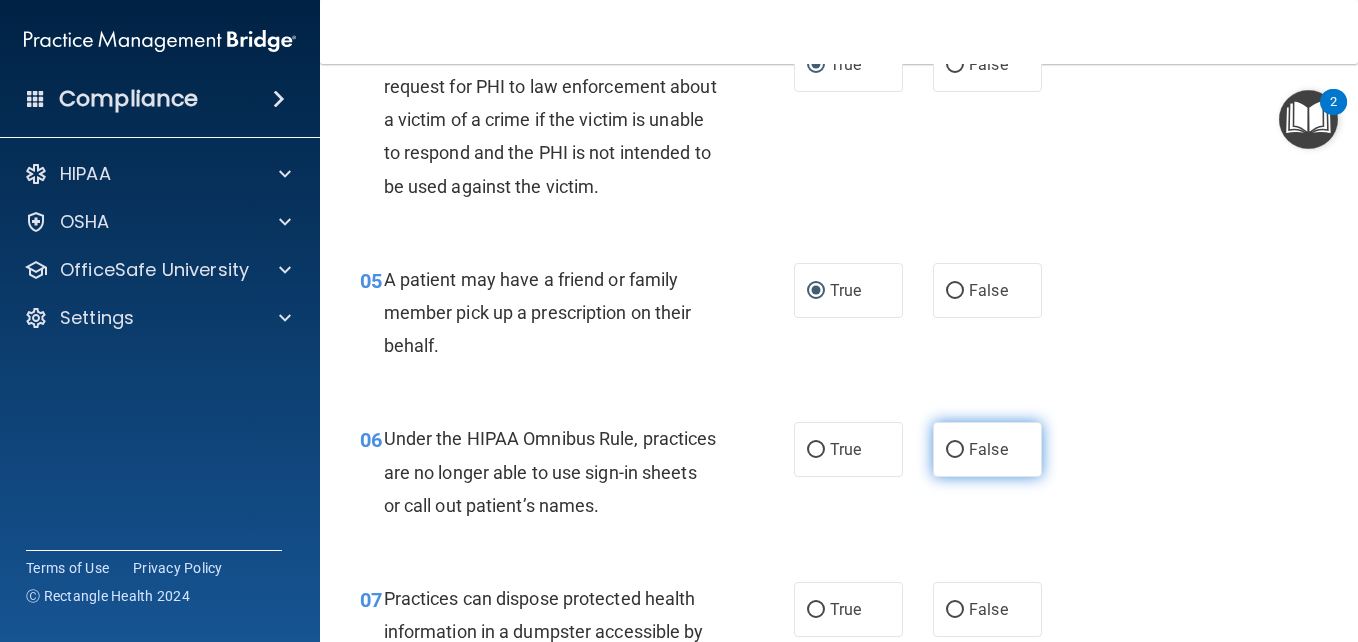 click on "False" at bounding box center (955, 450) 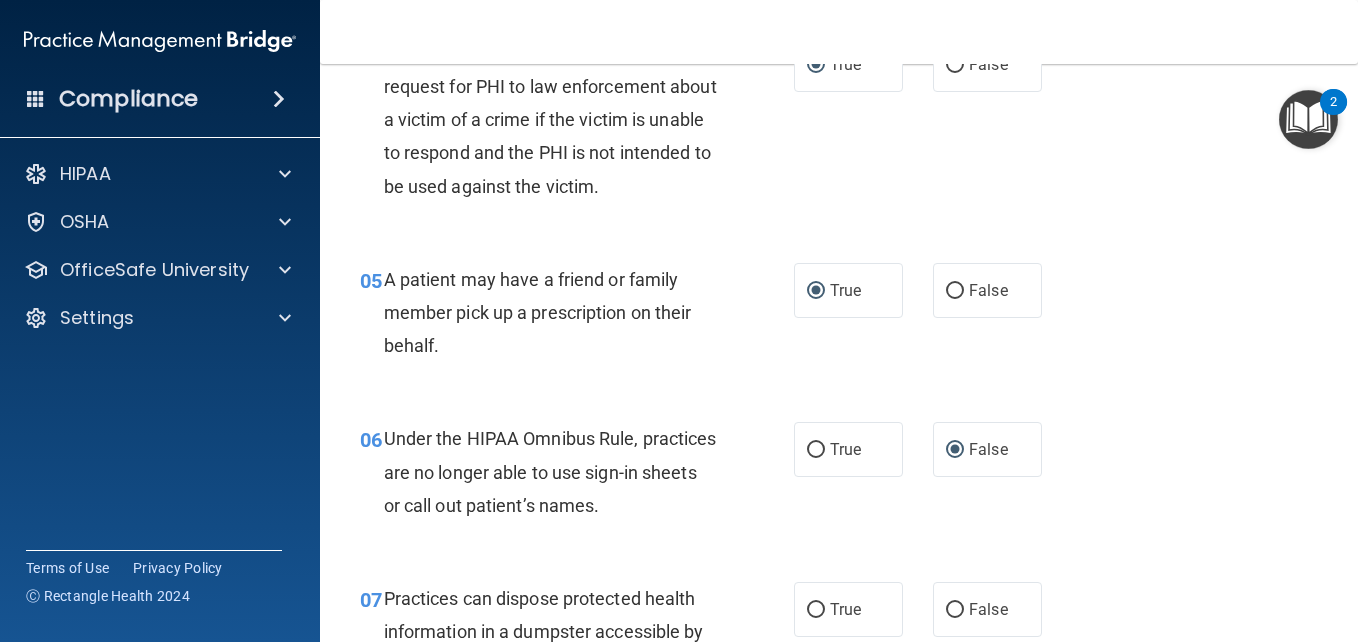 scroll, scrollTop: 900, scrollLeft: 0, axis: vertical 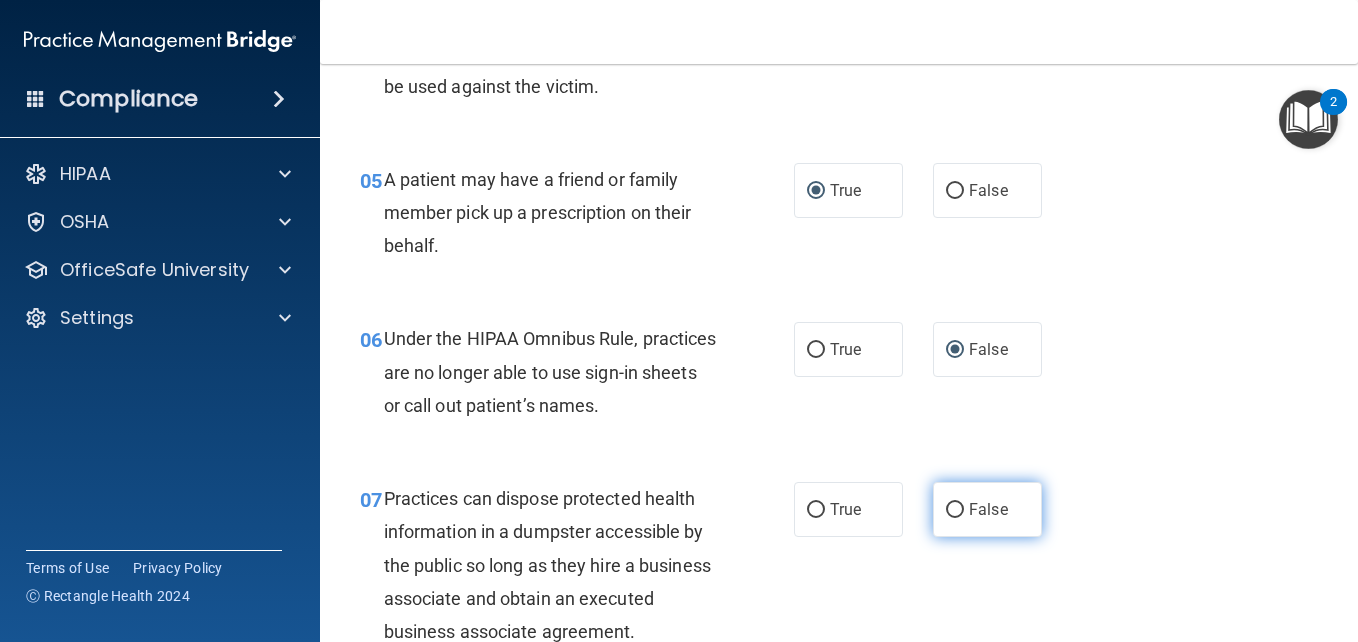 click on "False" at bounding box center [955, 510] 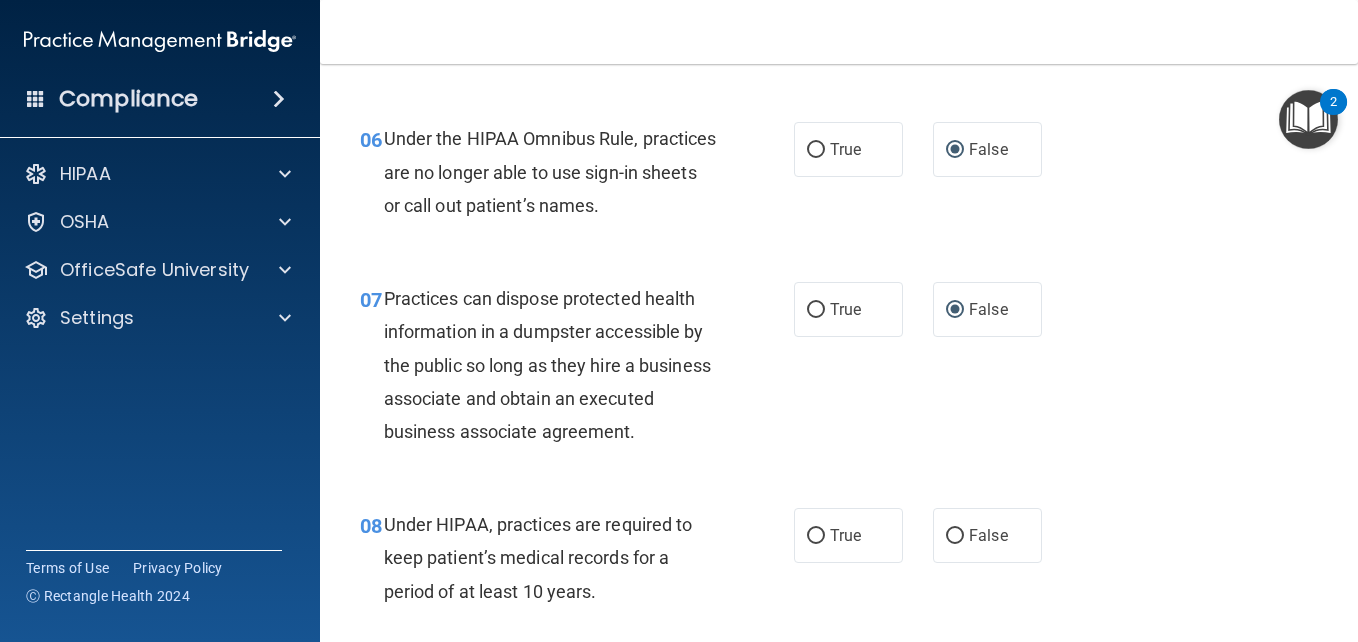 scroll, scrollTop: 1200, scrollLeft: 0, axis: vertical 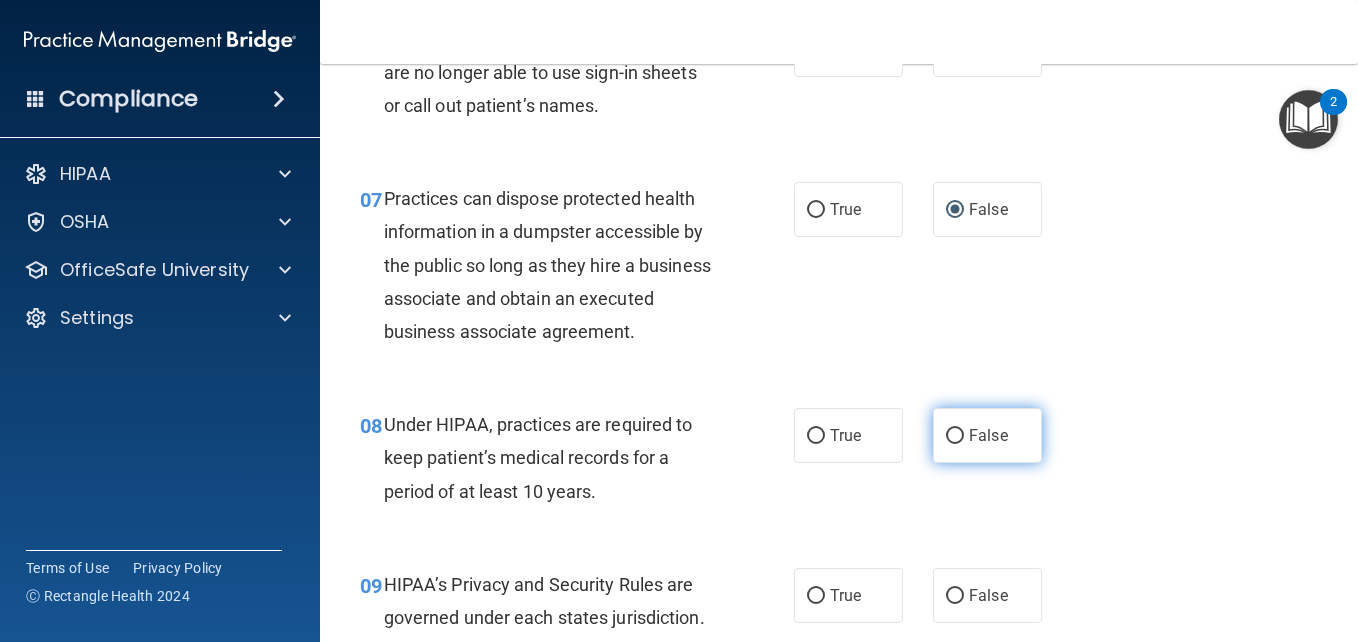 click on "False" at bounding box center [955, 436] 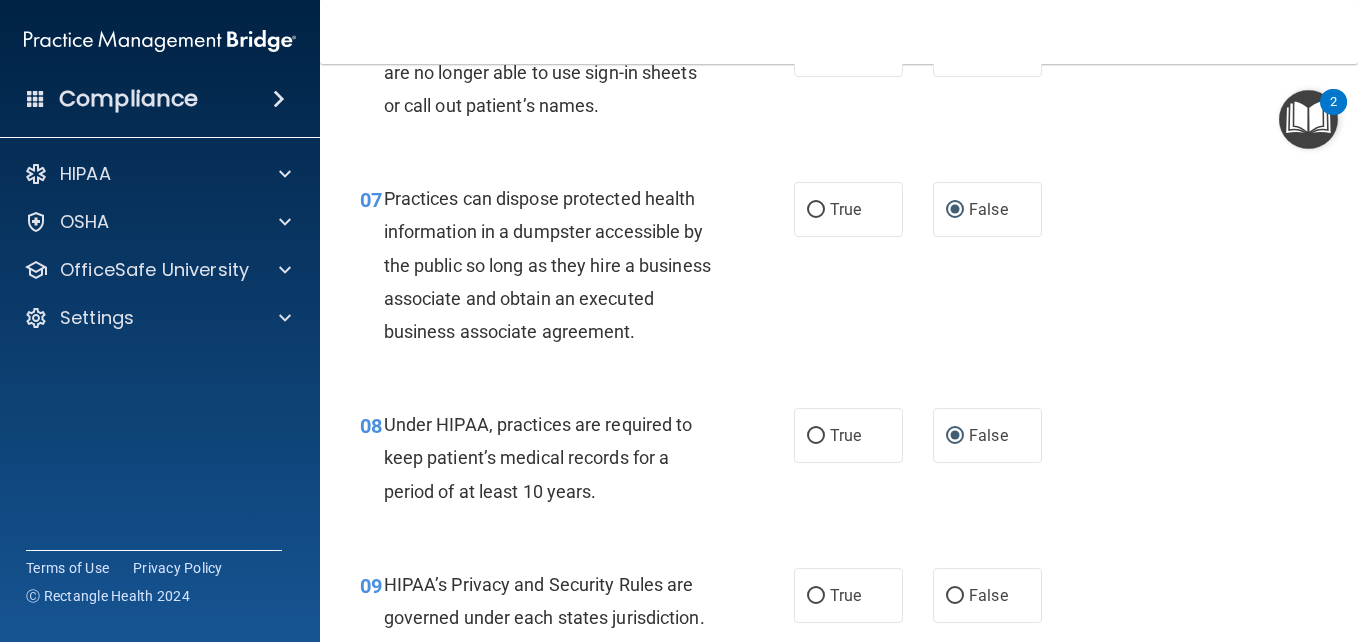 scroll, scrollTop: 1300, scrollLeft: 0, axis: vertical 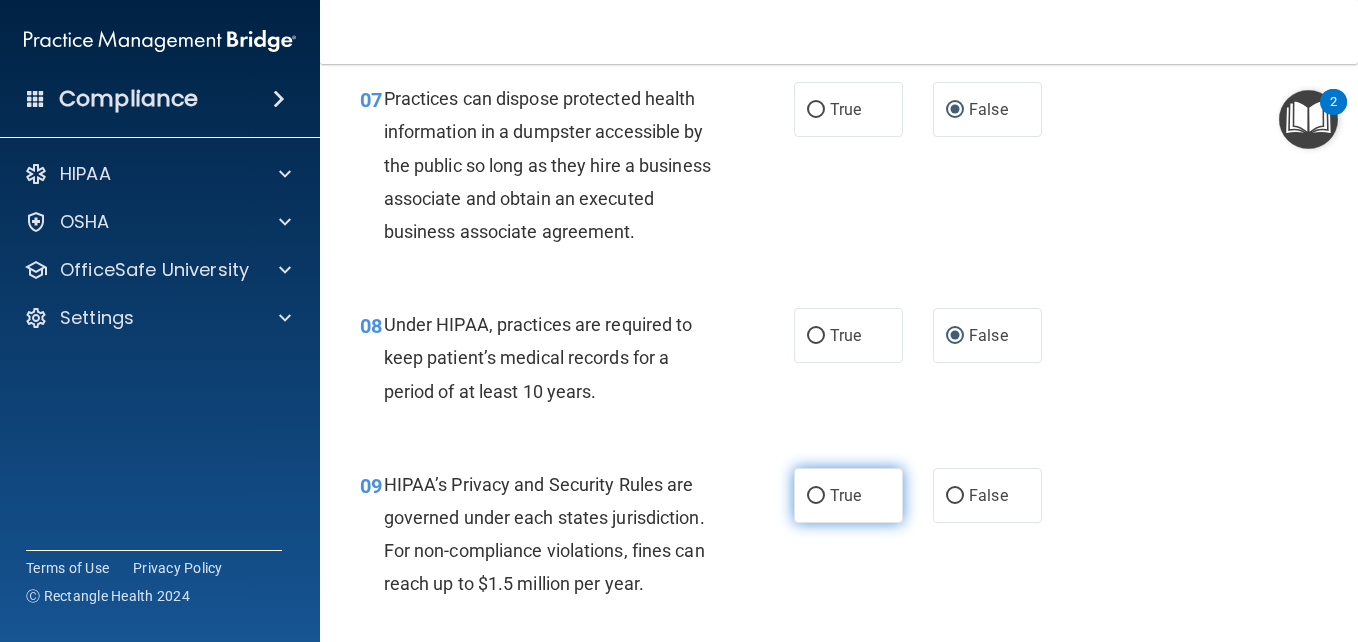click on "True" at bounding box center (816, 496) 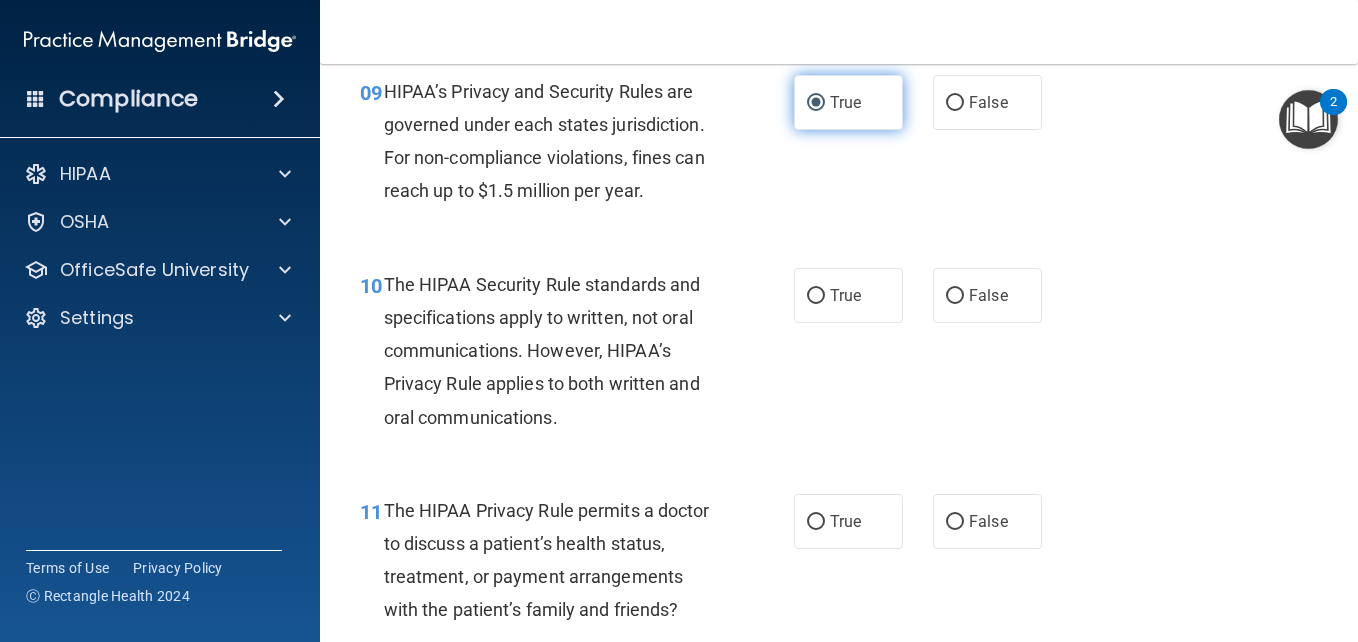 scroll, scrollTop: 1700, scrollLeft: 0, axis: vertical 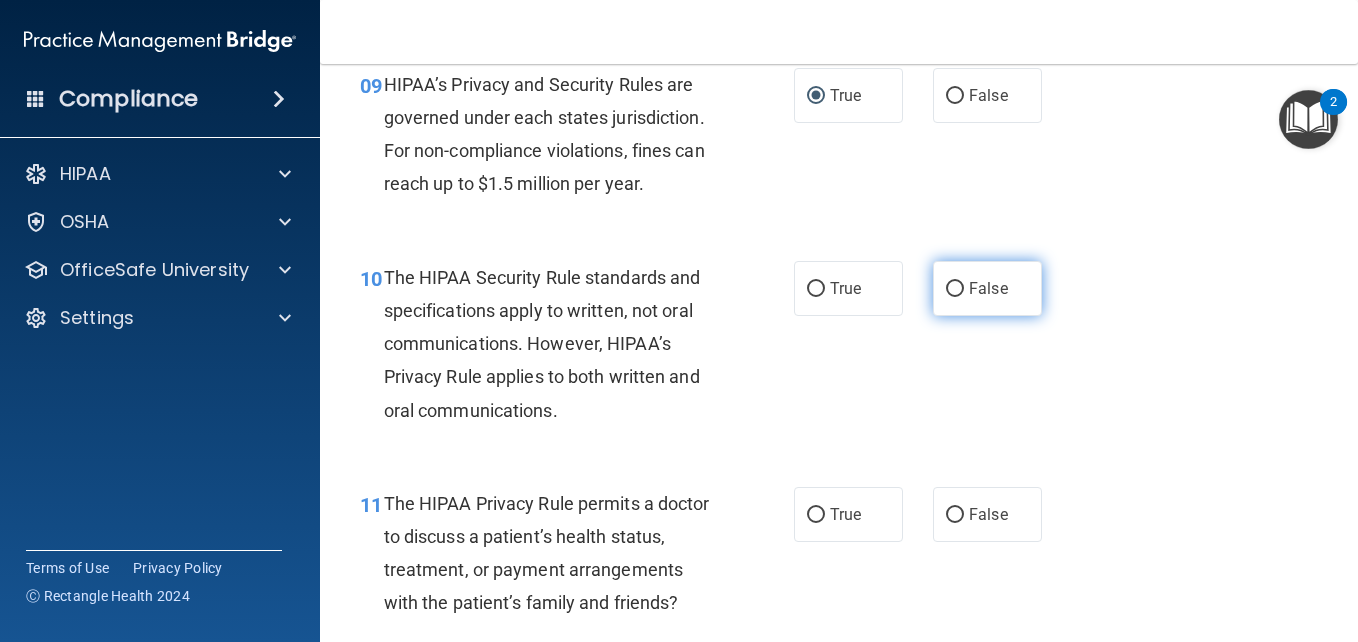 click on "False" at bounding box center (955, 289) 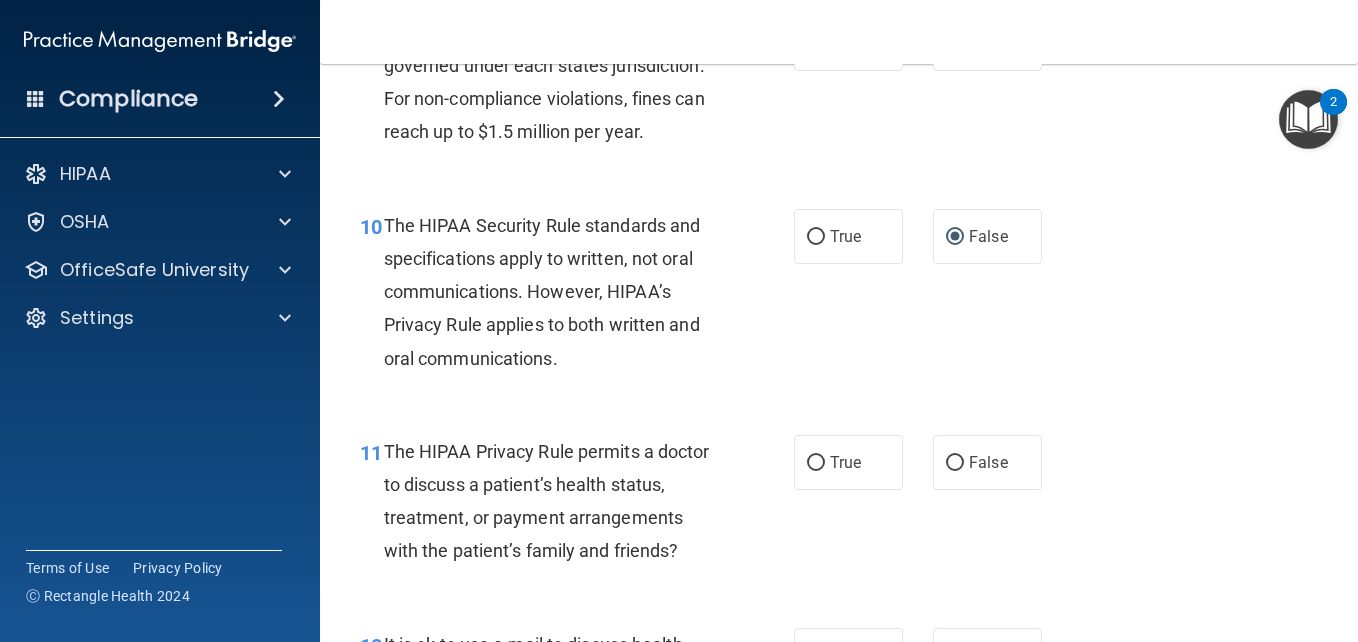 scroll, scrollTop: 1800, scrollLeft: 0, axis: vertical 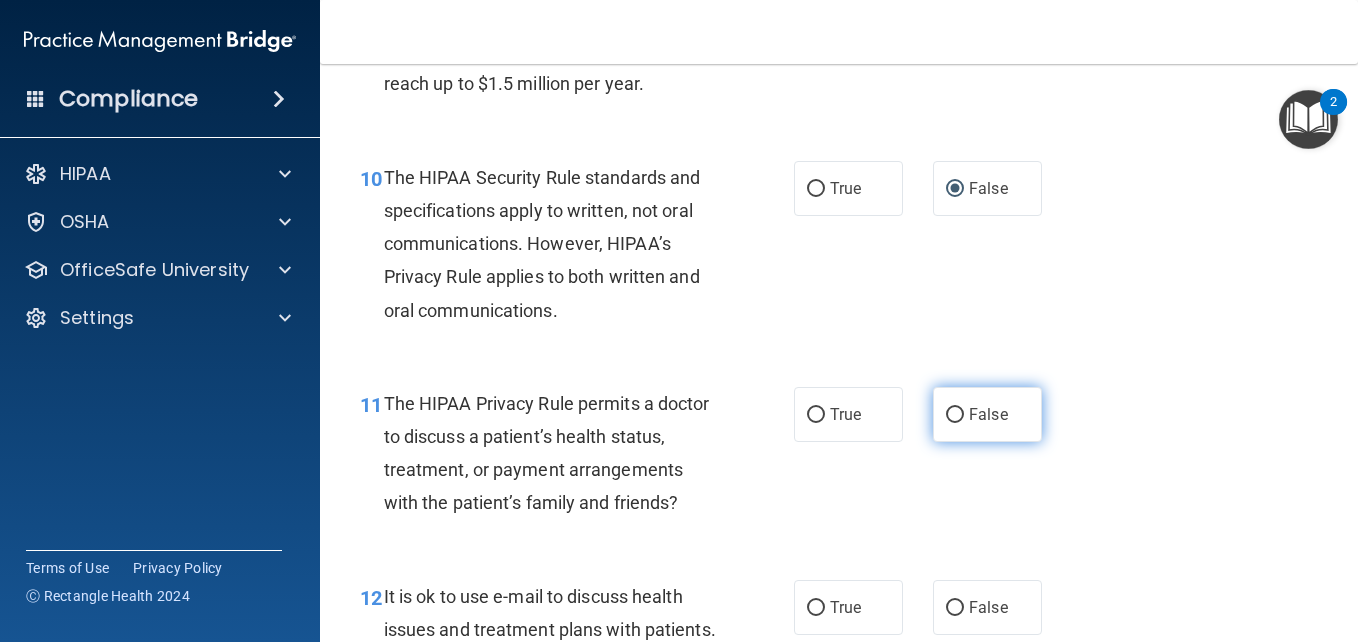 click on "False" at bounding box center [955, 415] 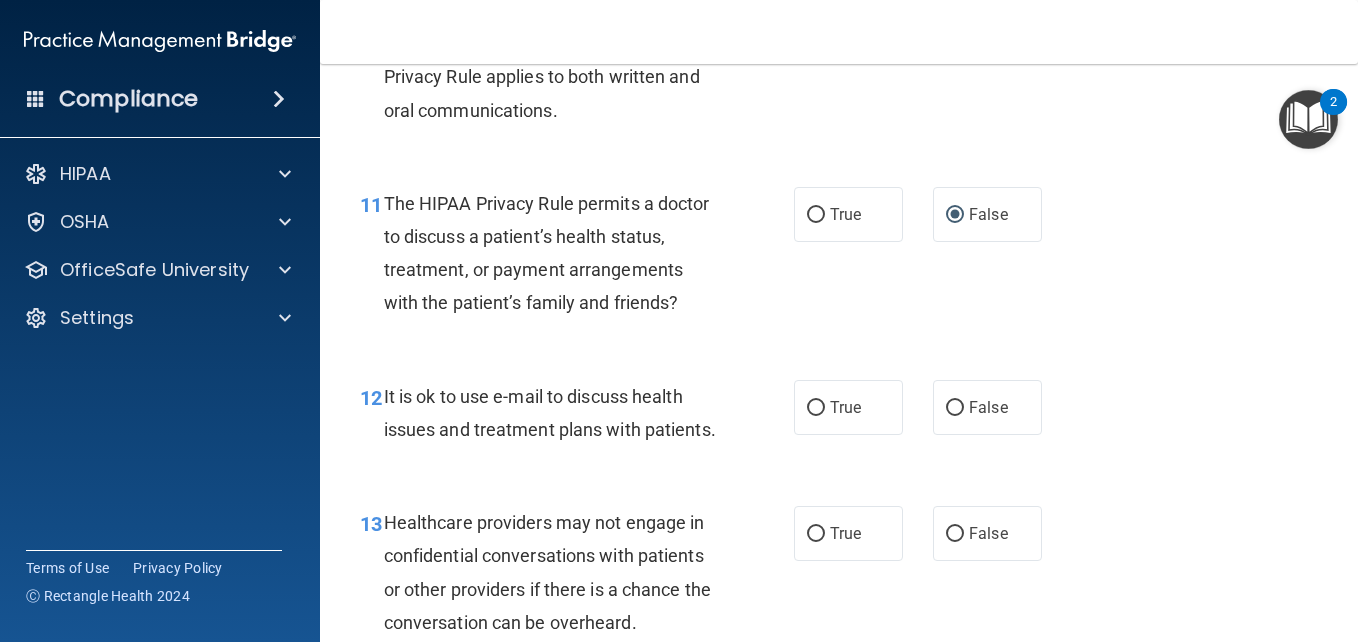 scroll, scrollTop: 2100, scrollLeft: 0, axis: vertical 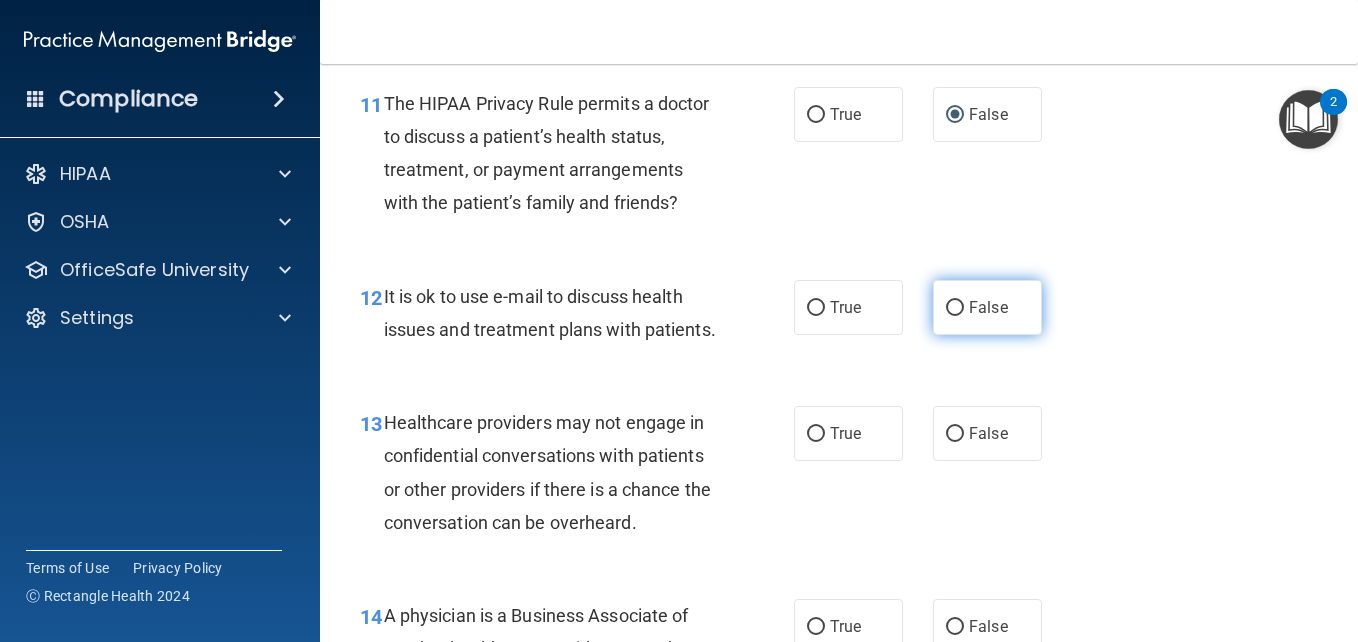 click on "False" at bounding box center [955, 308] 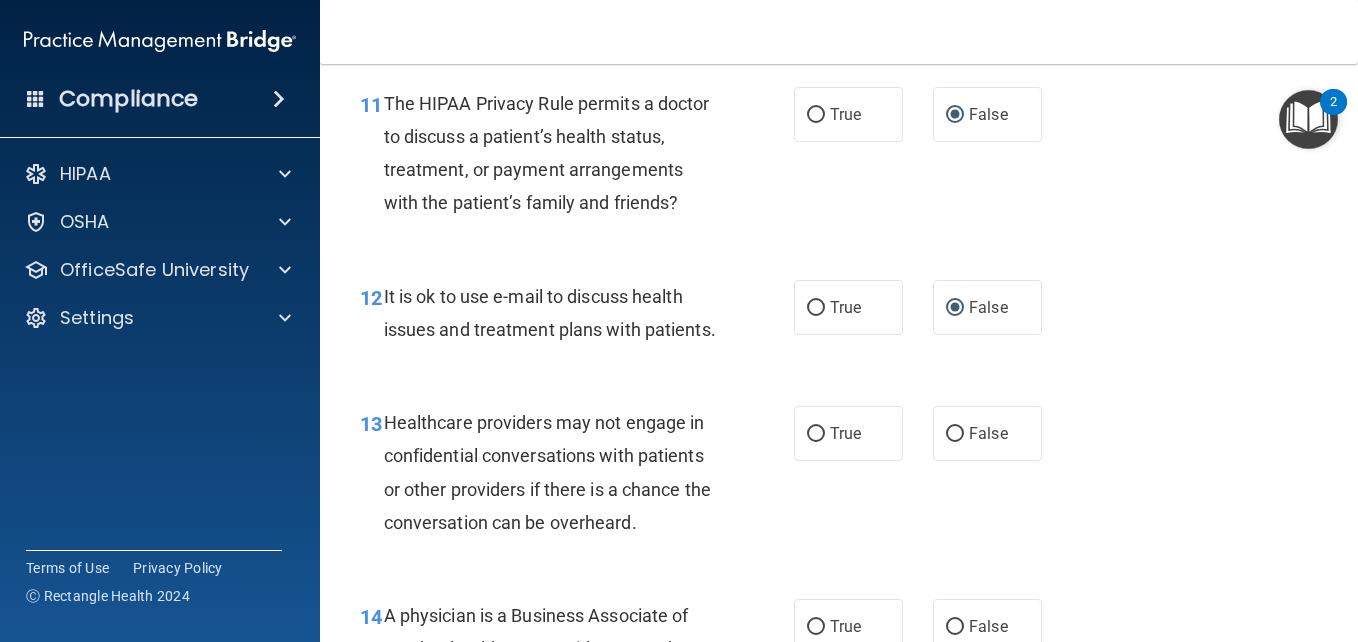 scroll, scrollTop: 2200, scrollLeft: 0, axis: vertical 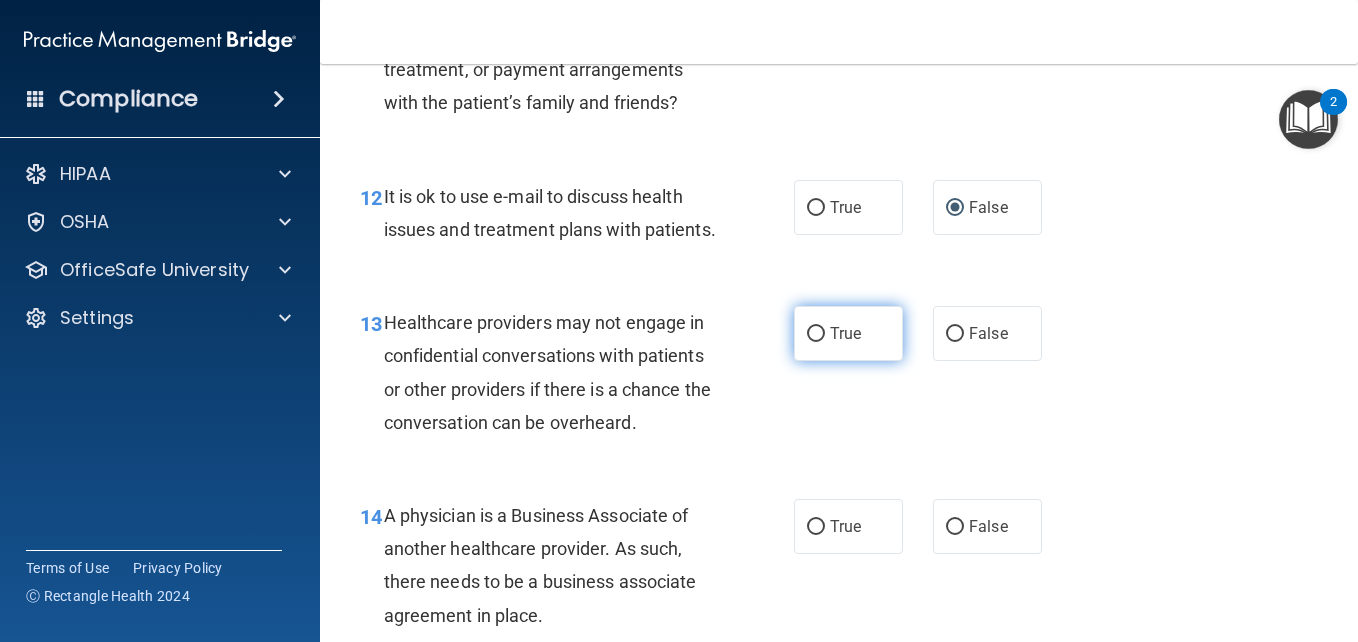 click on "True" at bounding box center [816, 334] 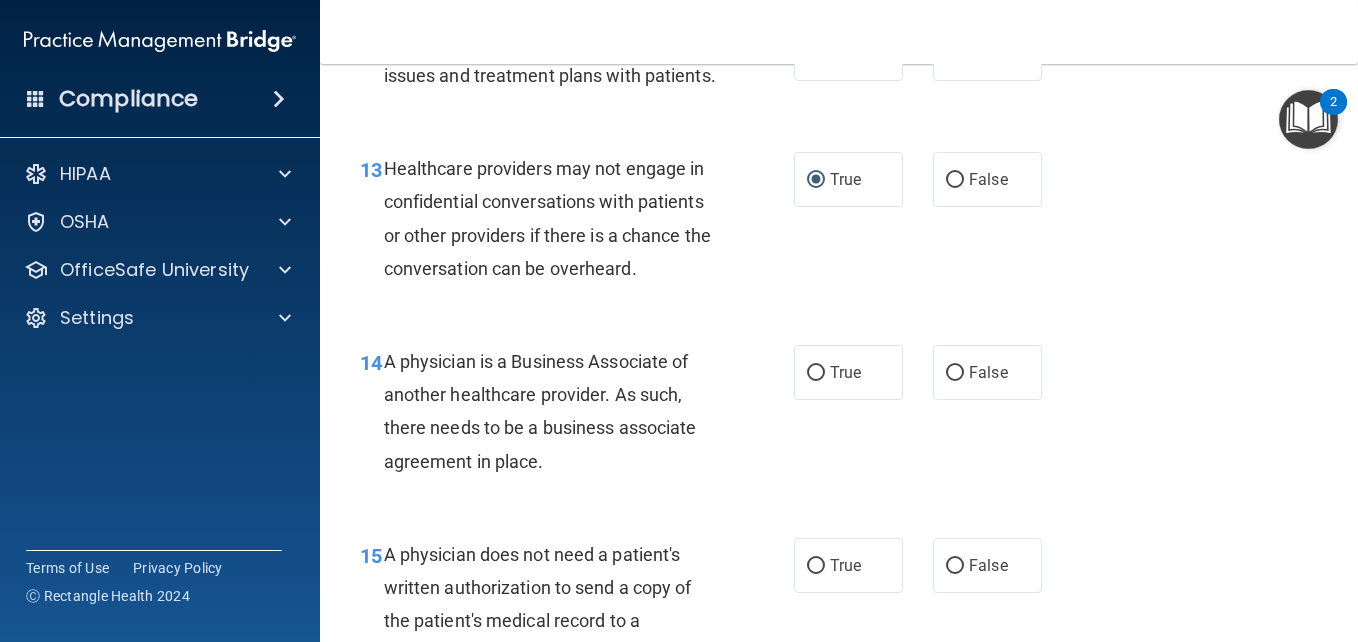 scroll, scrollTop: 2400, scrollLeft: 0, axis: vertical 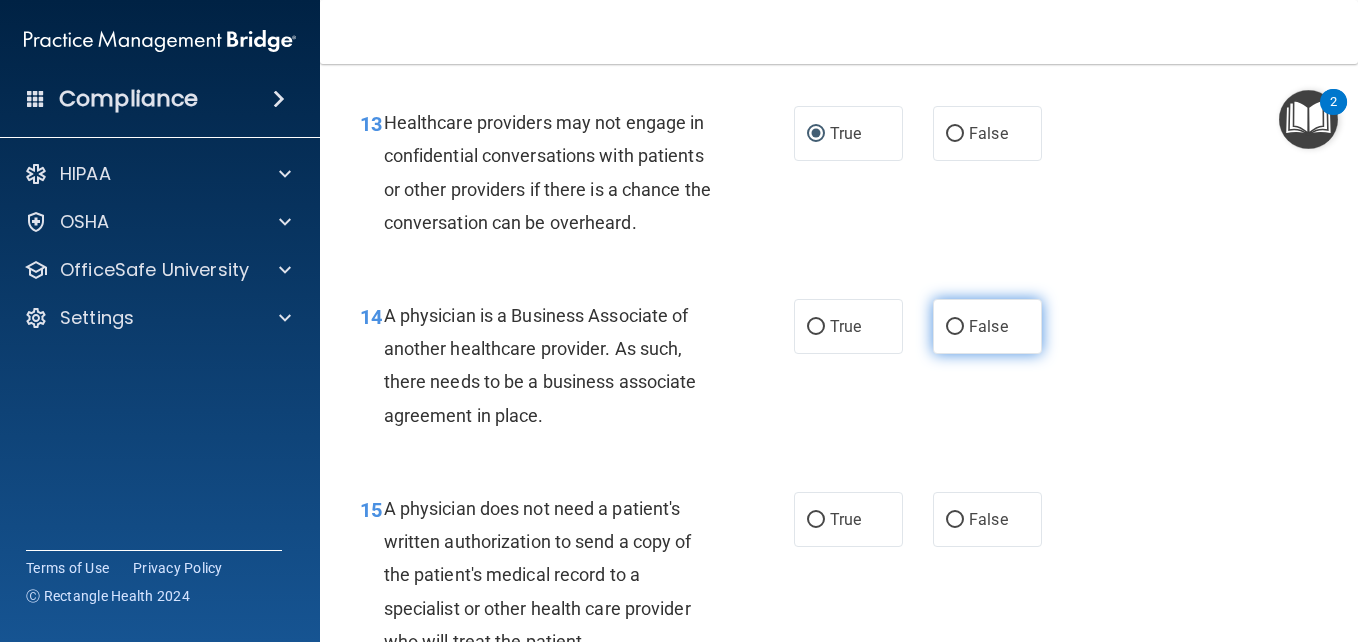 click on "False" at bounding box center [955, 327] 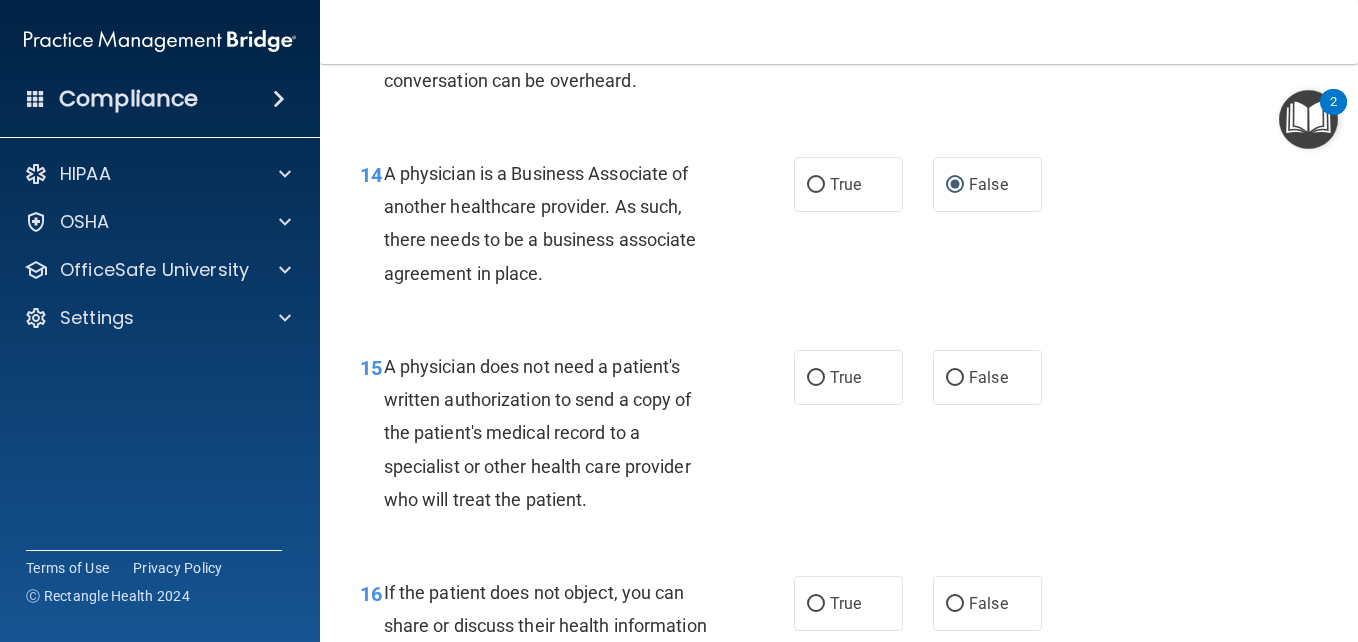 scroll, scrollTop: 2600, scrollLeft: 0, axis: vertical 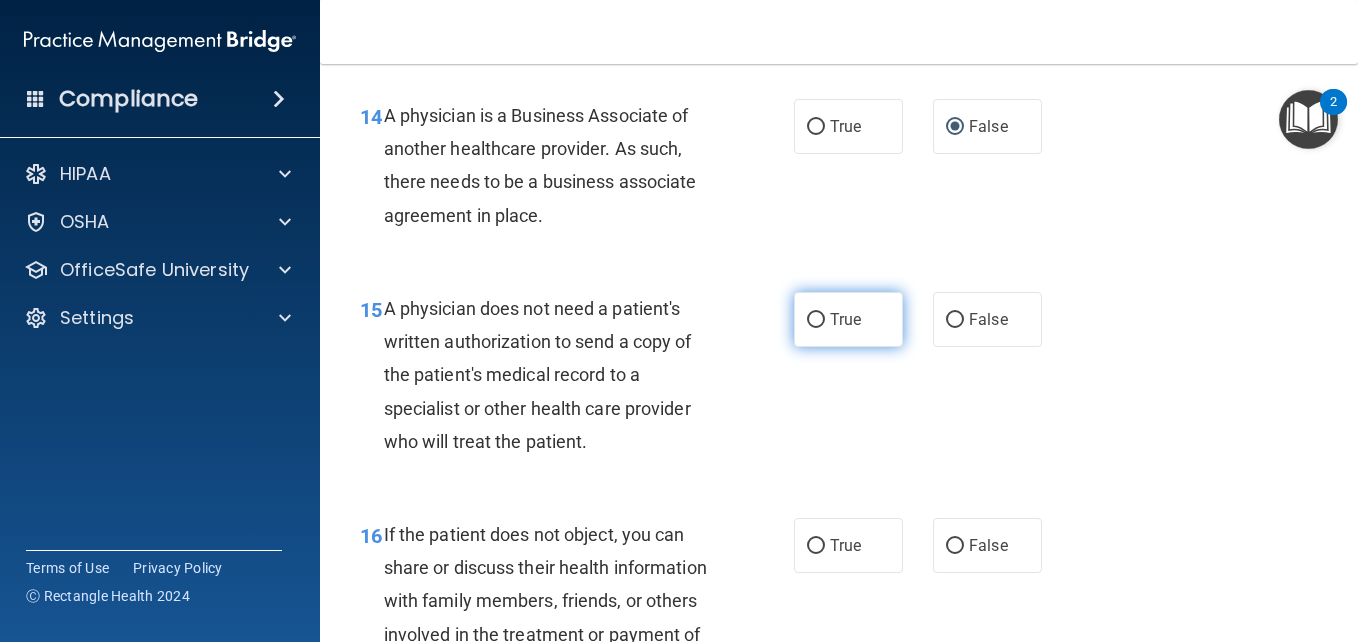 click on "True" at bounding box center [816, 320] 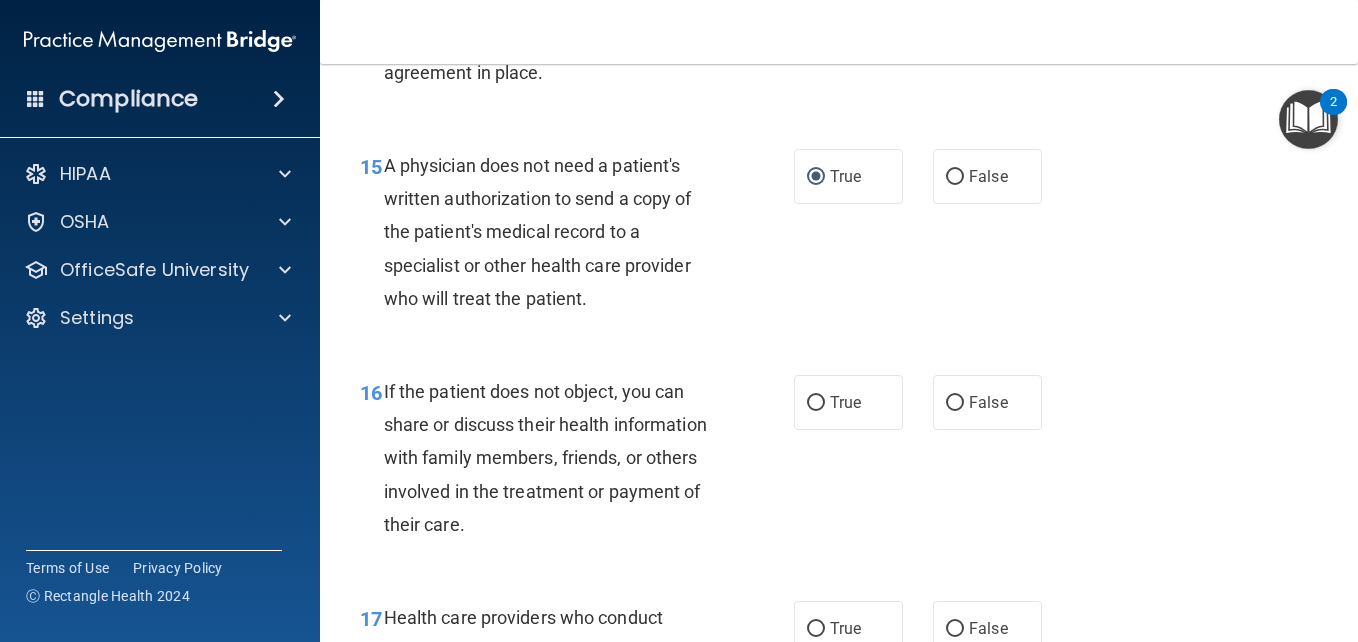 scroll, scrollTop: 2800, scrollLeft: 0, axis: vertical 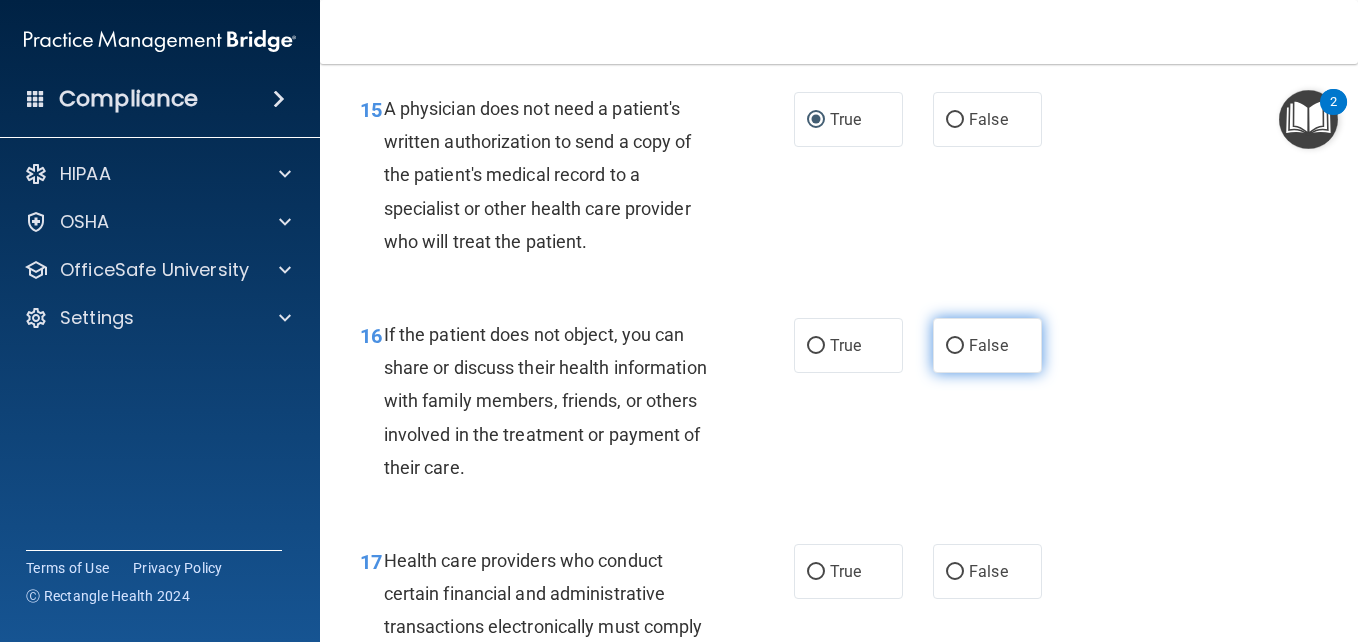 click on "False" at bounding box center [955, 346] 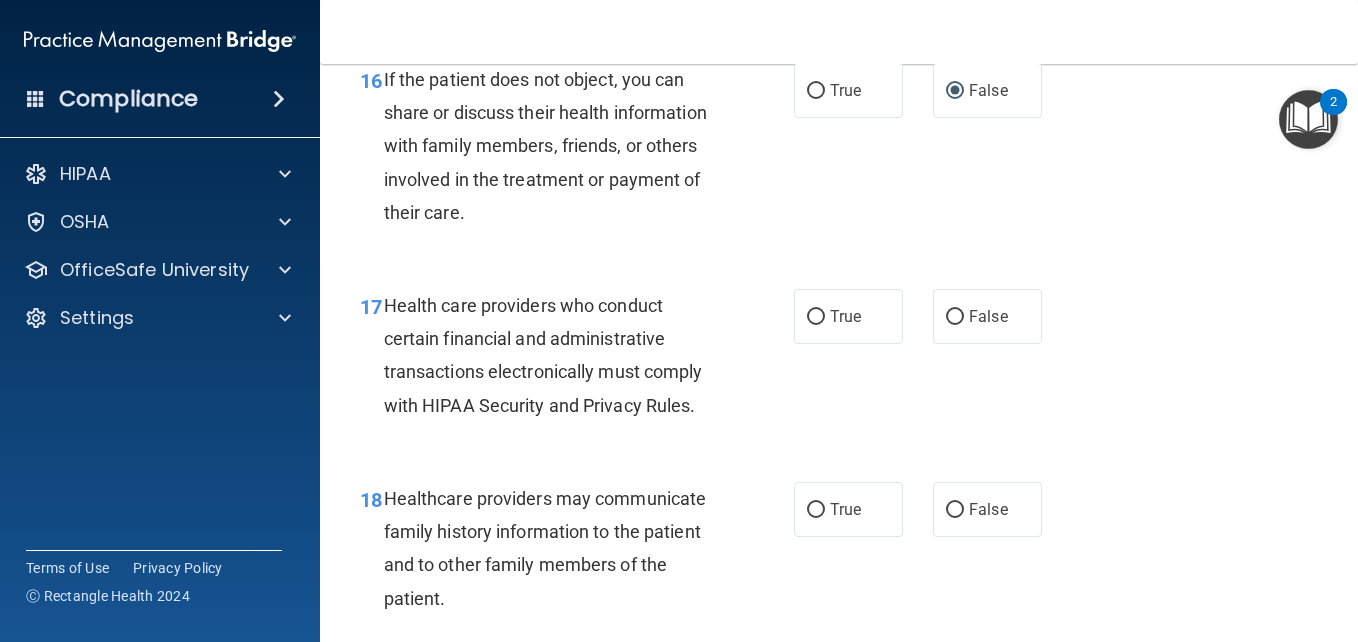 scroll, scrollTop: 3100, scrollLeft: 0, axis: vertical 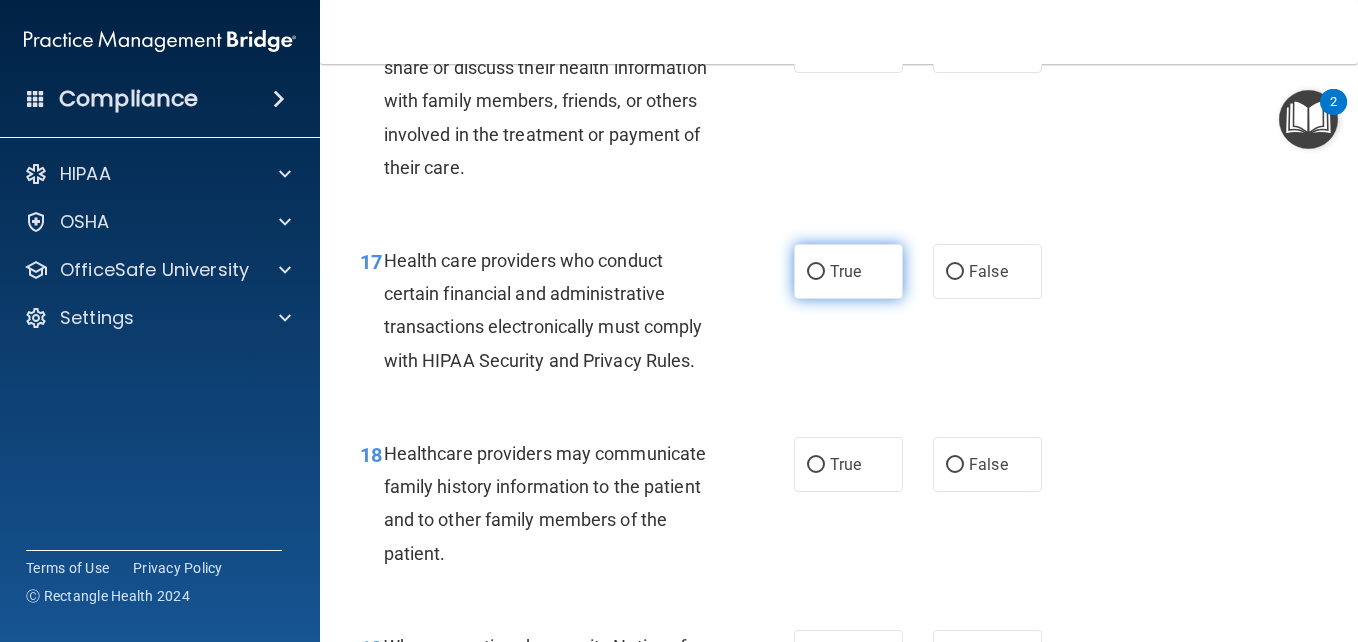 click on "True" at bounding box center (816, 272) 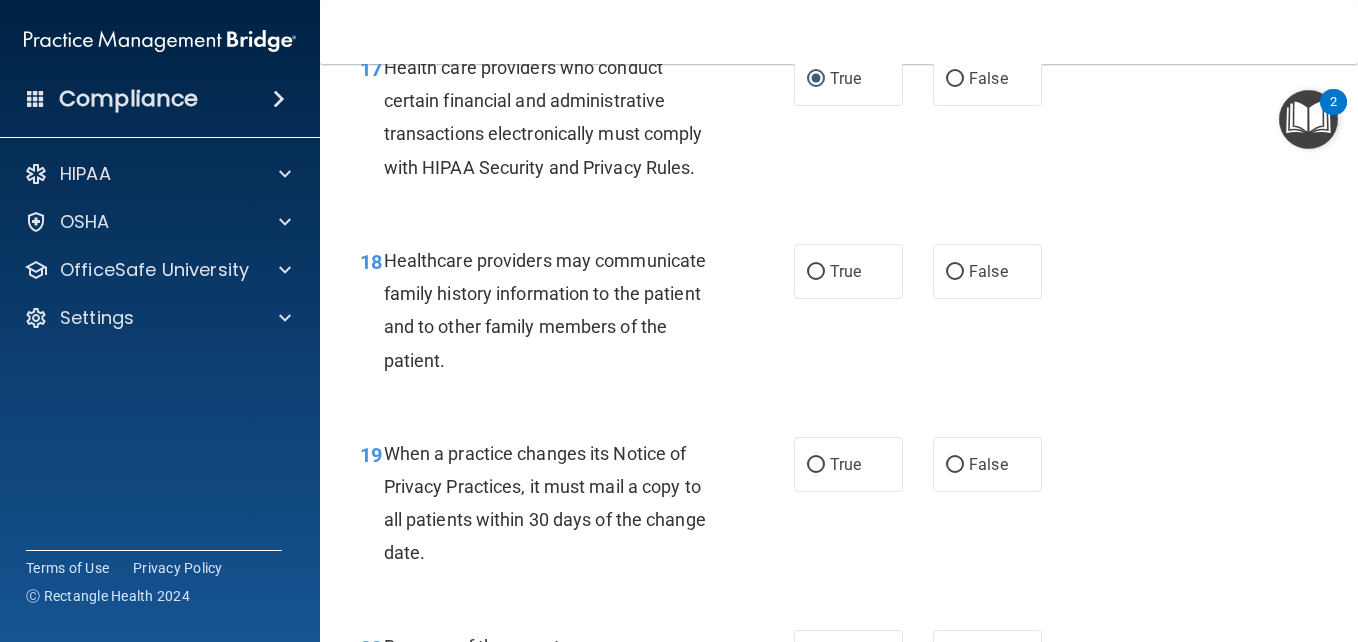 scroll, scrollTop: 3300, scrollLeft: 0, axis: vertical 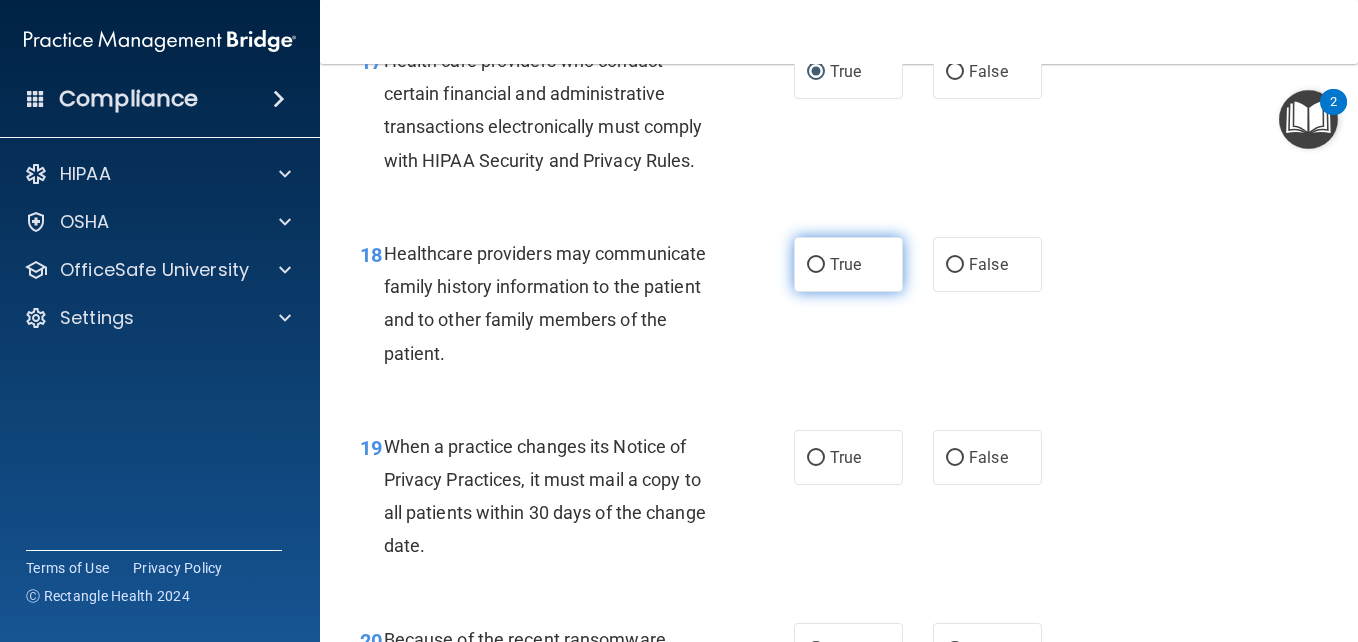 click on "True" at bounding box center [816, 265] 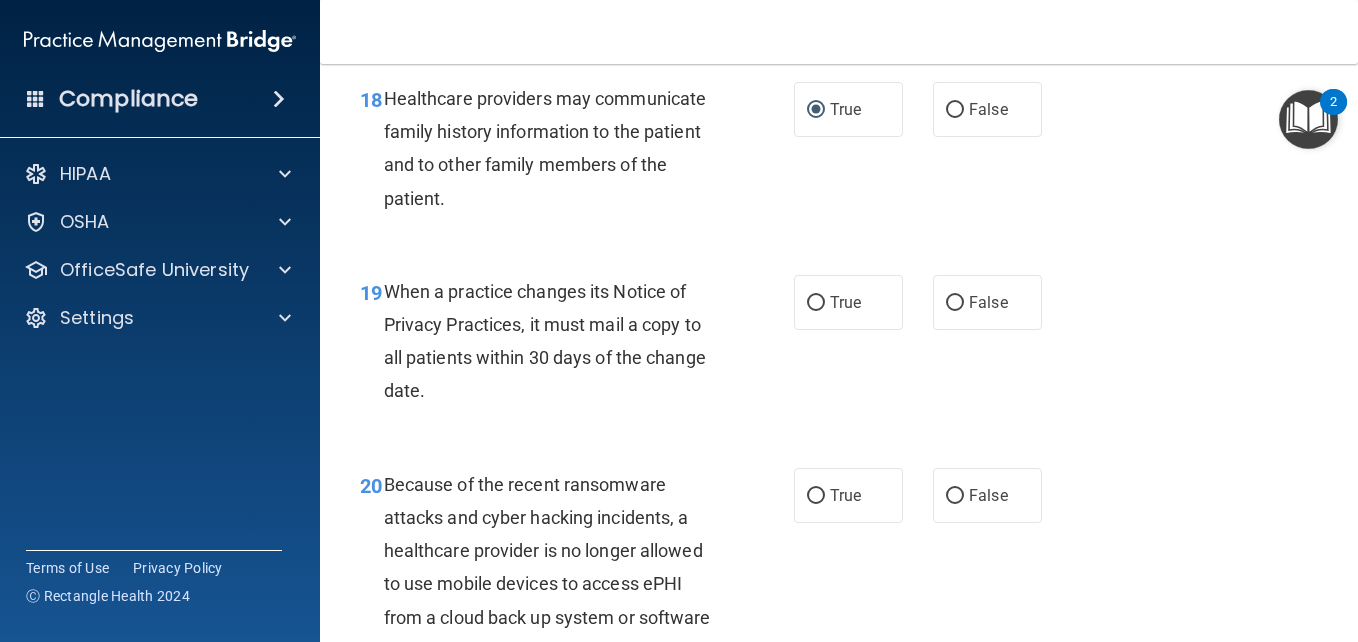 scroll, scrollTop: 3500, scrollLeft: 0, axis: vertical 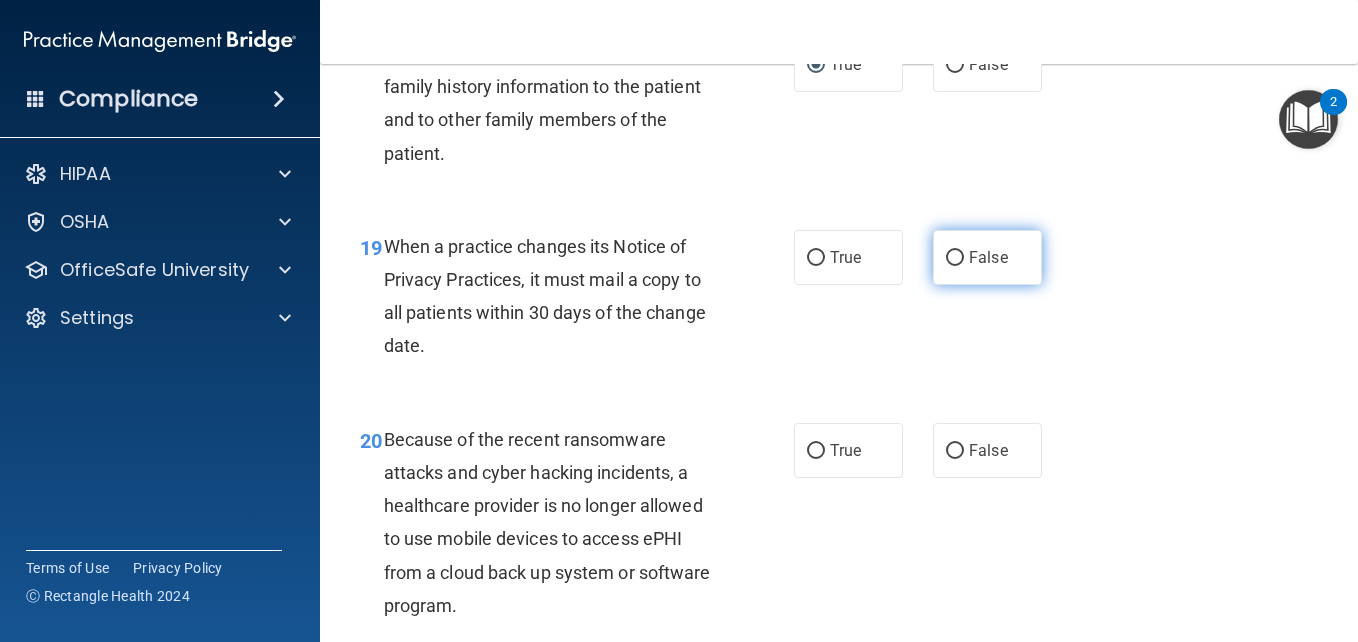 click on "False" at bounding box center [955, 258] 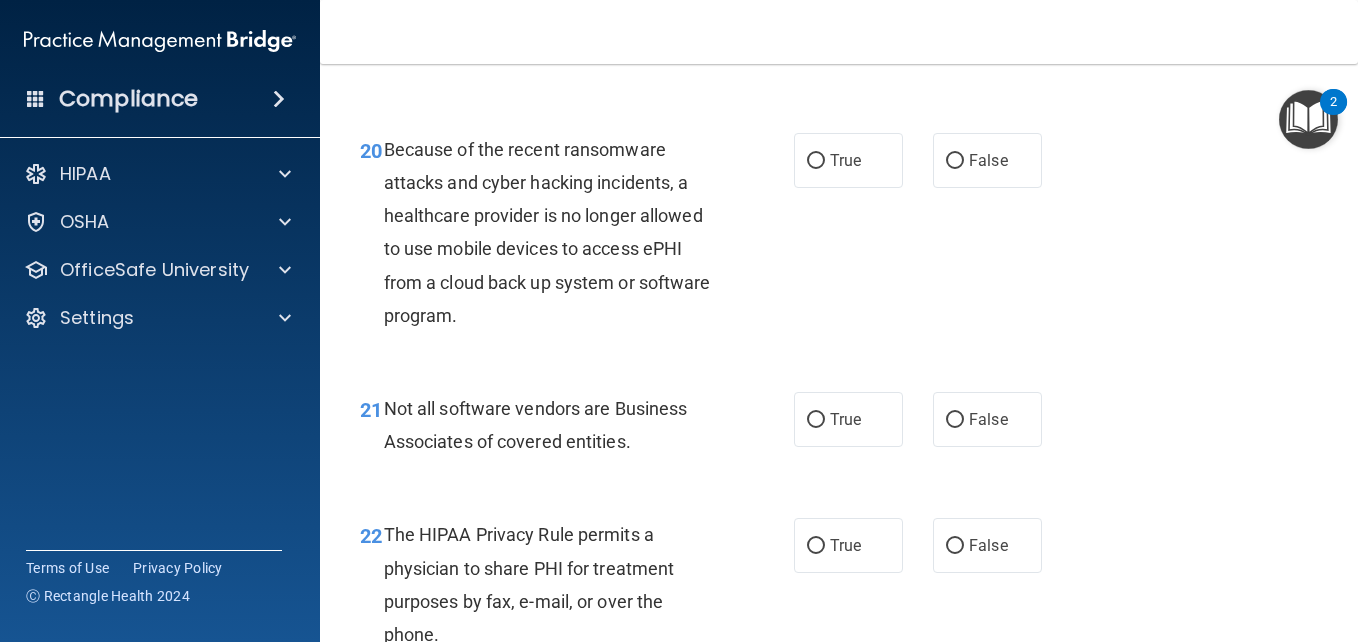 scroll, scrollTop: 3800, scrollLeft: 0, axis: vertical 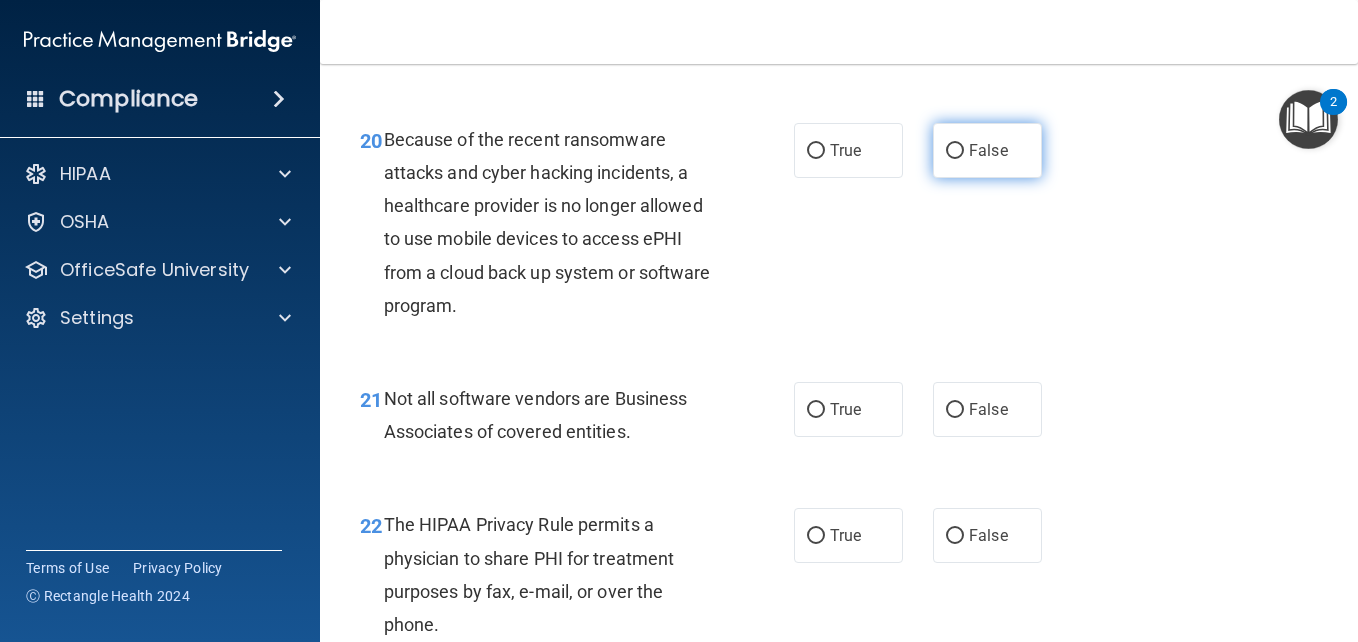 click on "False" at bounding box center (955, 151) 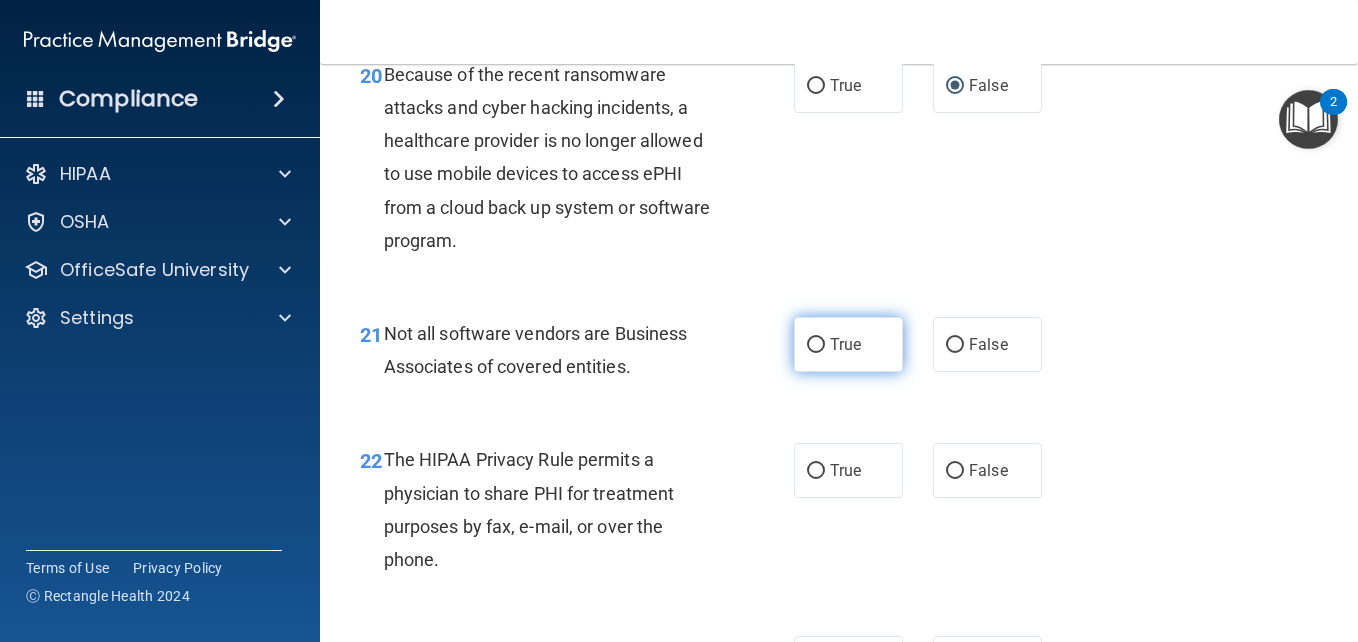 scroll, scrollTop: 3900, scrollLeft: 0, axis: vertical 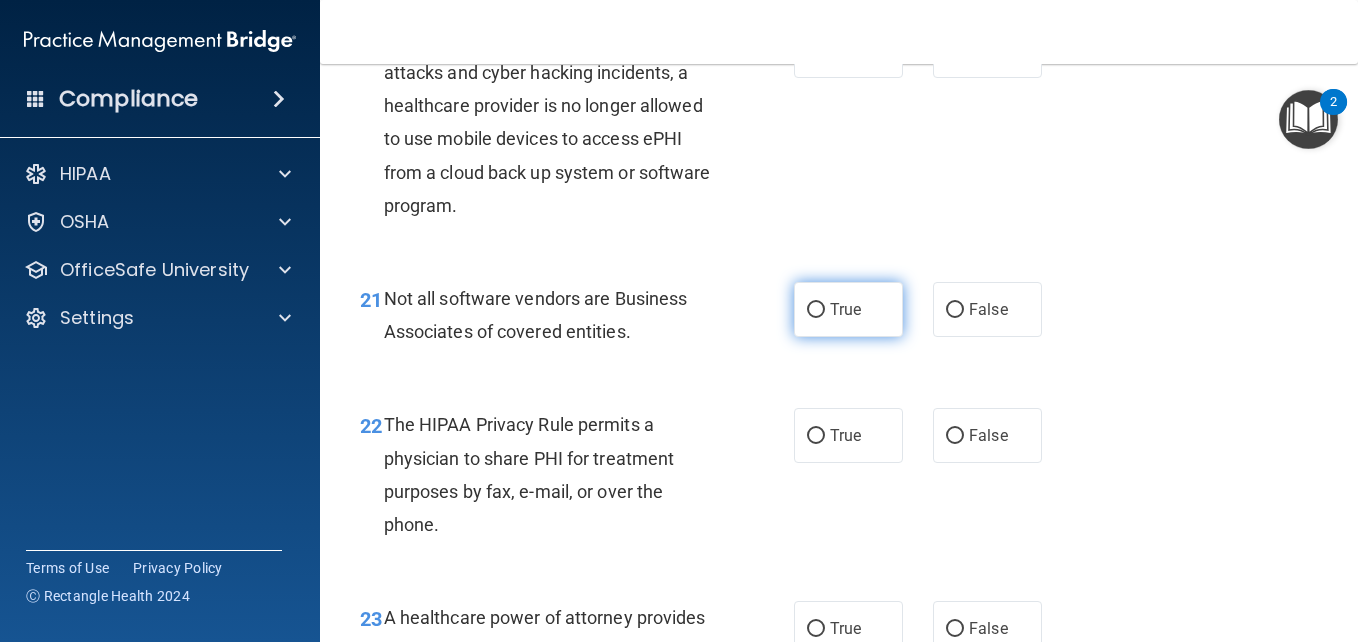 click on "True" at bounding box center [816, 310] 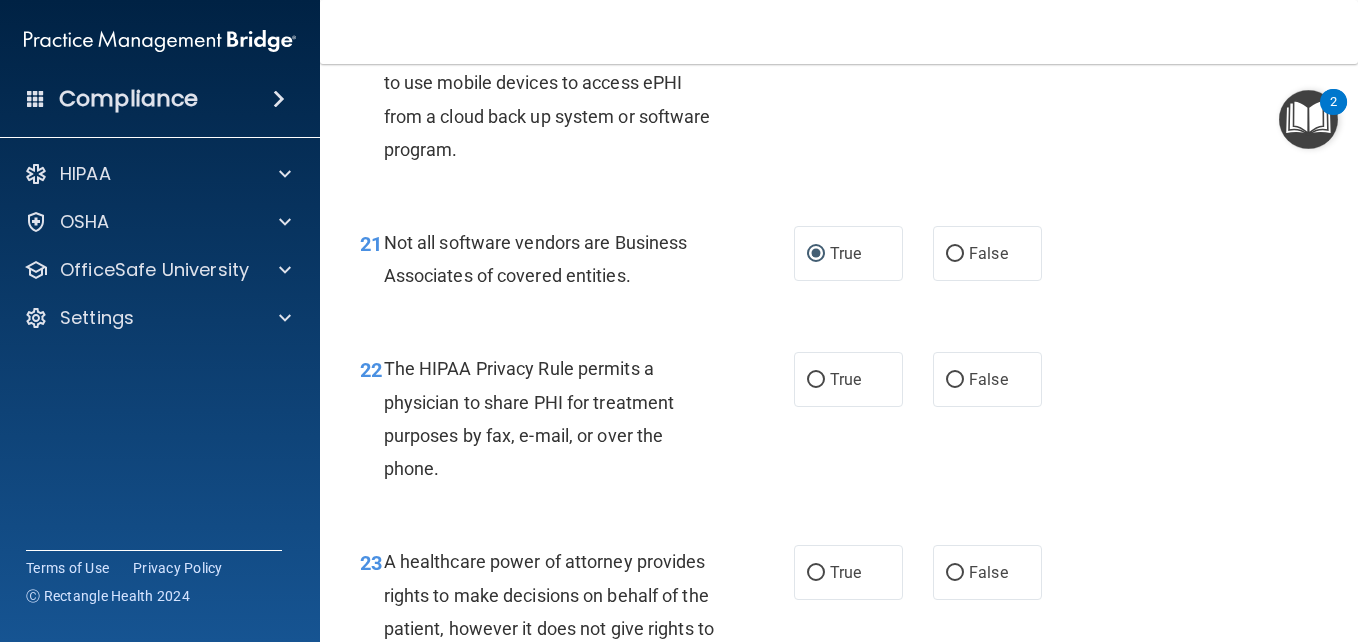 scroll, scrollTop: 4000, scrollLeft: 0, axis: vertical 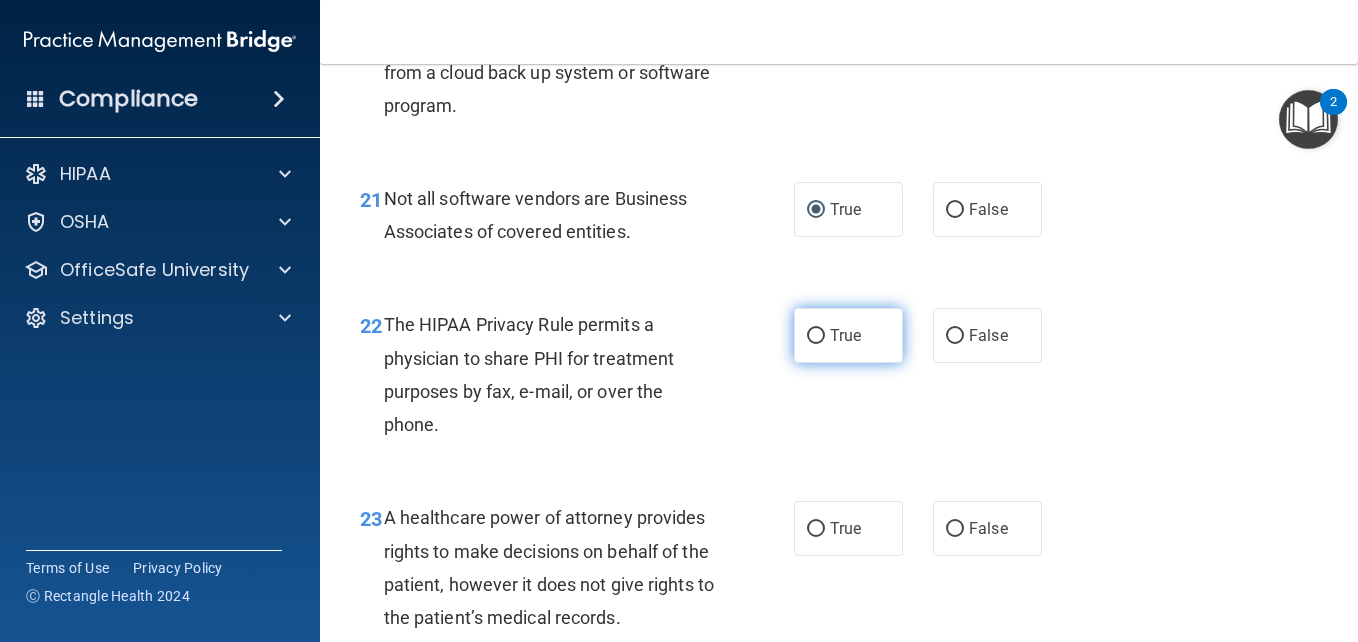 drag, startPoint x: 810, startPoint y: 436, endPoint x: 812, endPoint y: 426, distance: 10.198039 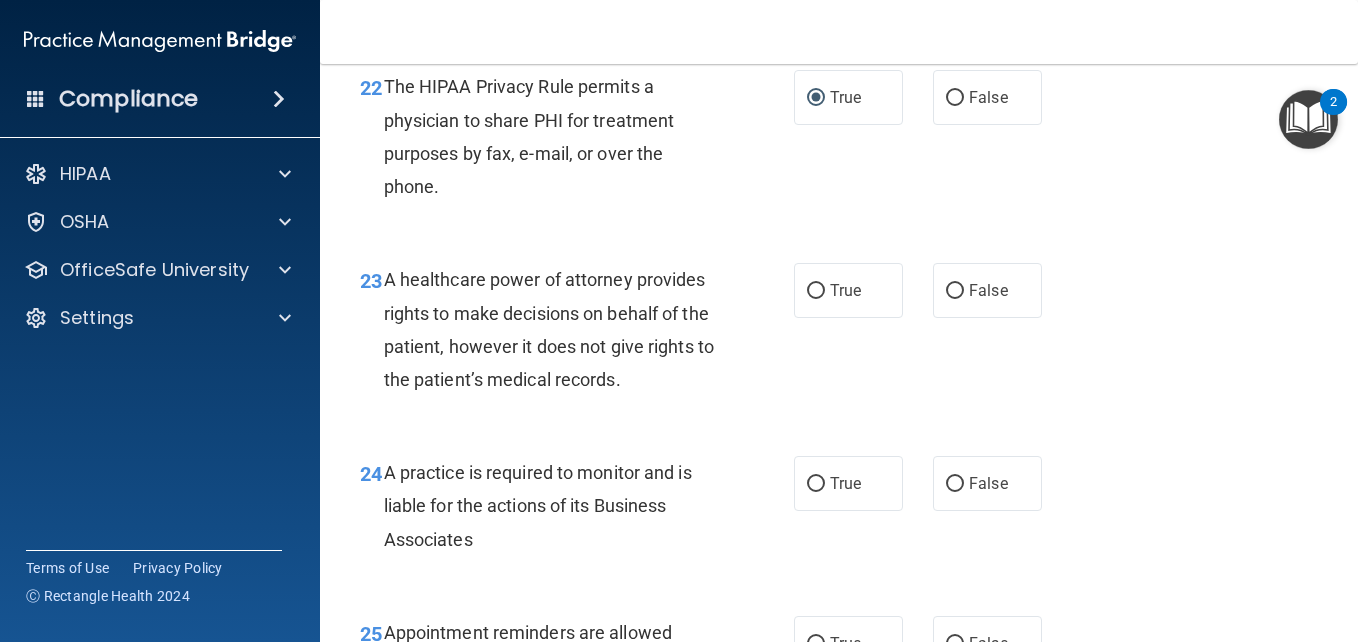 scroll, scrollTop: 4300, scrollLeft: 0, axis: vertical 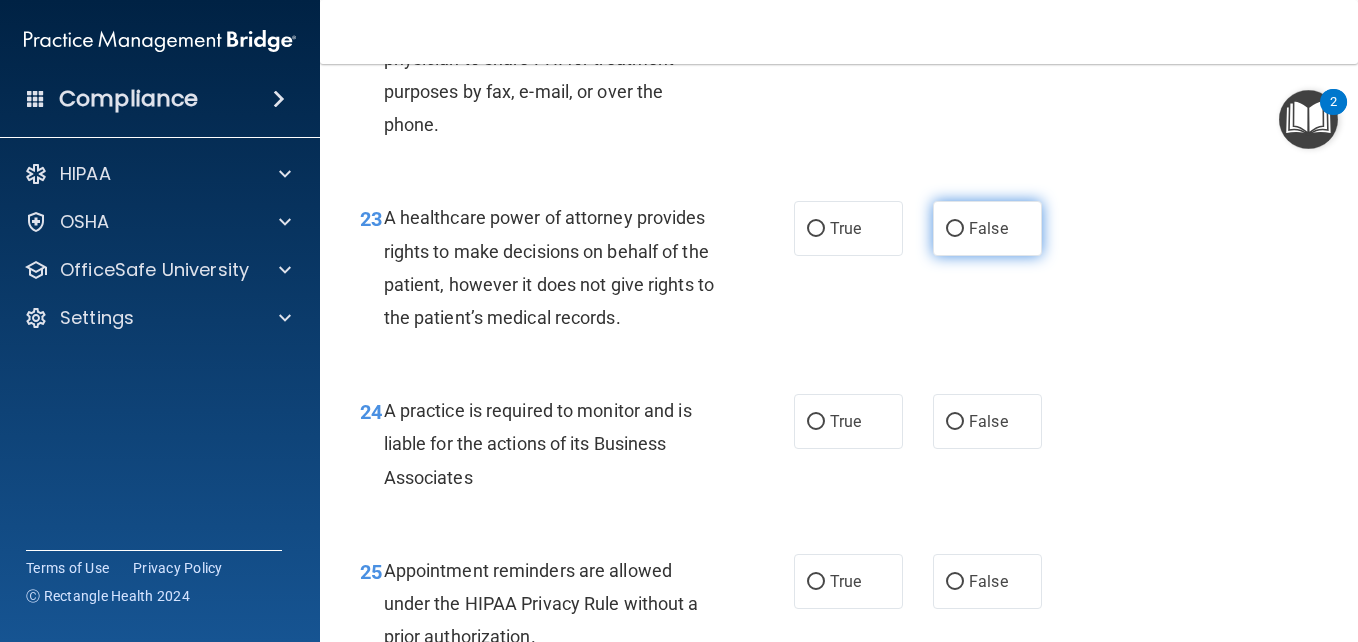 click on "False" at bounding box center [955, 229] 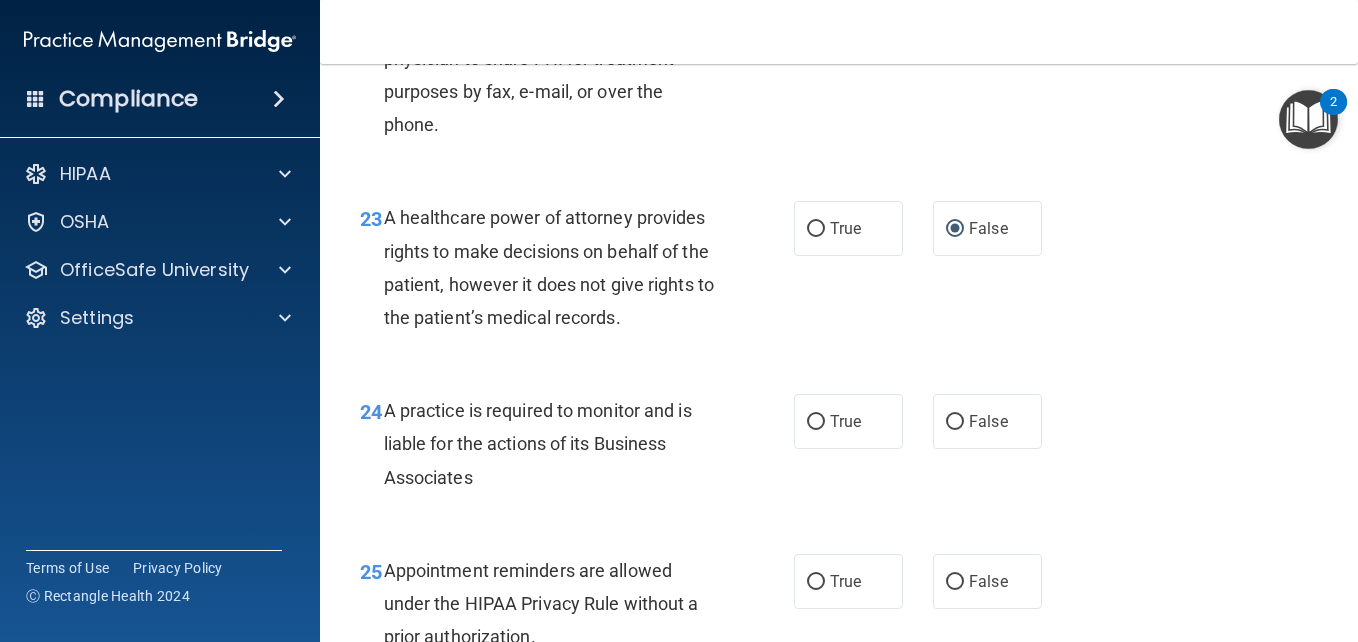 scroll, scrollTop: 4400, scrollLeft: 0, axis: vertical 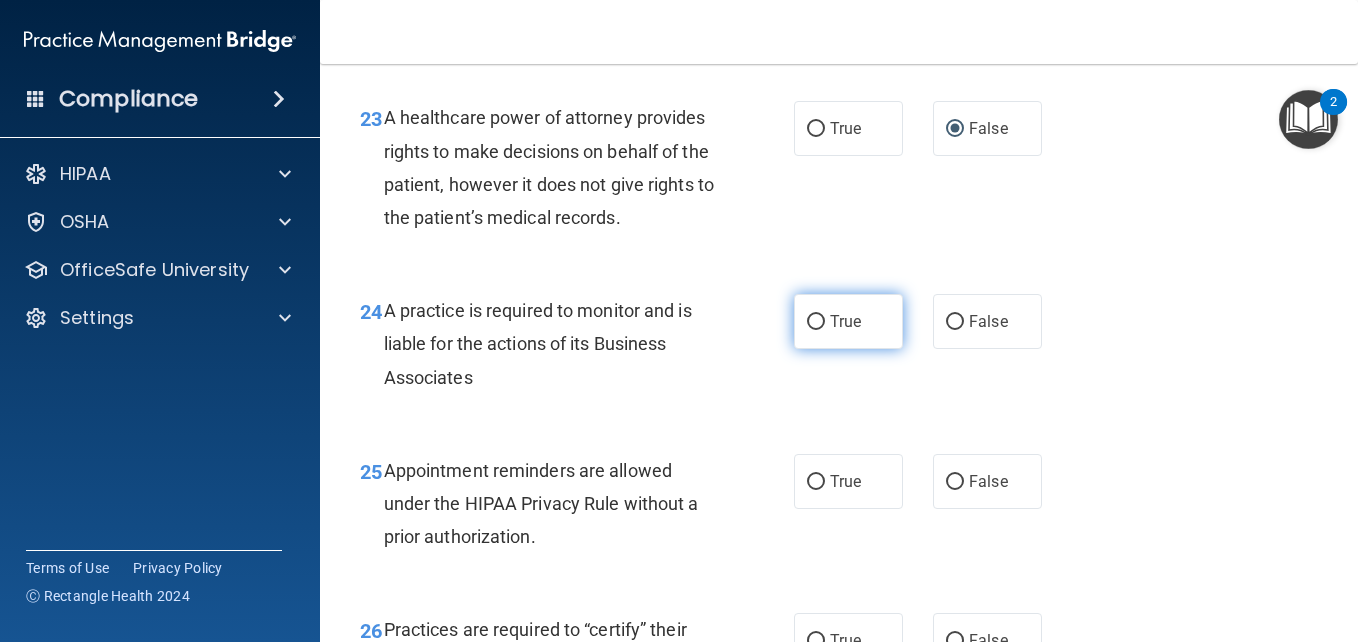 click on "True" at bounding box center [816, 322] 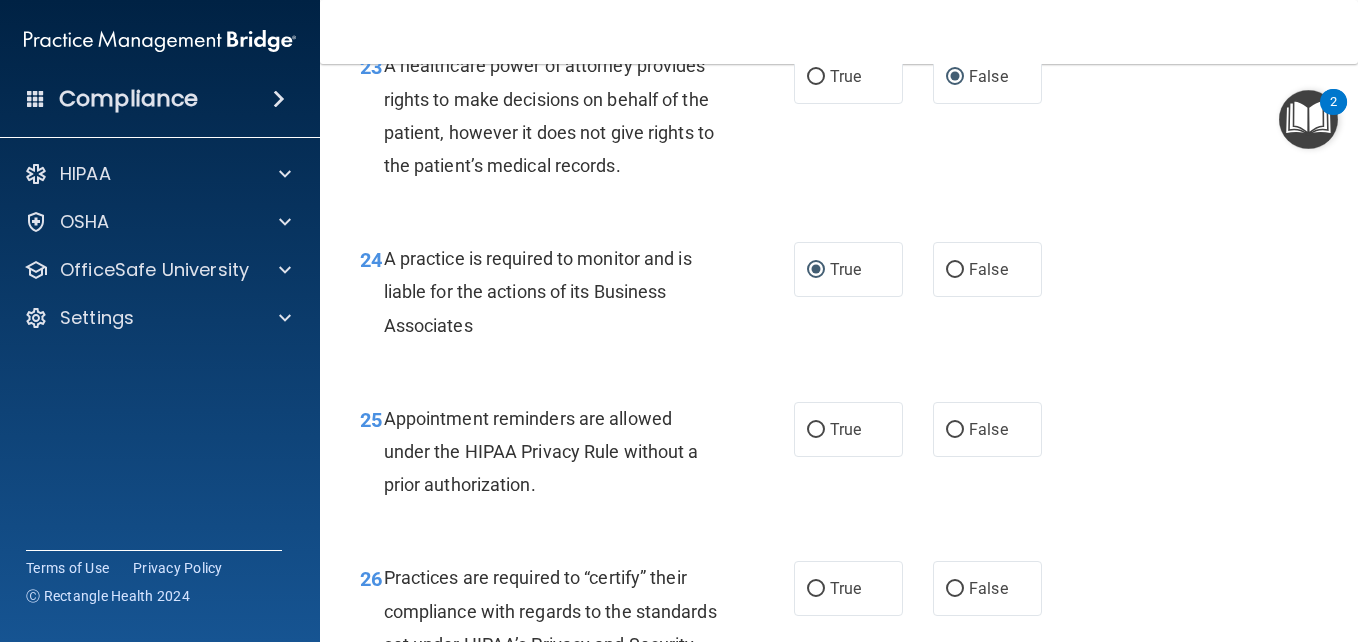 scroll, scrollTop: 4500, scrollLeft: 0, axis: vertical 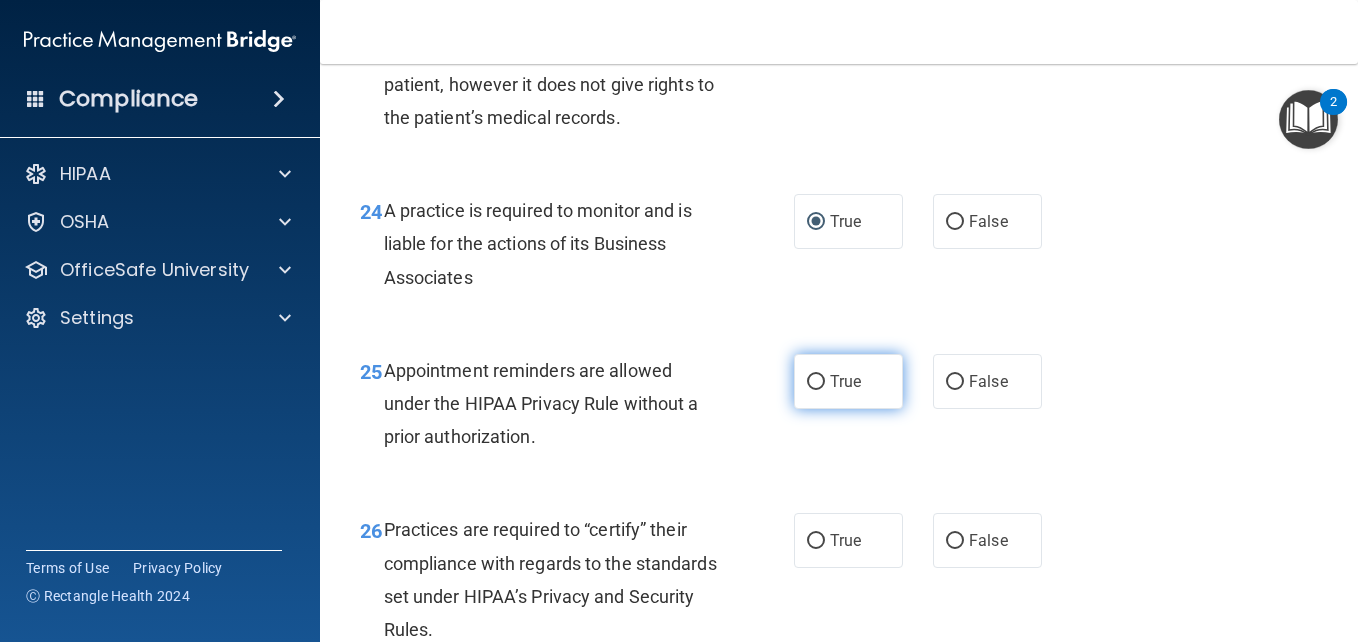 click on "True" at bounding box center [816, 382] 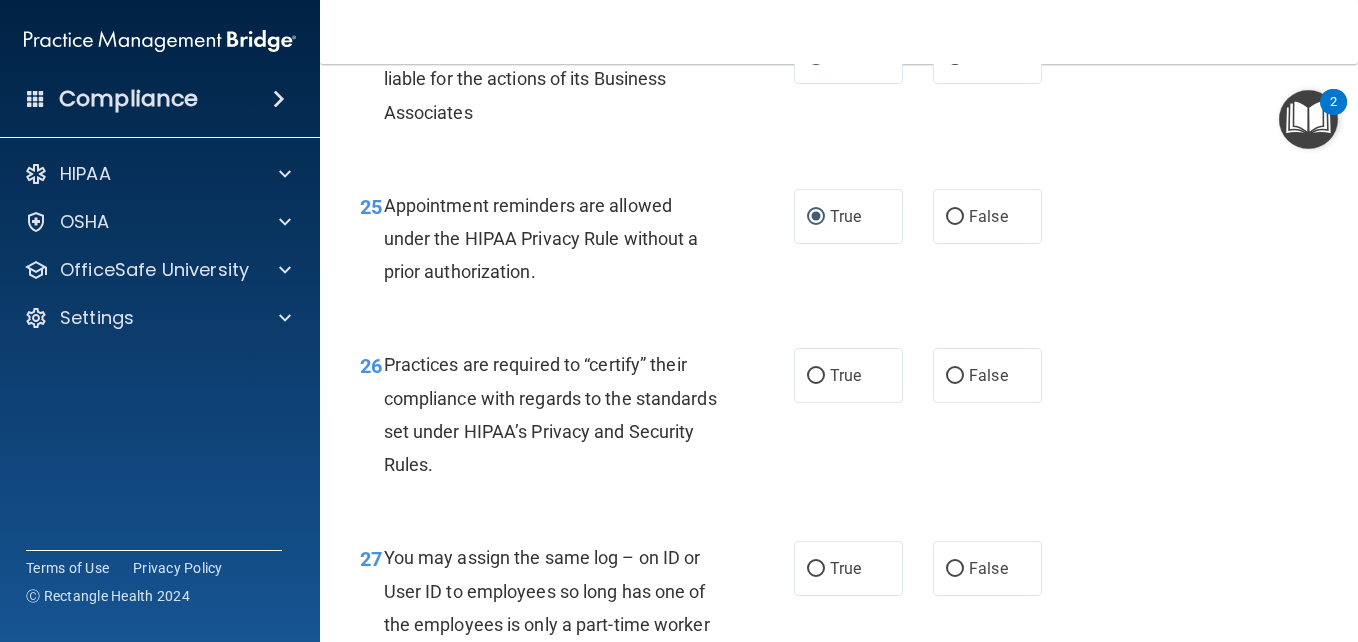 scroll, scrollTop: 4700, scrollLeft: 0, axis: vertical 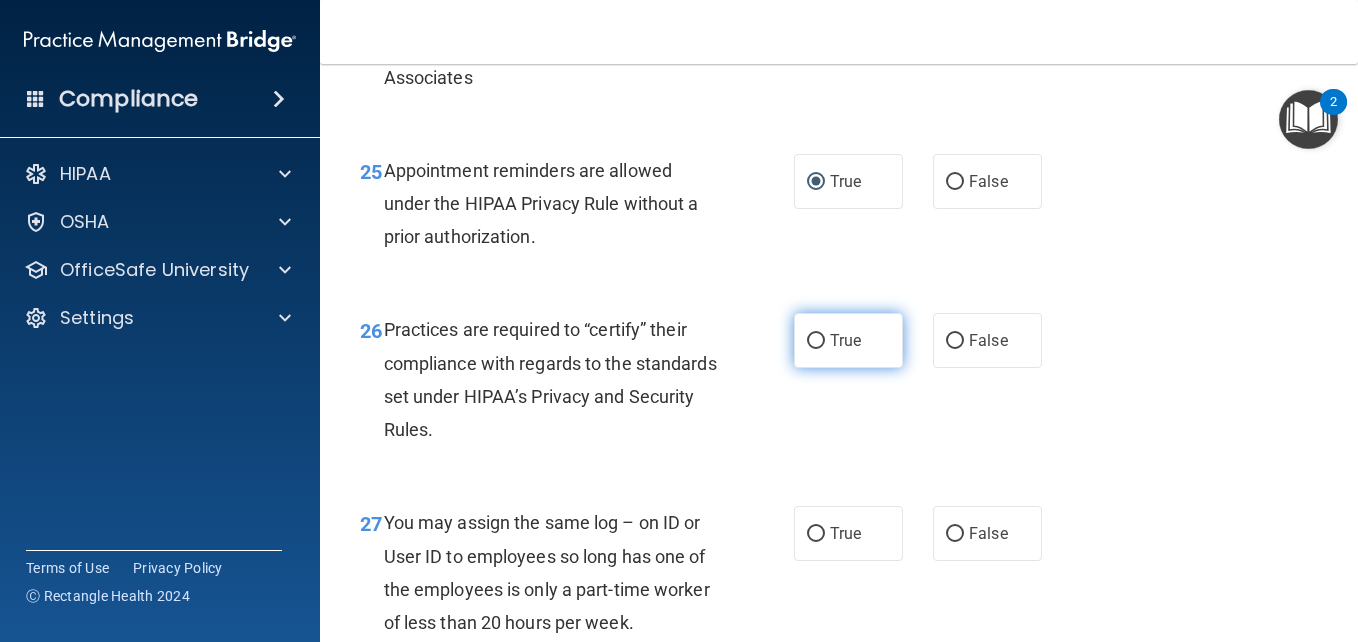 click on "True" at bounding box center (816, 341) 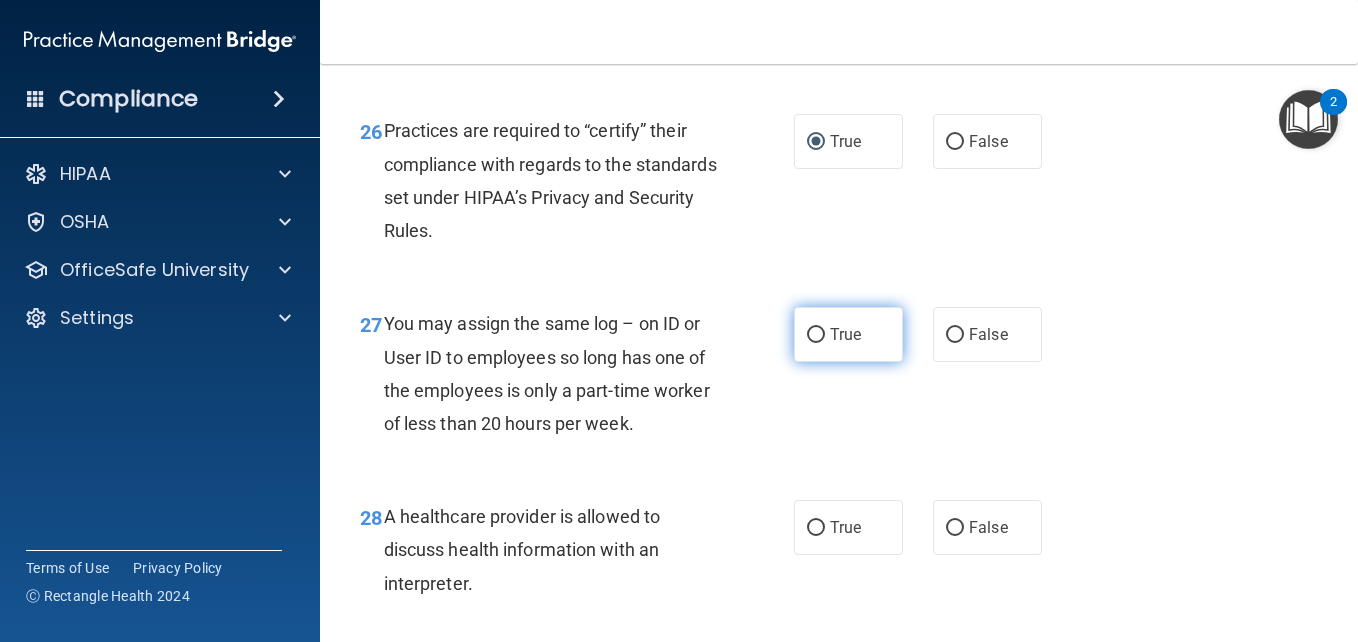 scroll, scrollTop: 4900, scrollLeft: 0, axis: vertical 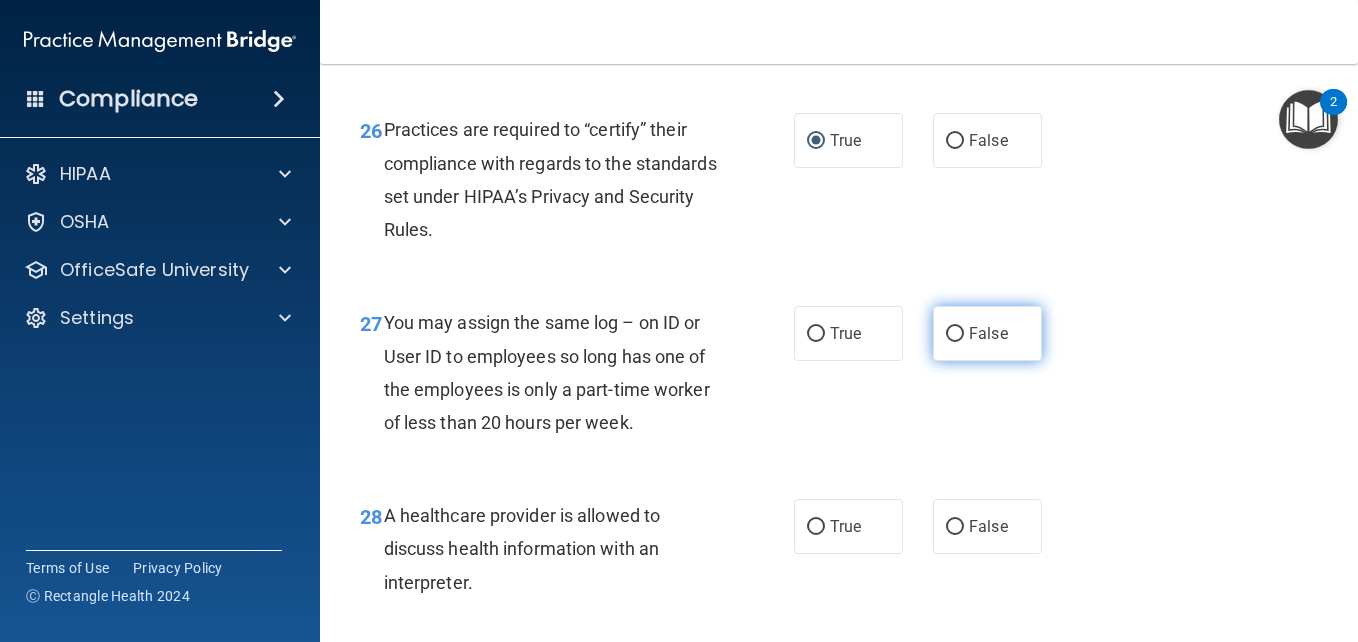 click on "False" at bounding box center (955, 334) 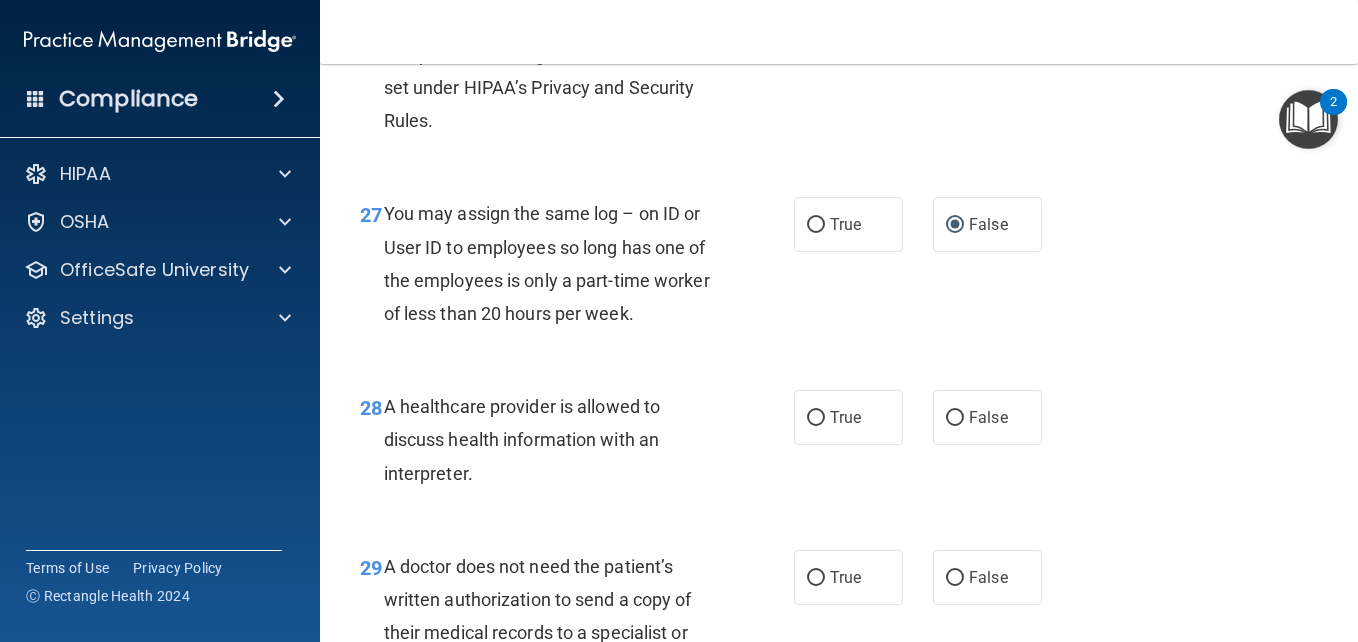 scroll, scrollTop: 5100, scrollLeft: 0, axis: vertical 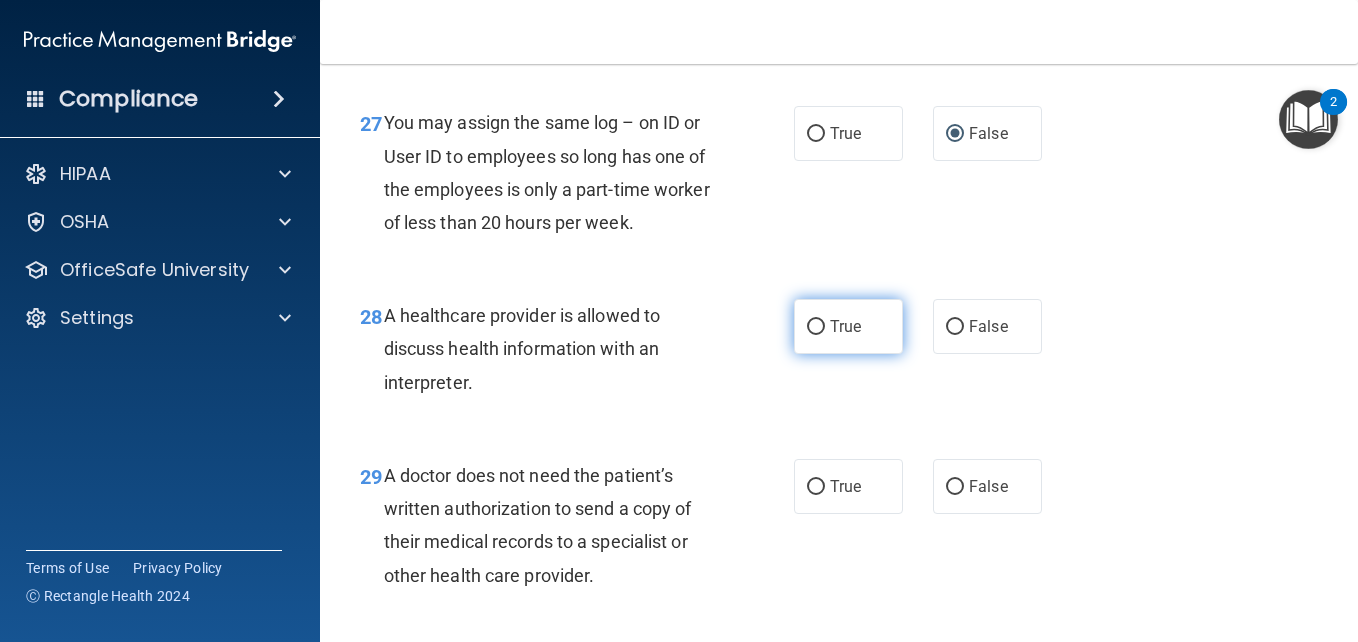 click on "True" at bounding box center (816, 327) 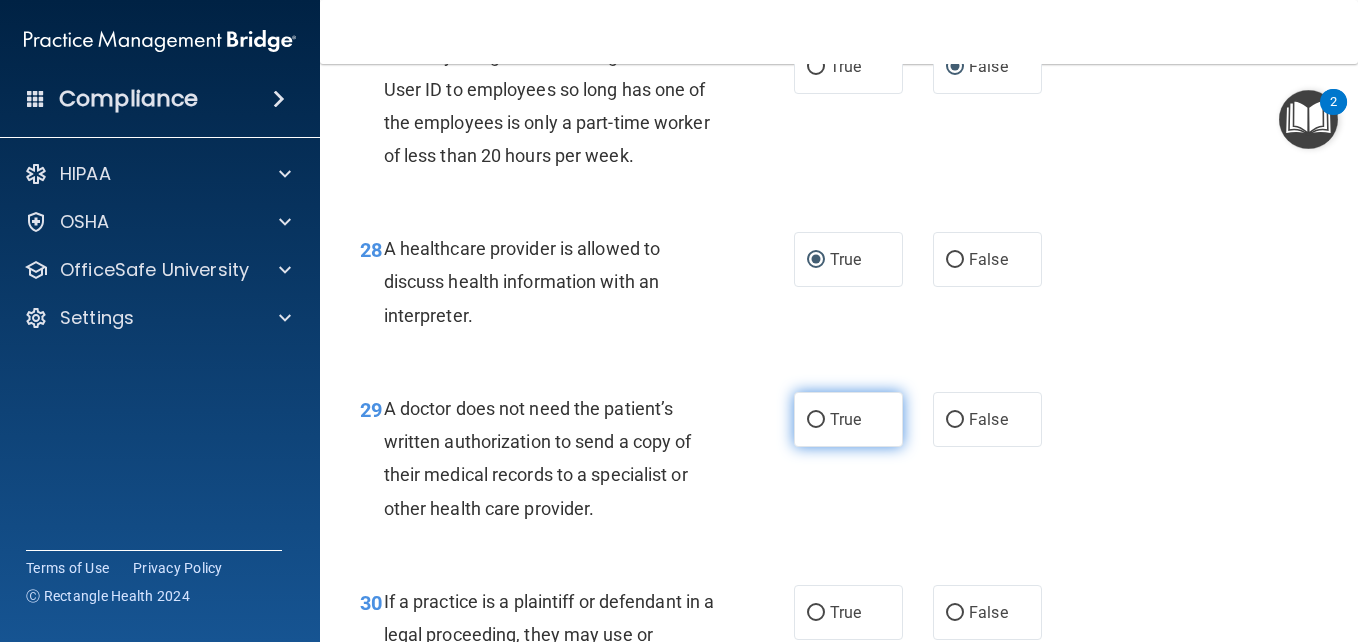 scroll, scrollTop: 5200, scrollLeft: 0, axis: vertical 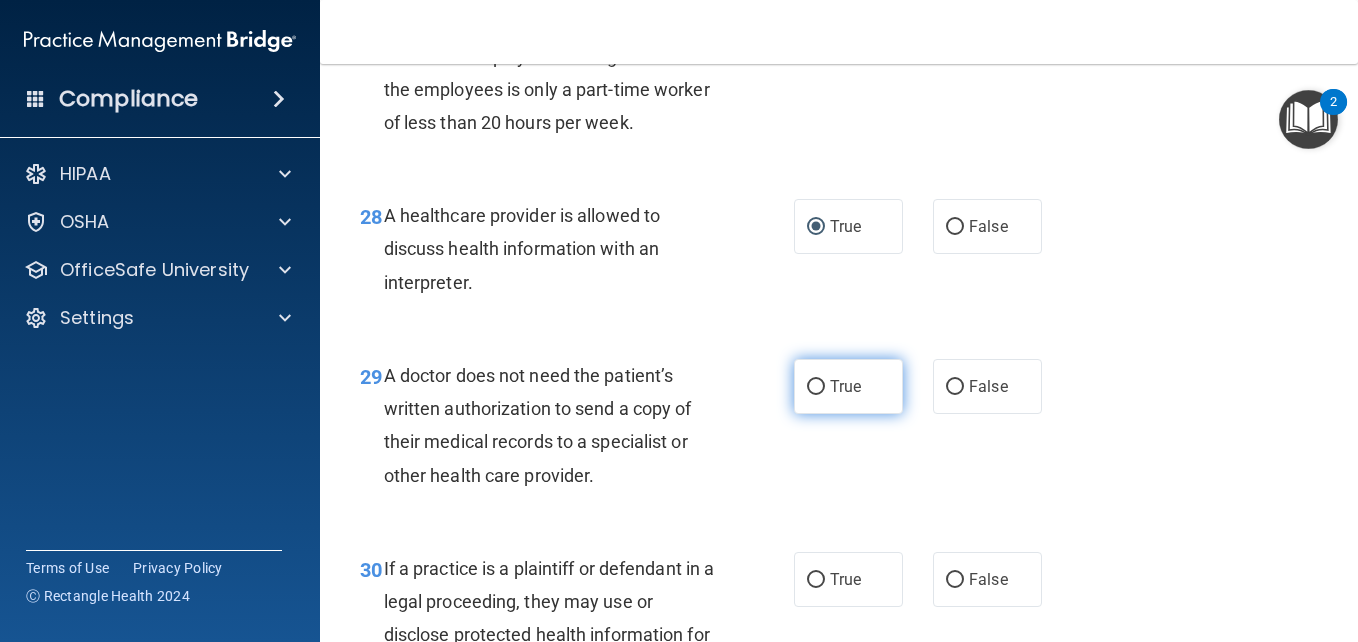 click on "True" at bounding box center [816, 387] 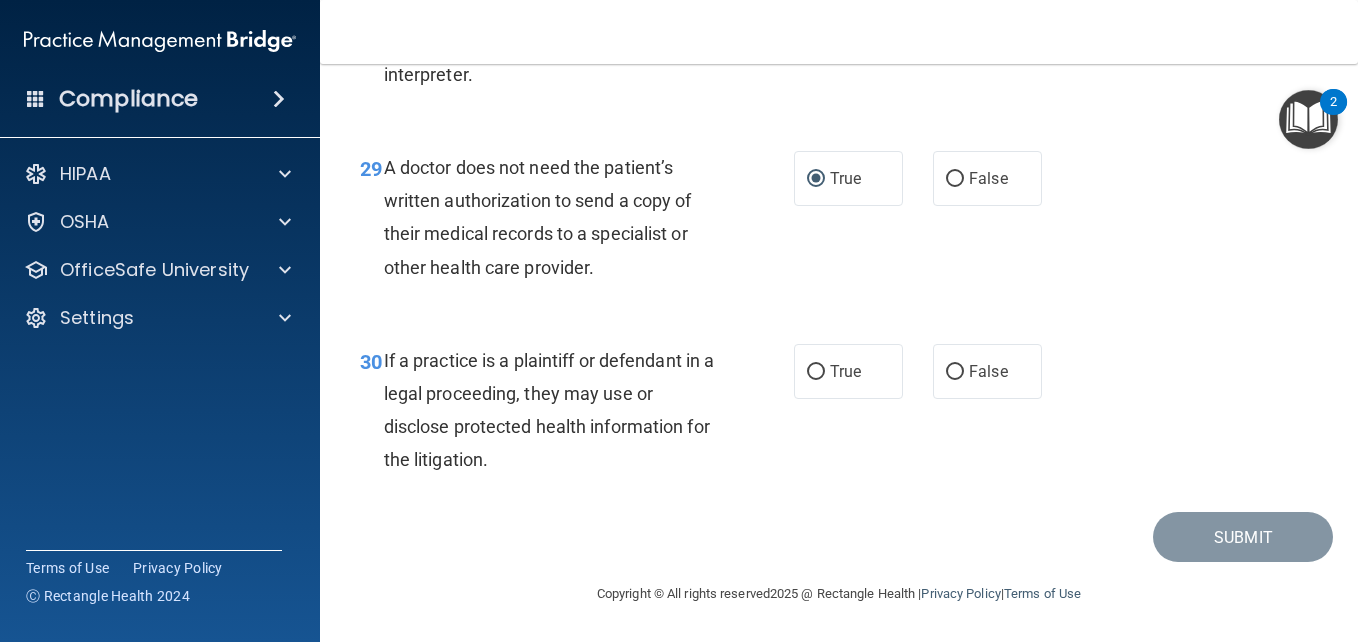 scroll, scrollTop: 5500, scrollLeft: 0, axis: vertical 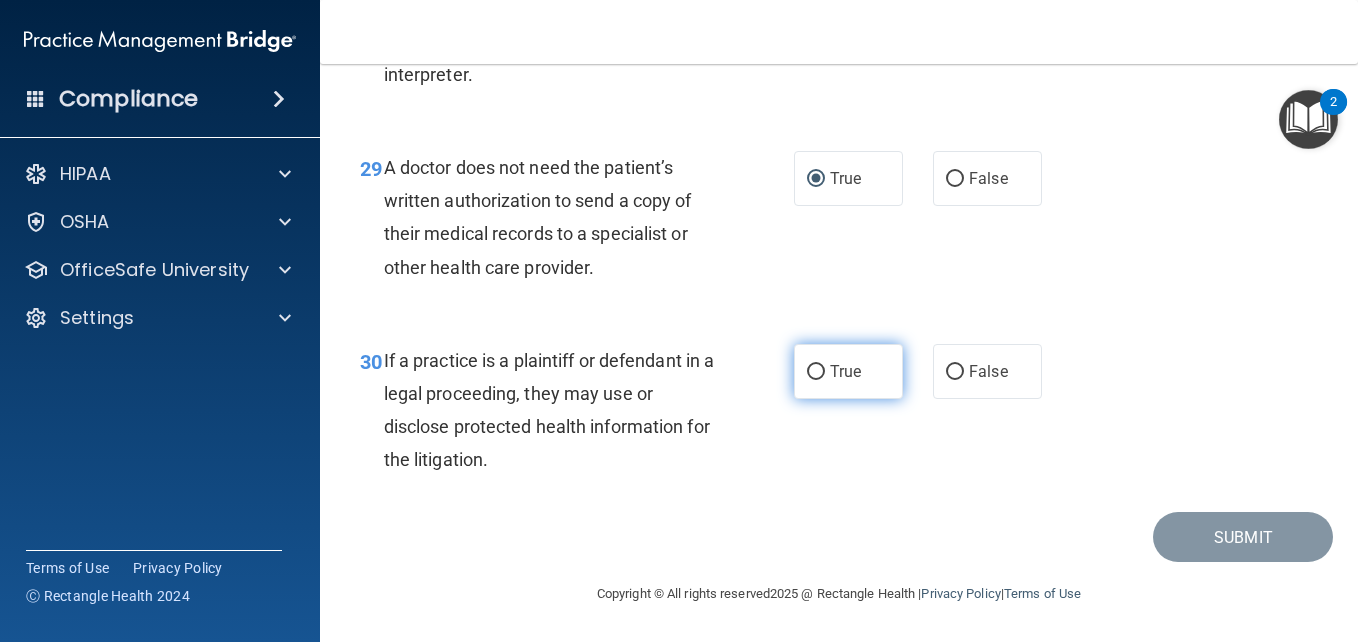 drag, startPoint x: 812, startPoint y: 375, endPoint x: 803, endPoint y: 365, distance: 13.453624 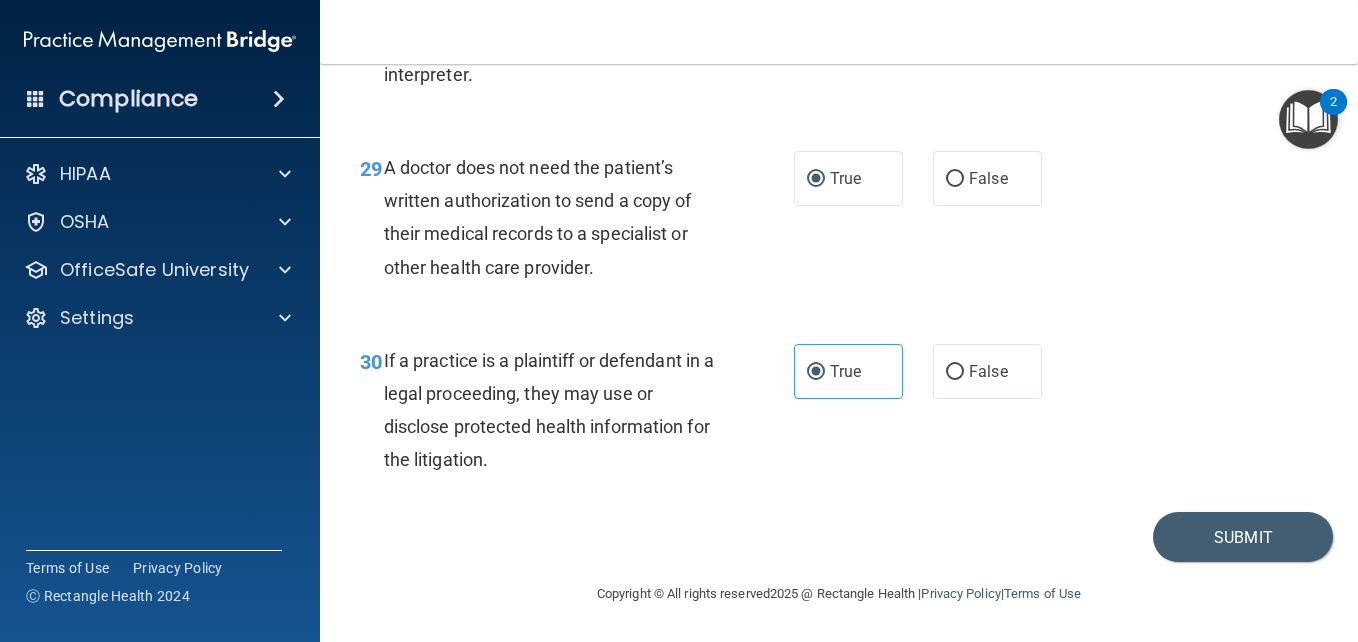 scroll, scrollTop: 5508, scrollLeft: 0, axis: vertical 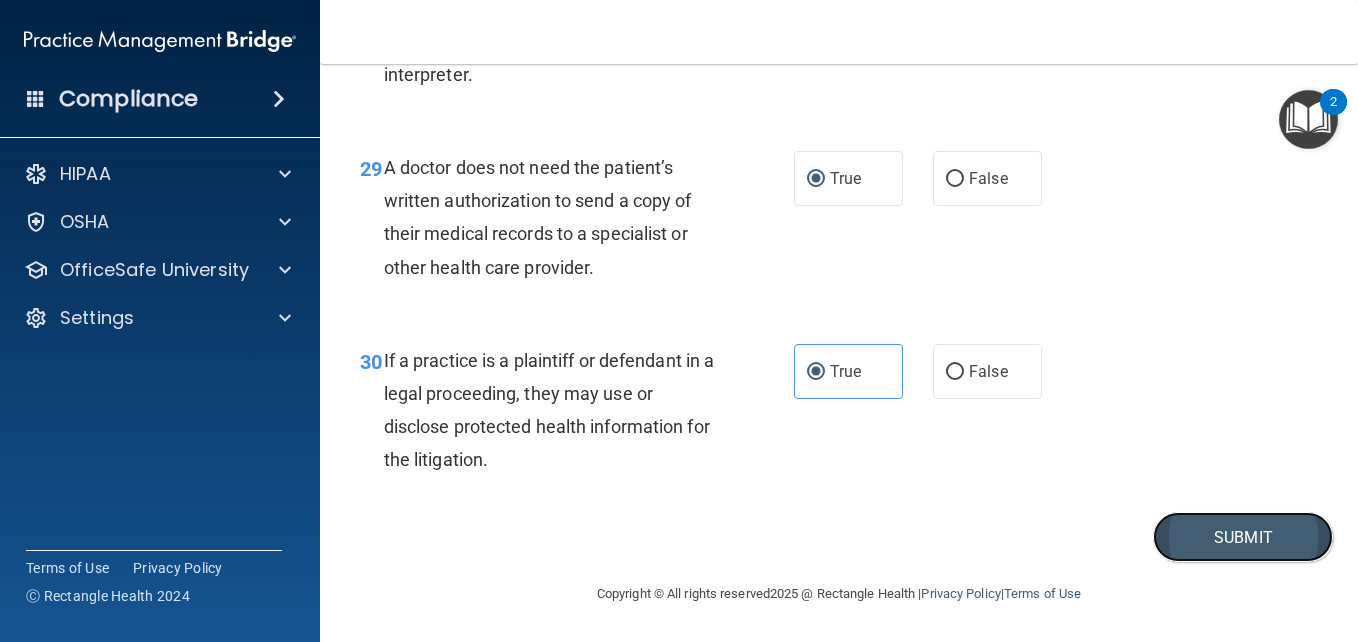 click on "Submit" at bounding box center [1243, 537] 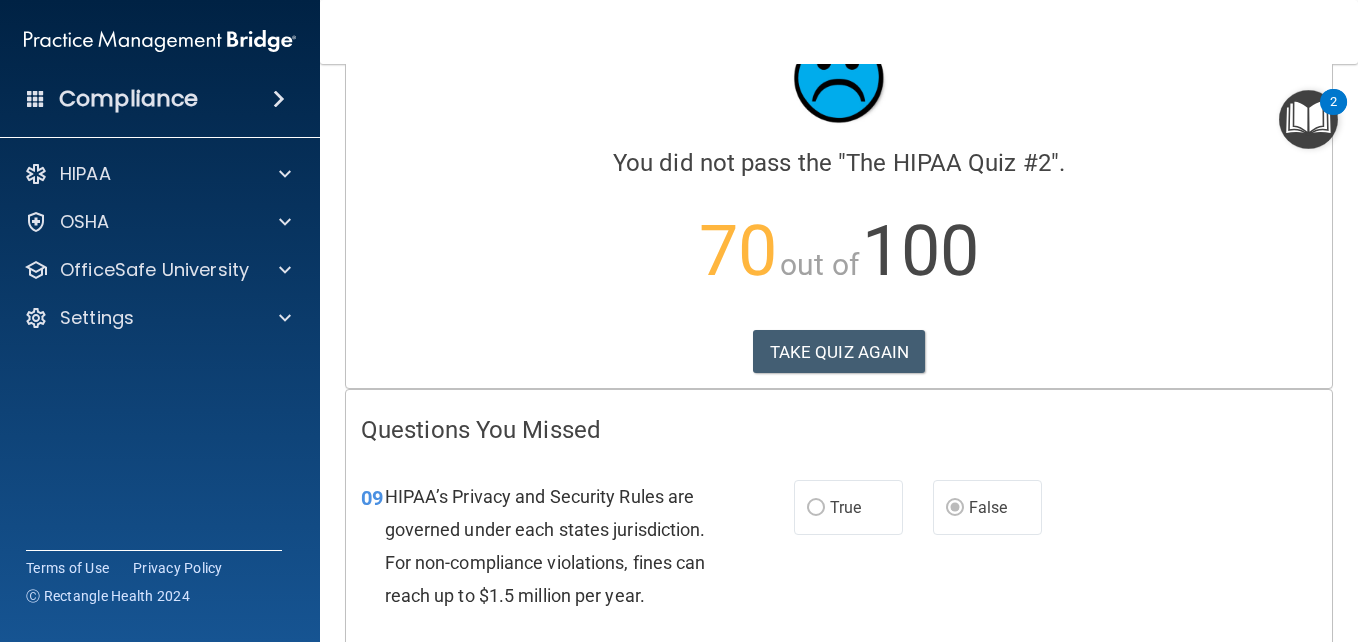 scroll, scrollTop: 0, scrollLeft: 0, axis: both 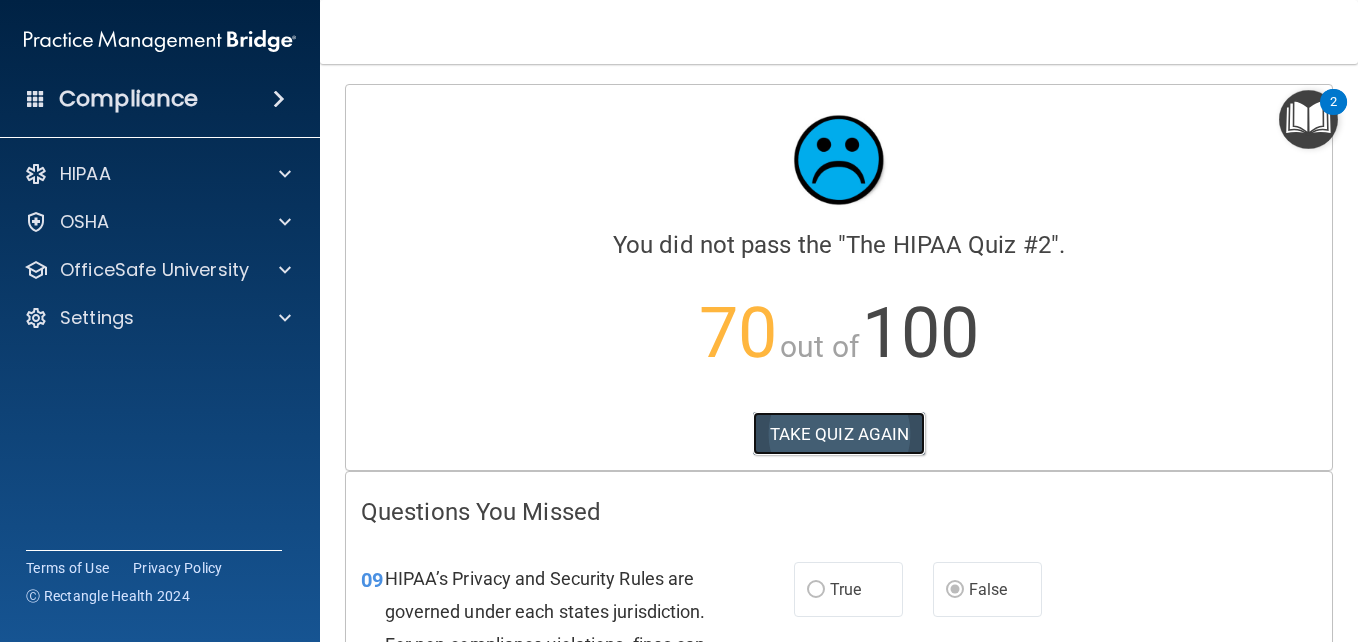 click on "TAKE QUIZ AGAIN" at bounding box center [839, 434] 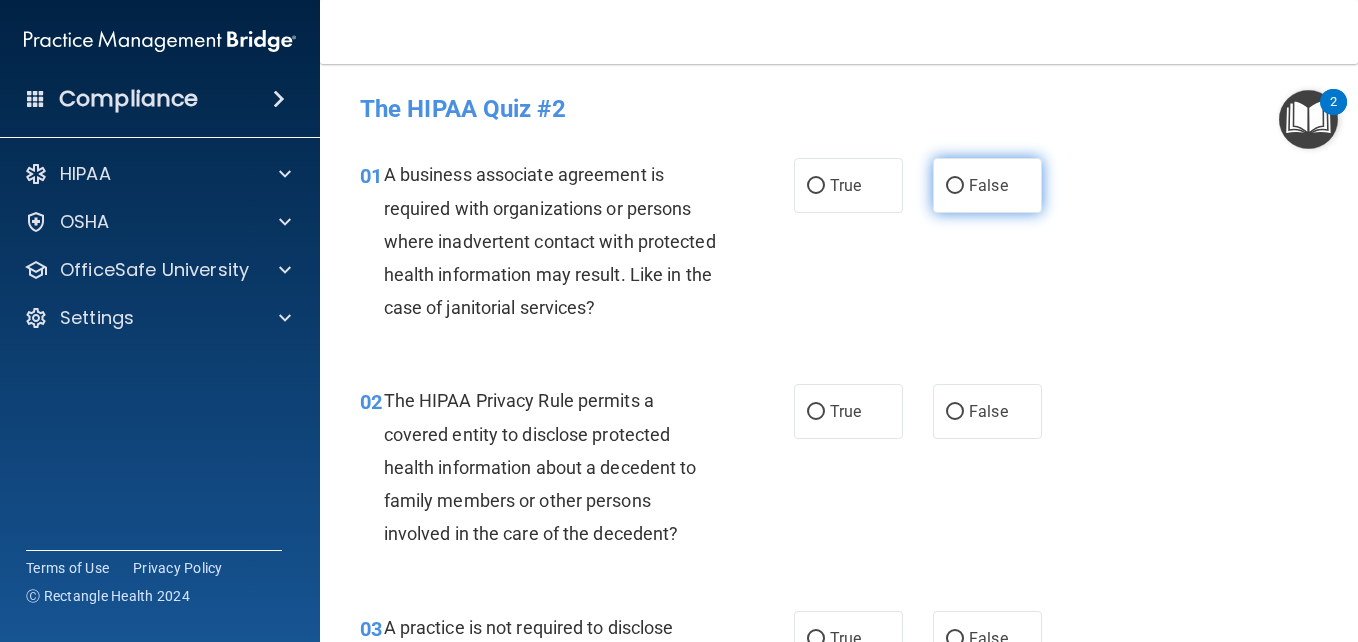 click on "False" at bounding box center [955, 186] 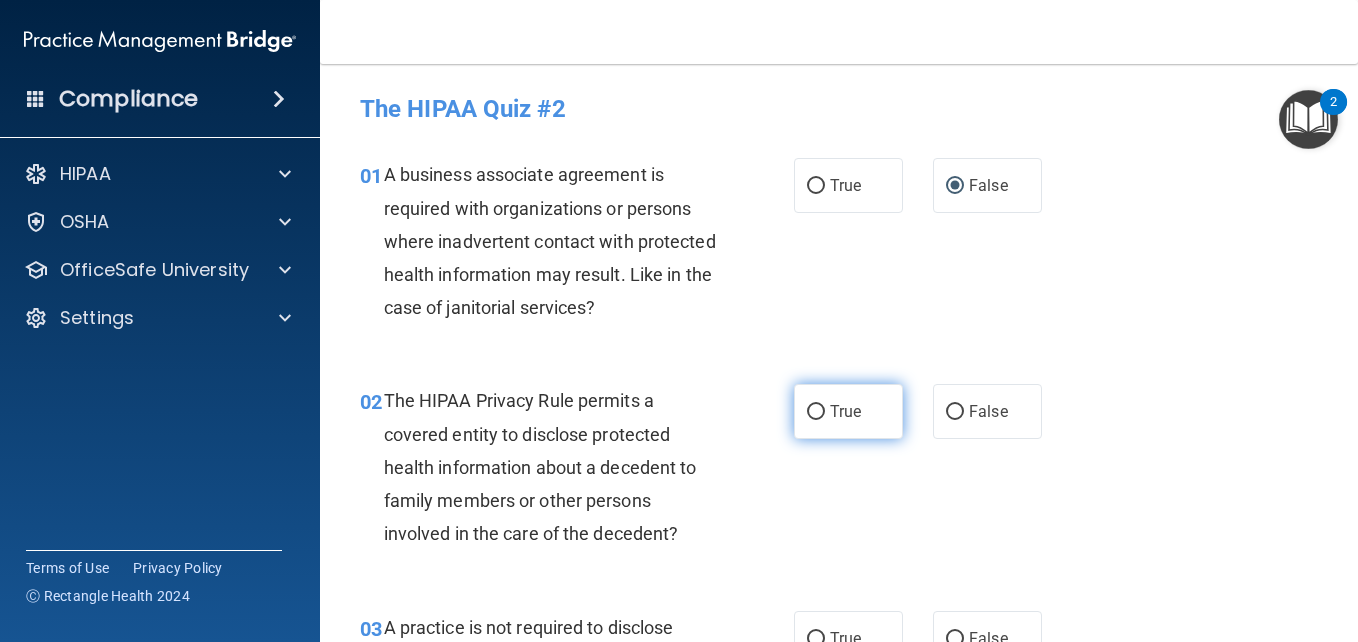 click on "True" at bounding box center (816, 412) 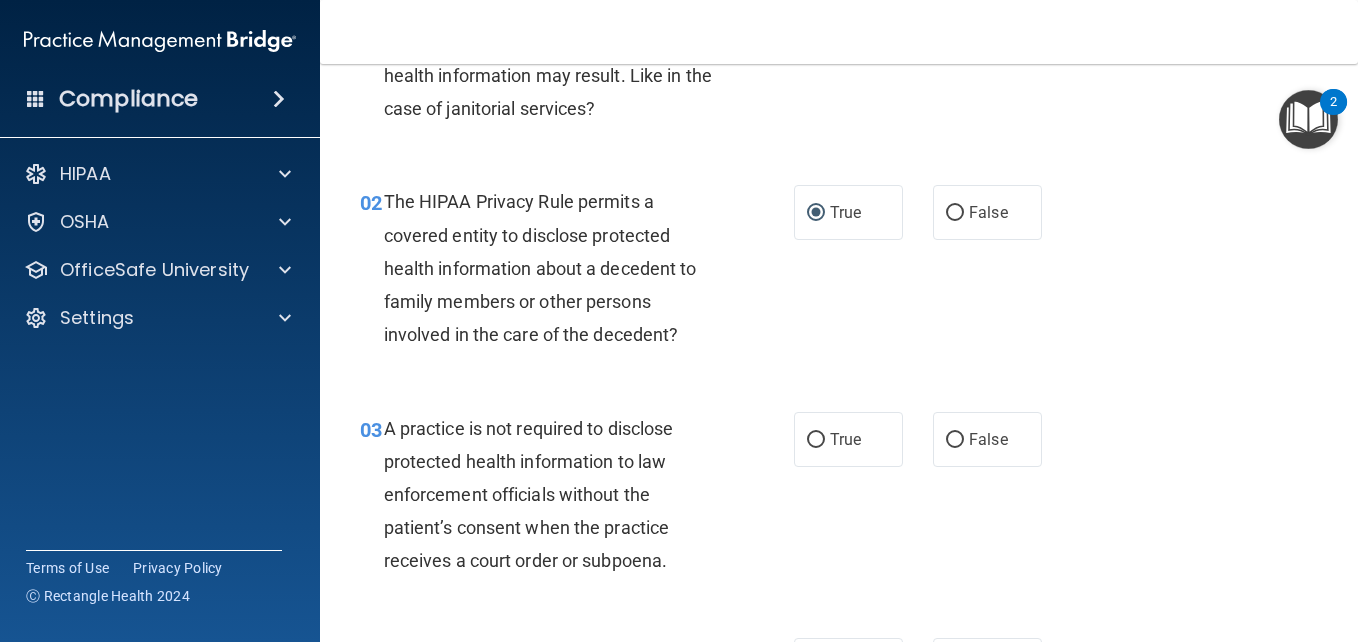 scroll, scrollTop: 200, scrollLeft: 0, axis: vertical 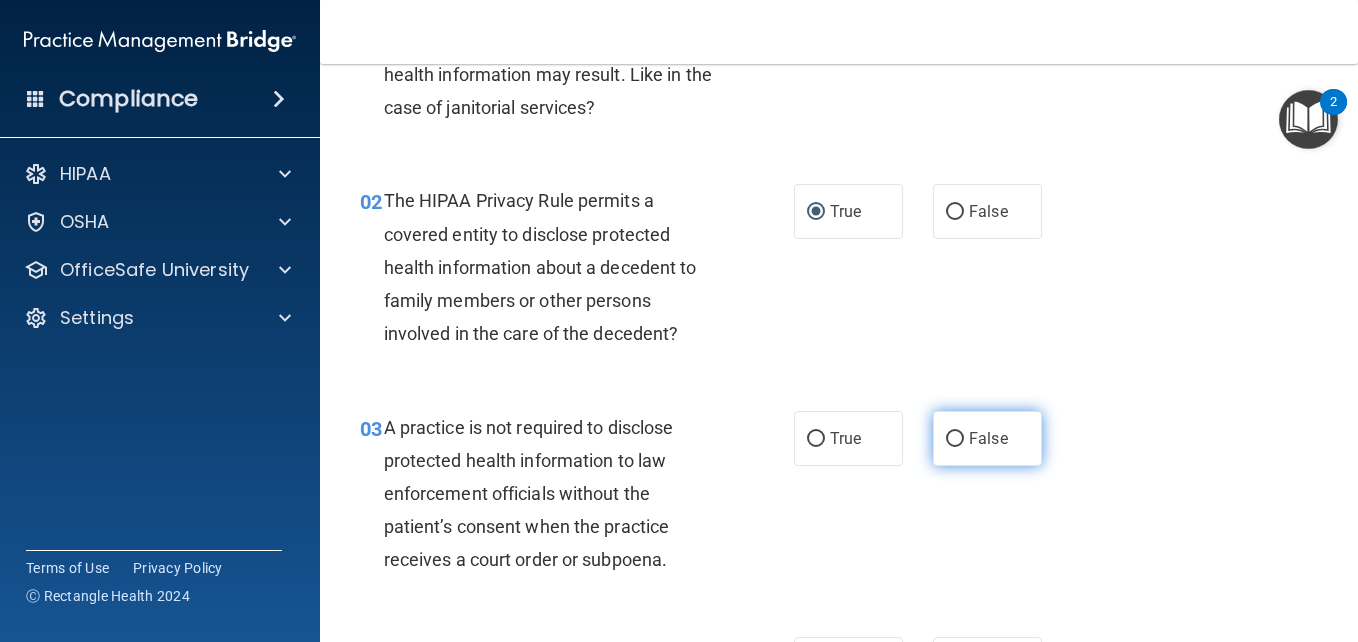 click on "False" at bounding box center [955, 439] 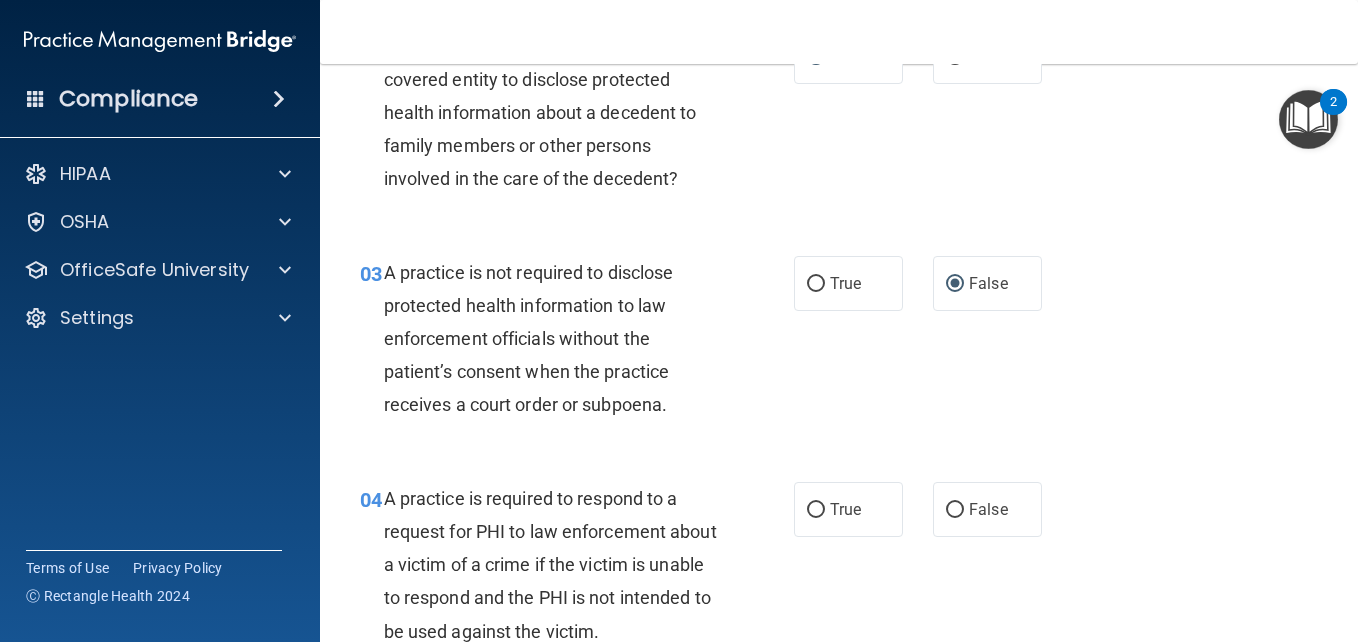 scroll, scrollTop: 400, scrollLeft: 0, axis: vertical 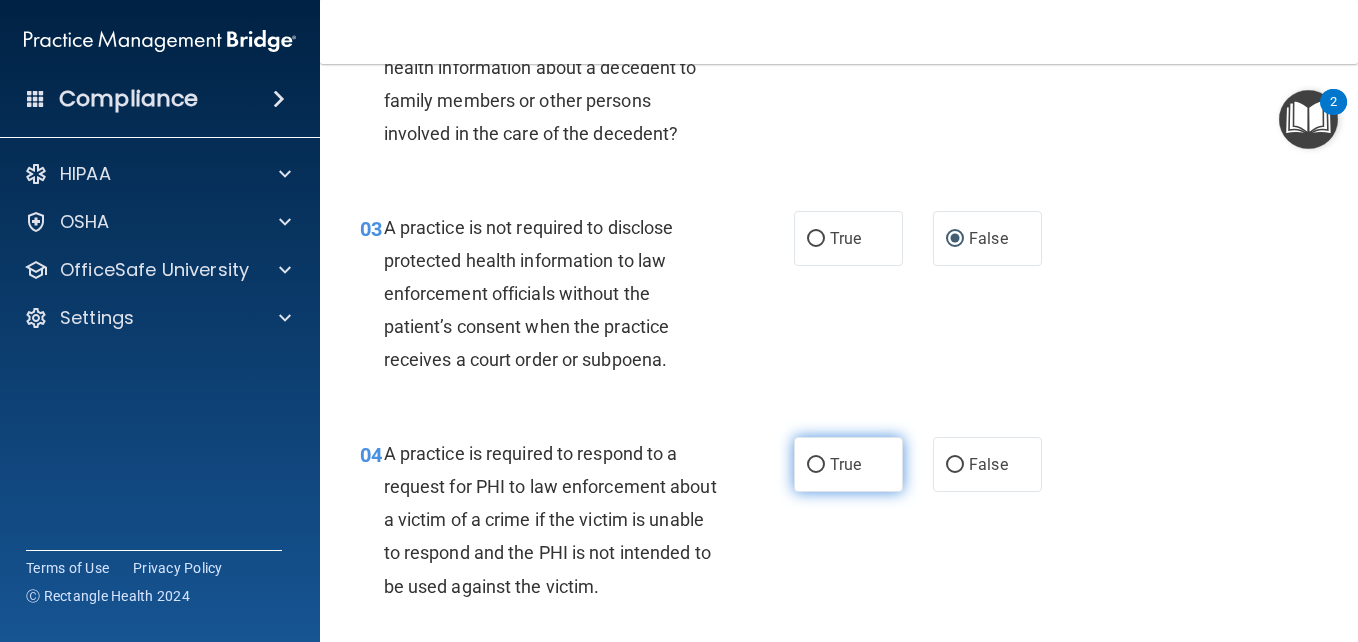 click on "True" at bounding box center (816, 465) 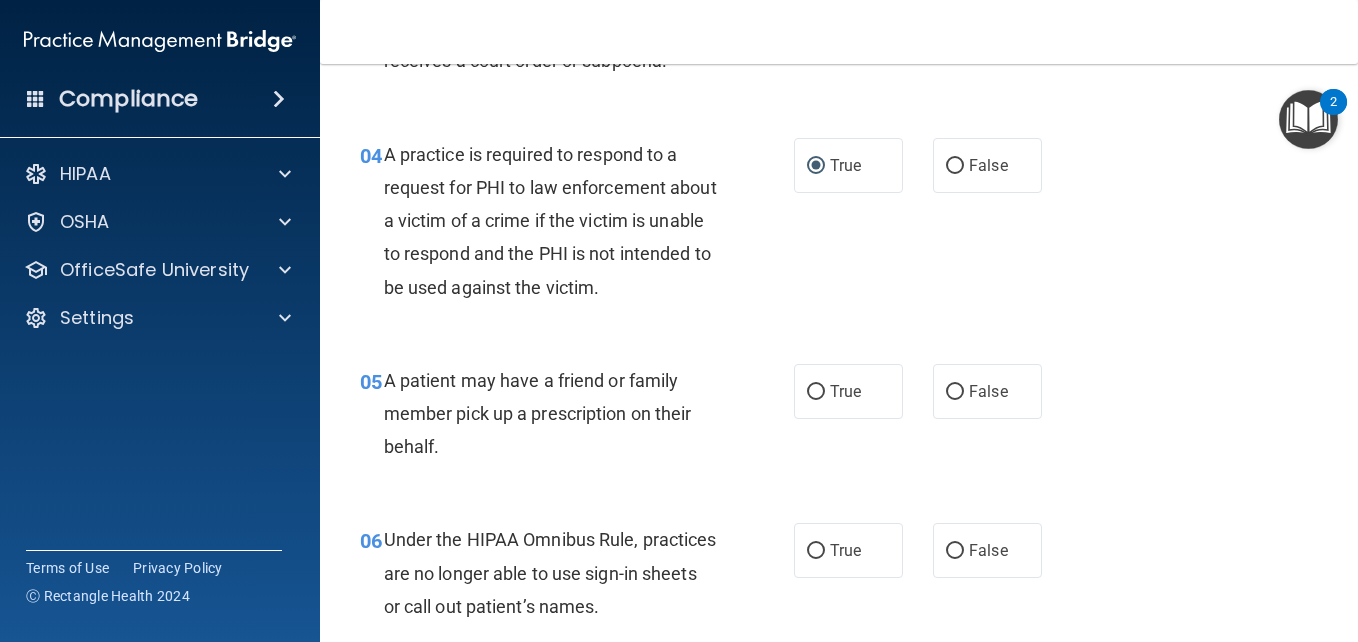 scroll, scrollTop: 700, scrollLeft: 0, axis: vertical 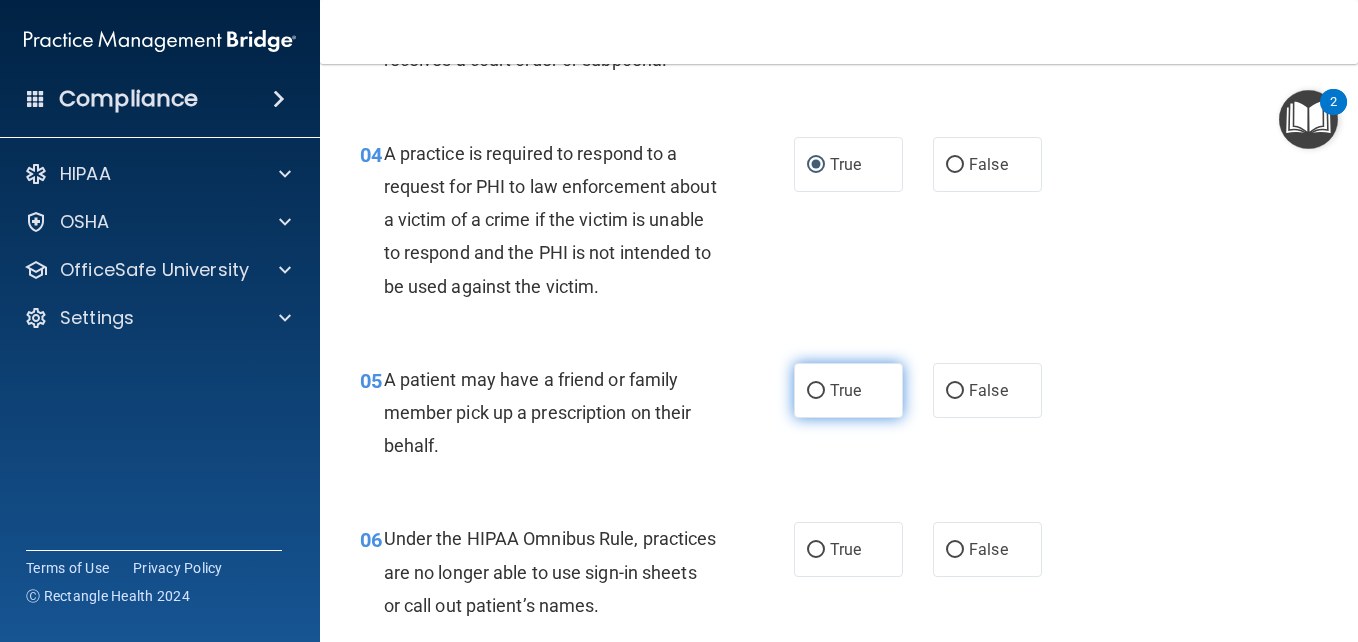 click on "True" at bounding box center (816, 391) 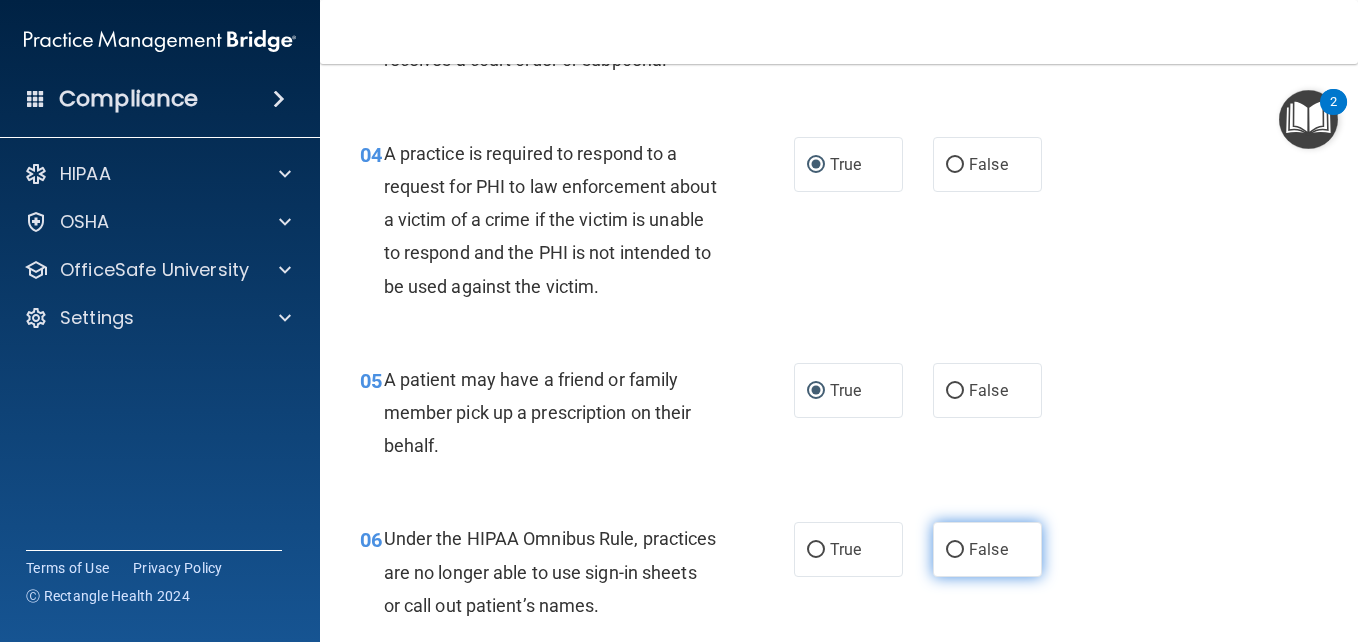 click on "False" at bounding box center (955, 550) 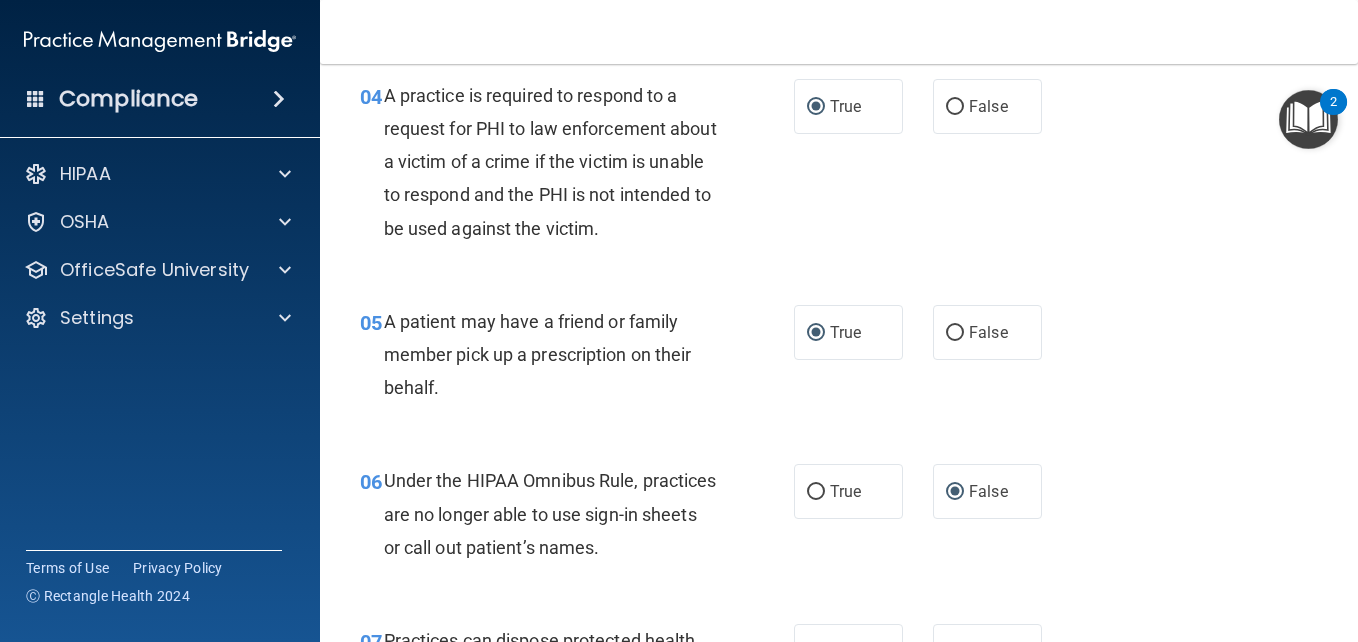 scroll, scrollTop: 900, scrollLeft: 0, axis: vertical 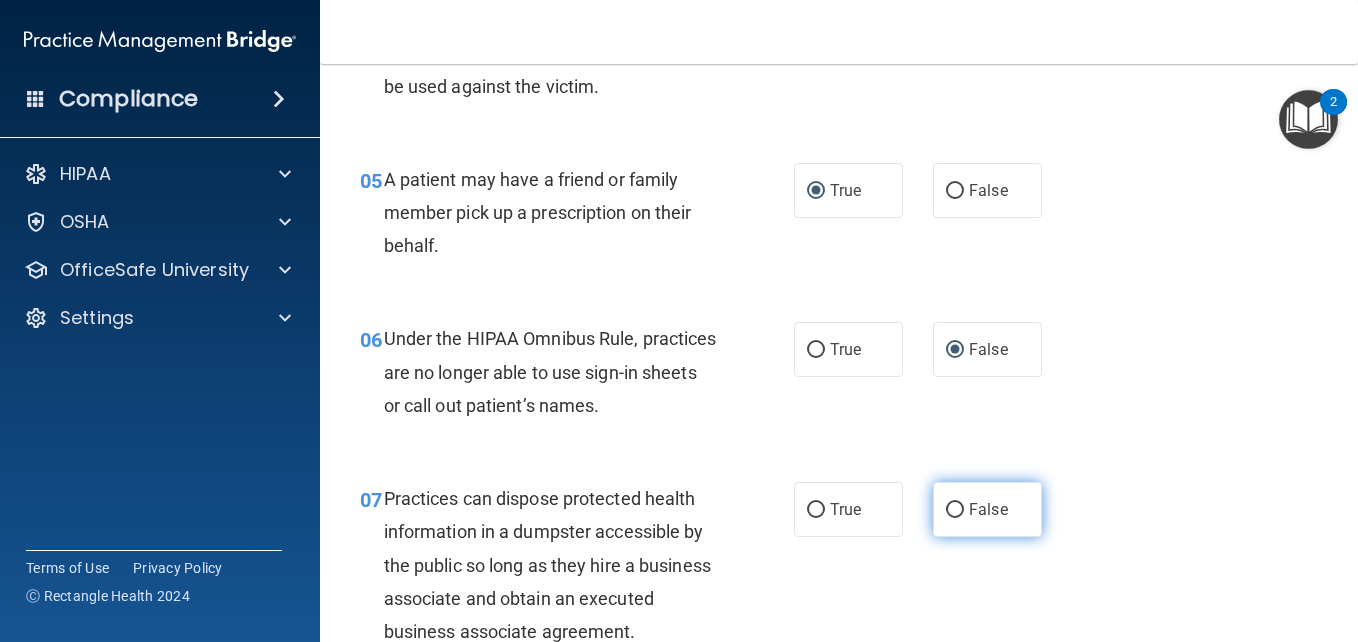click on "False" at bounding box center (955, 510) 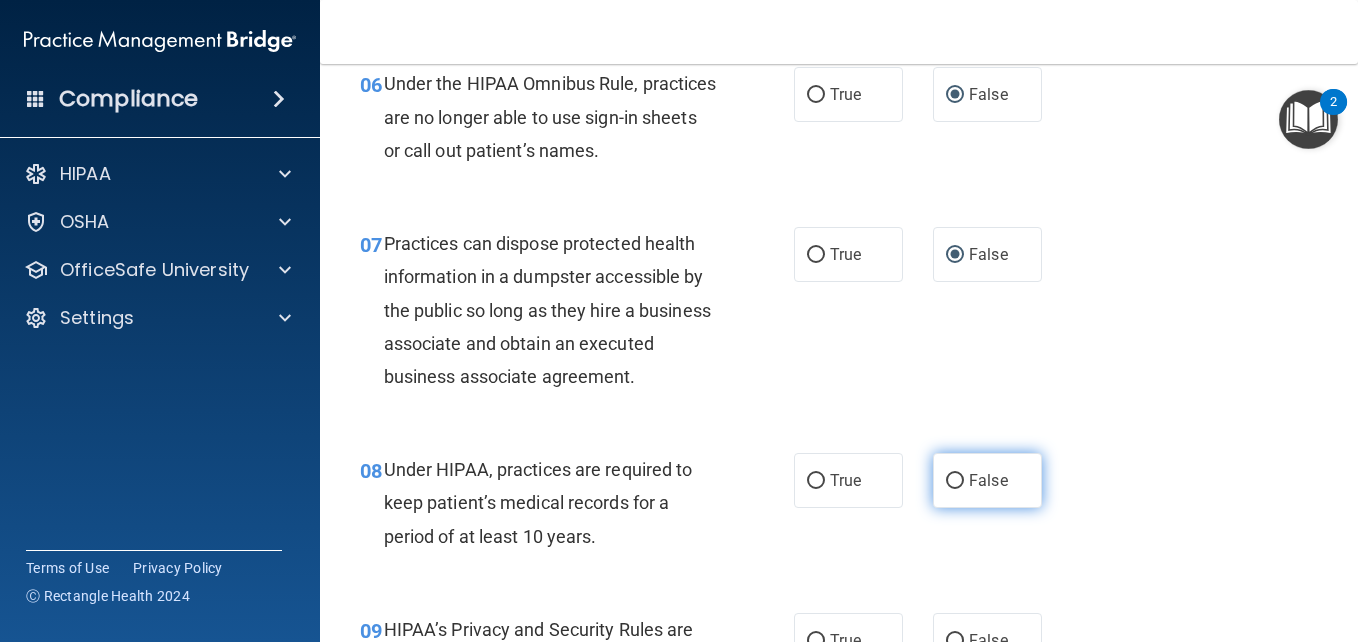 scroll, scrollTop: 1200, scrollLeft: 0, axis: vertical 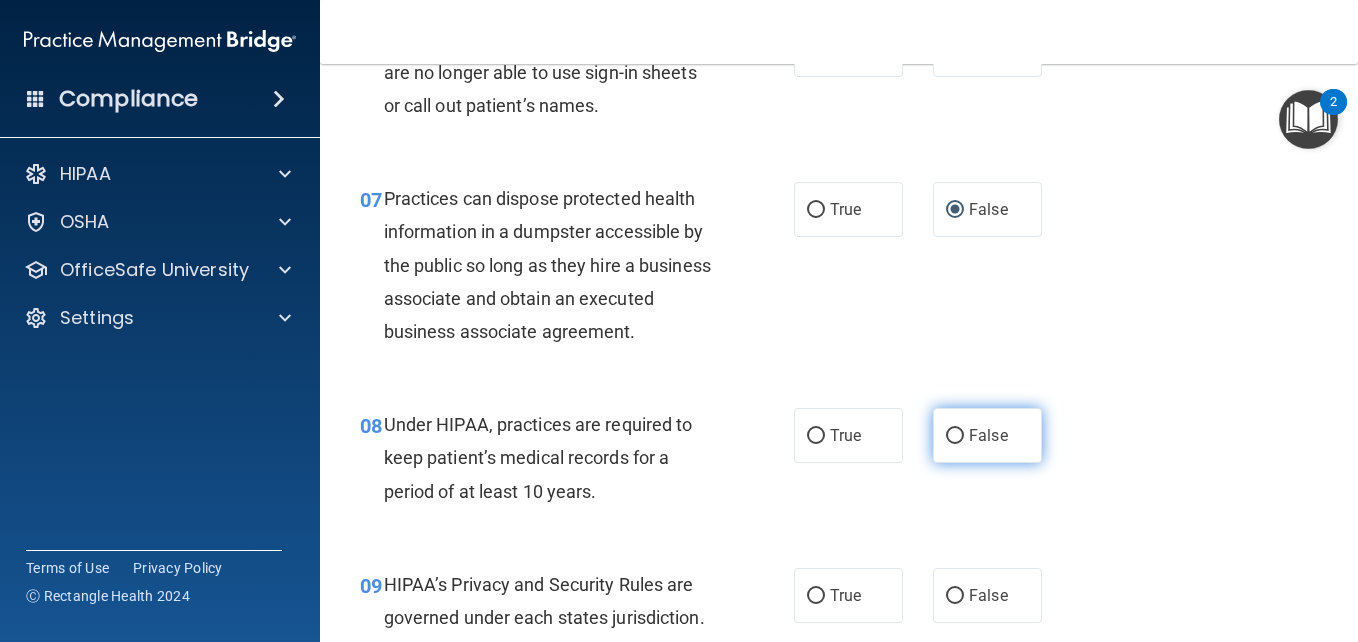 click on "False" at bounding box center (955, 436) 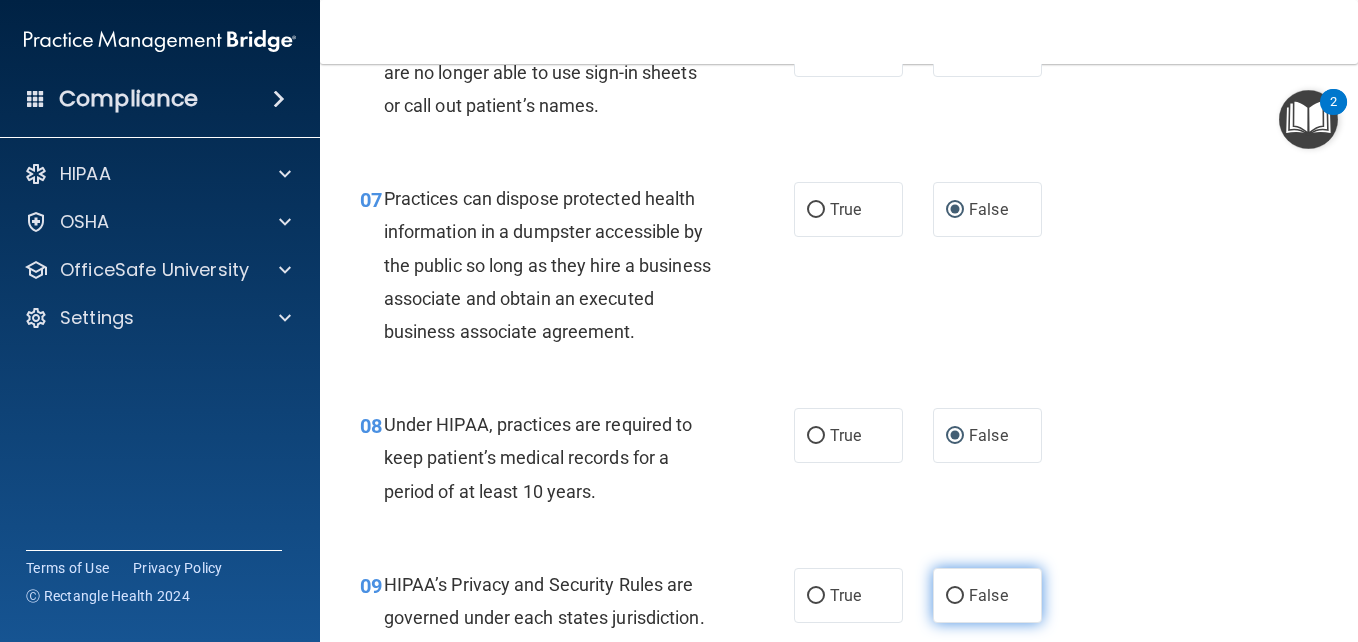 click on "False" at bounding box center (955, 596) 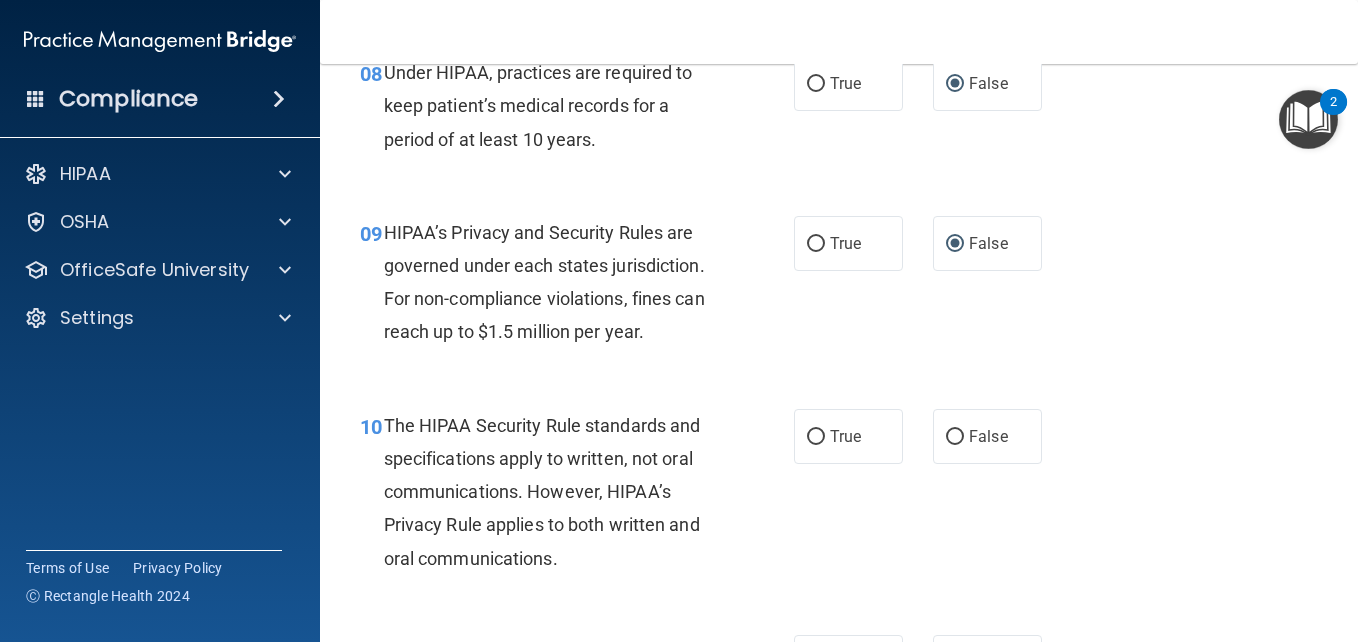 scroll, scrollTop: 1600, scrollLeft: 0, axis: vertical 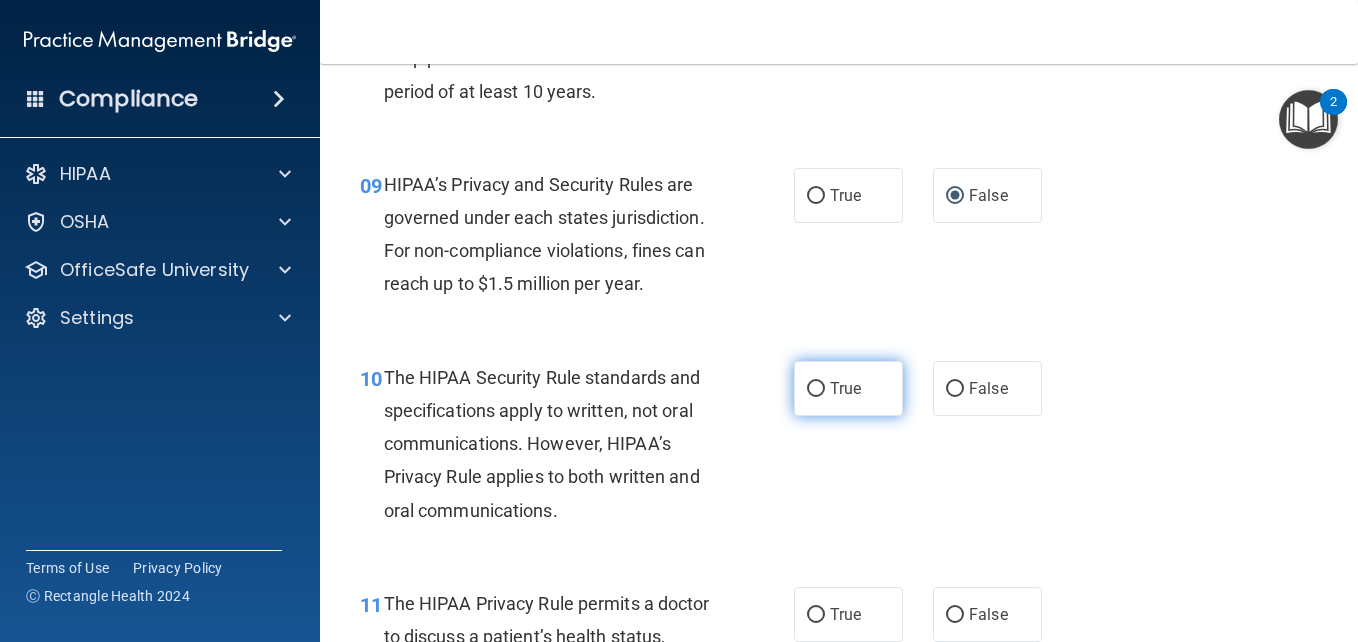 click on "True" at bounding box center [816, 389] 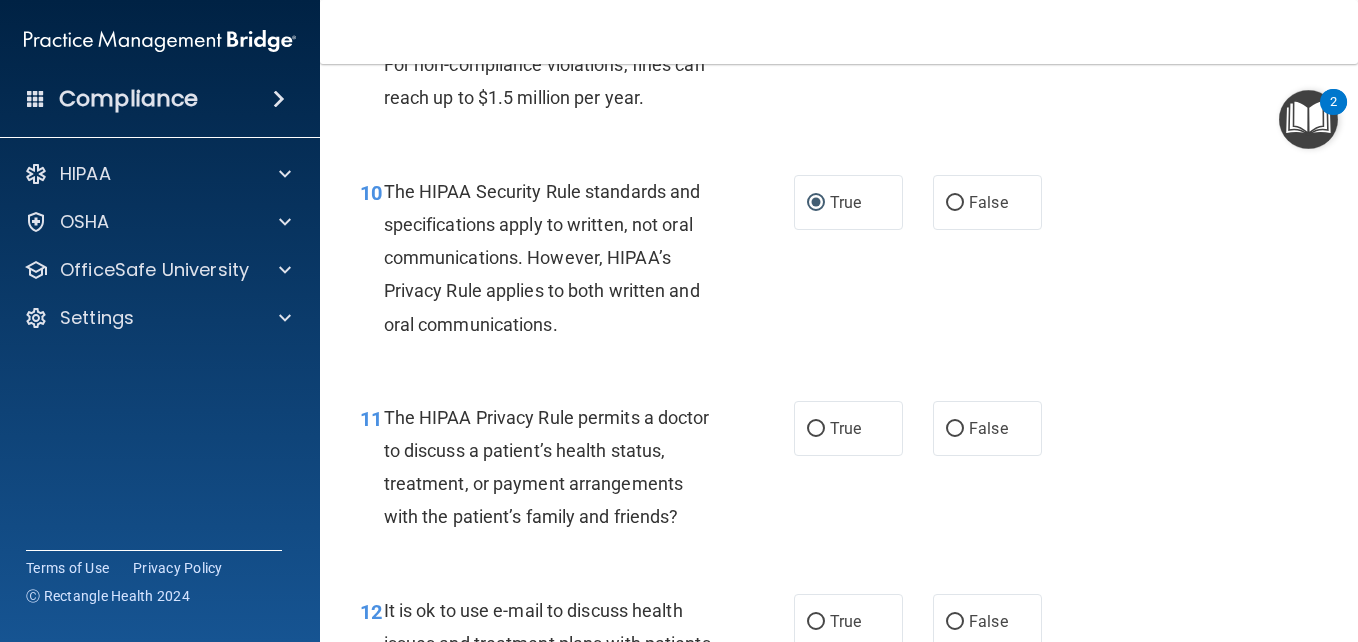 scroll, scrollTop: 1800, scrollLeft: 0, axis: vertical 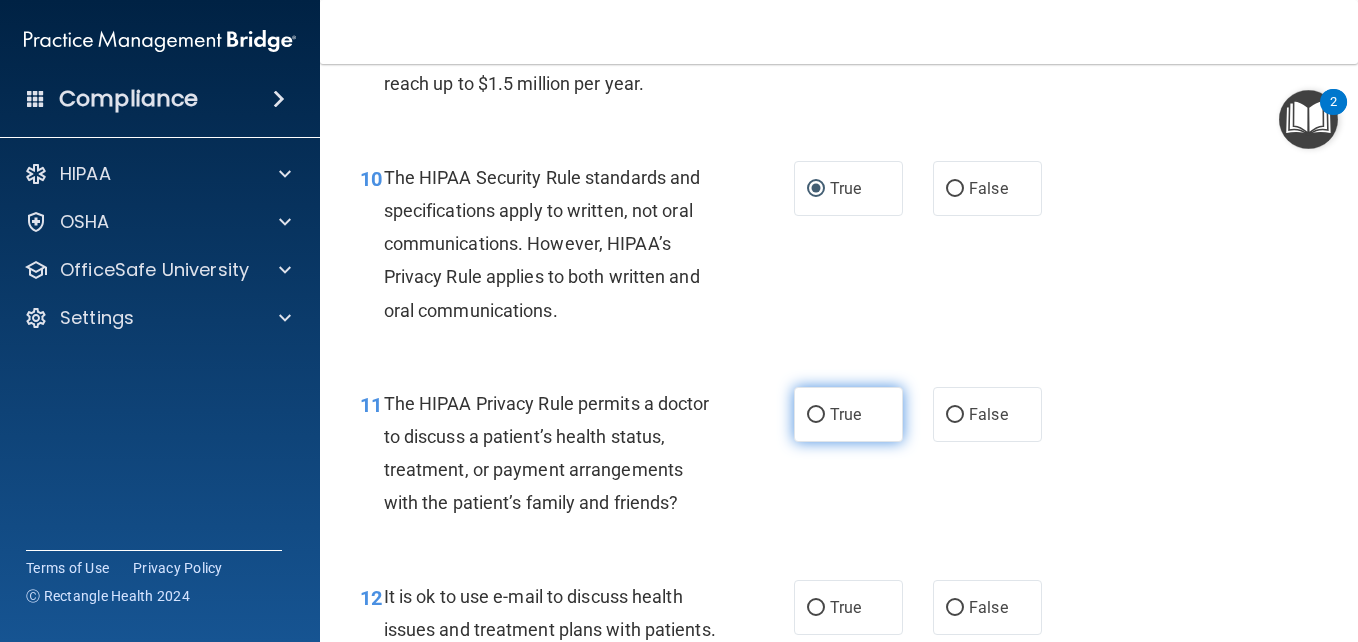 click on "True" at bounding box center (816, 415) 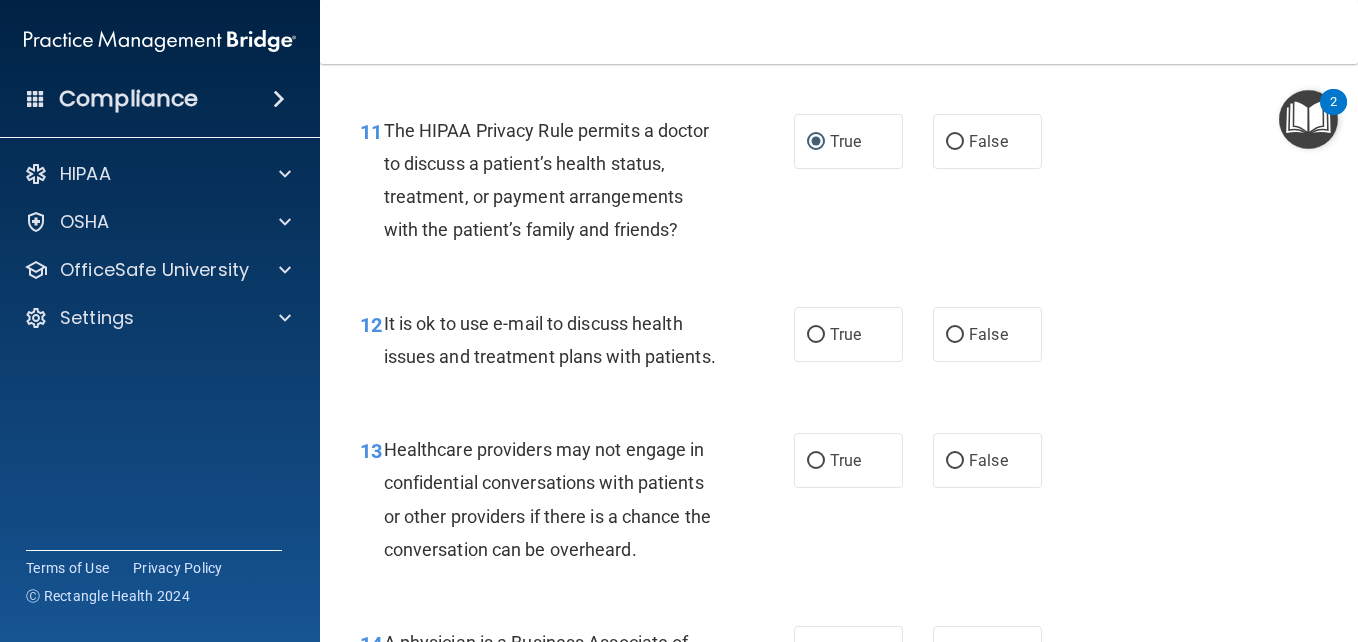 scroll, scrollTop: 2100, scrollLeft: 0, axis: vertical 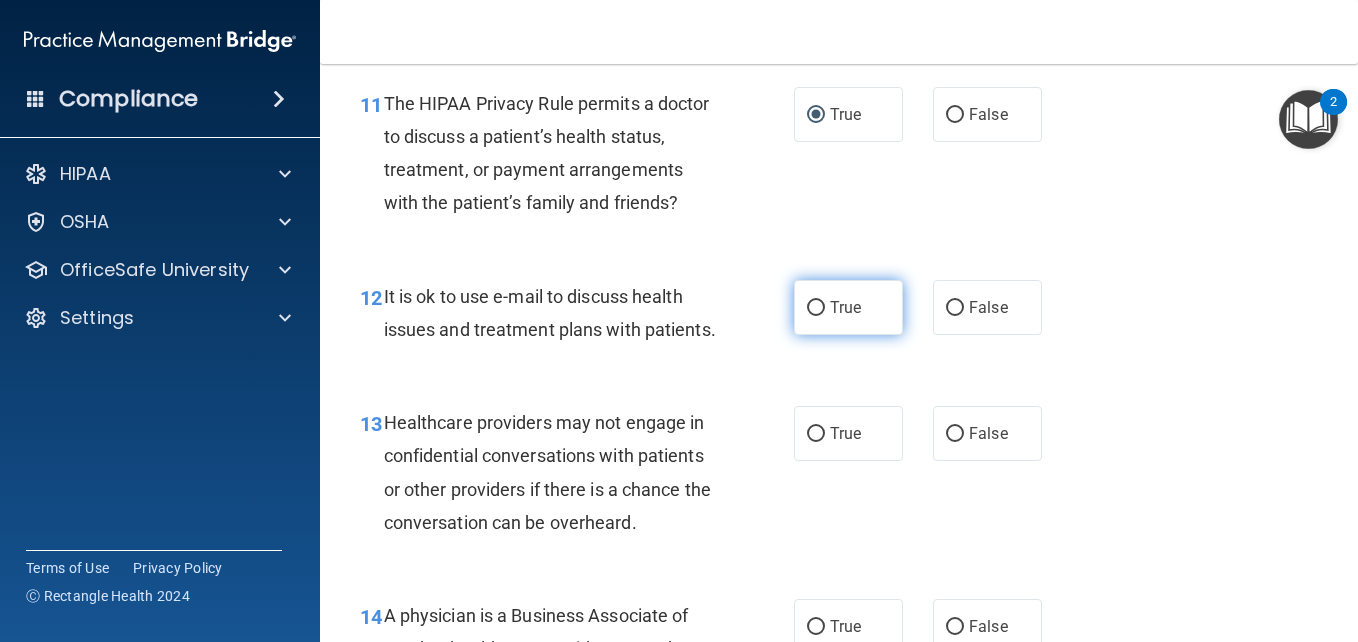 click on "True" at bounding box center [816, 308] 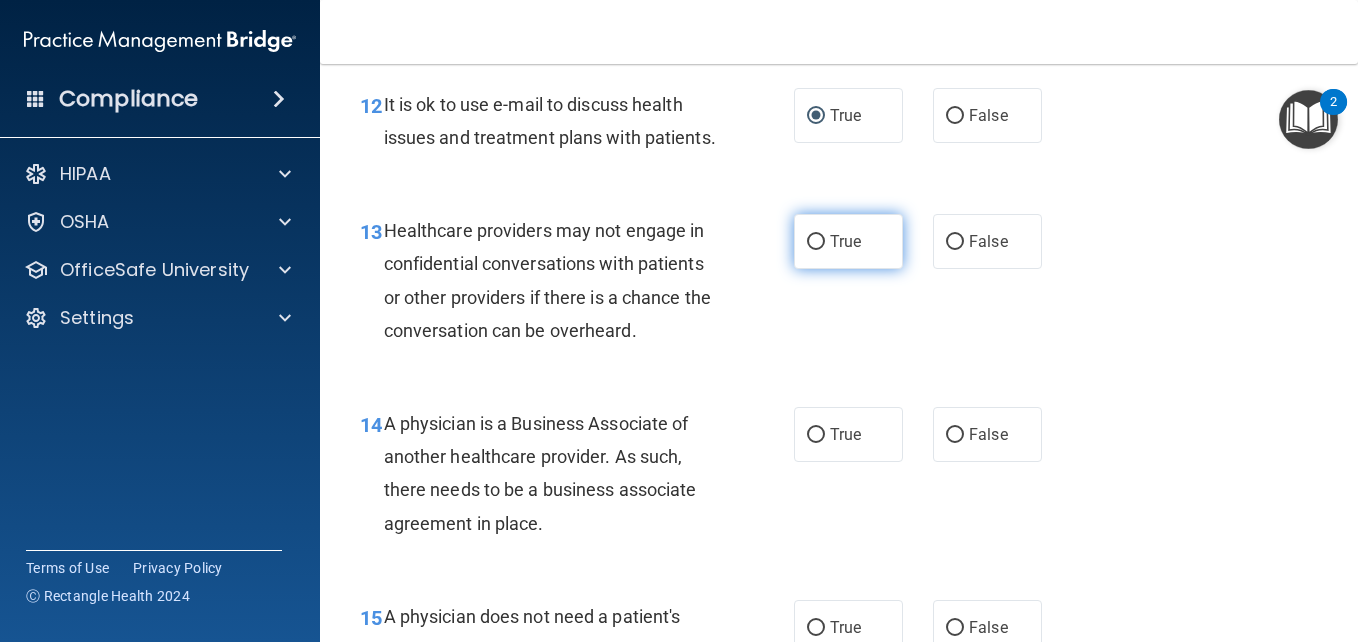 scroll, scrollTop: 2300, scrollLeft: 0, axis: vertical 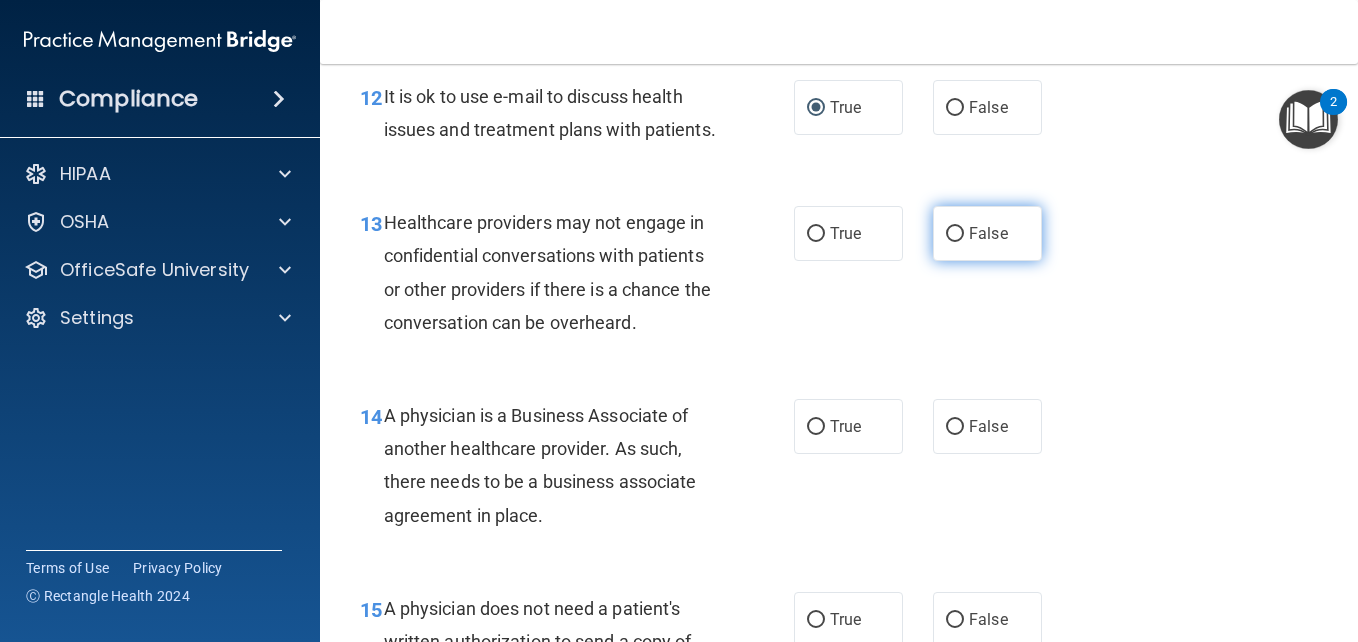 click on "False" at bounding box center (955, 234) 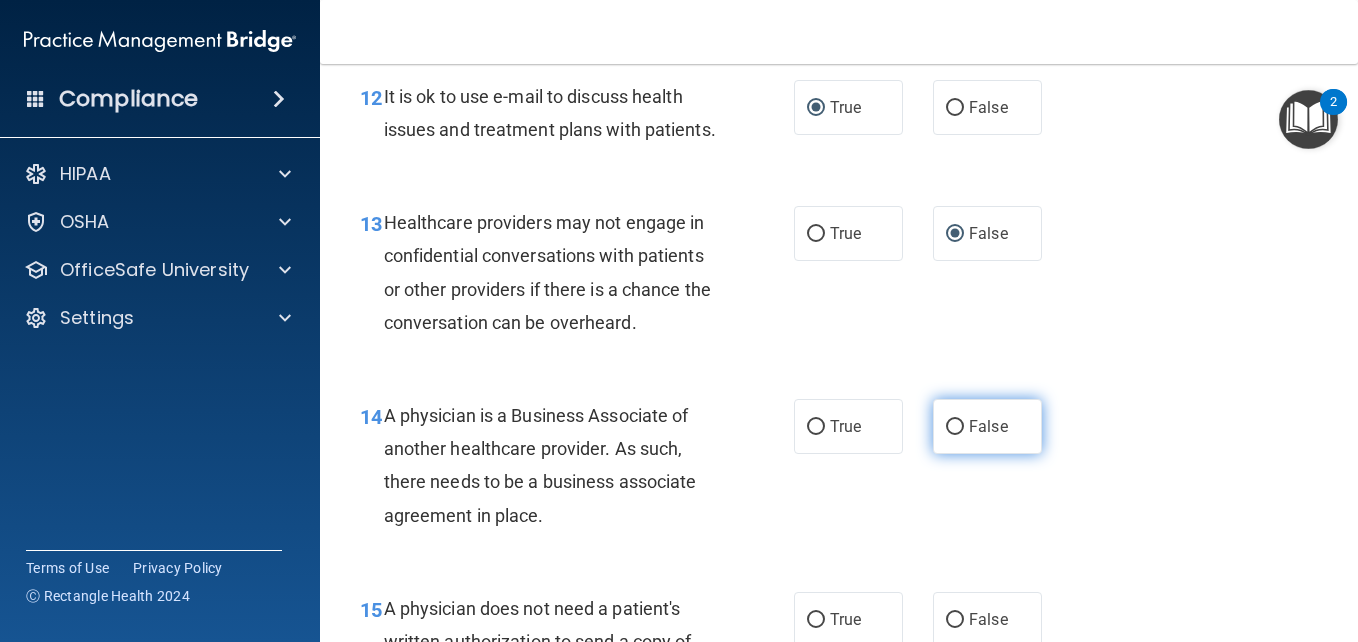 click on "False" at bounding box center (955, 427) 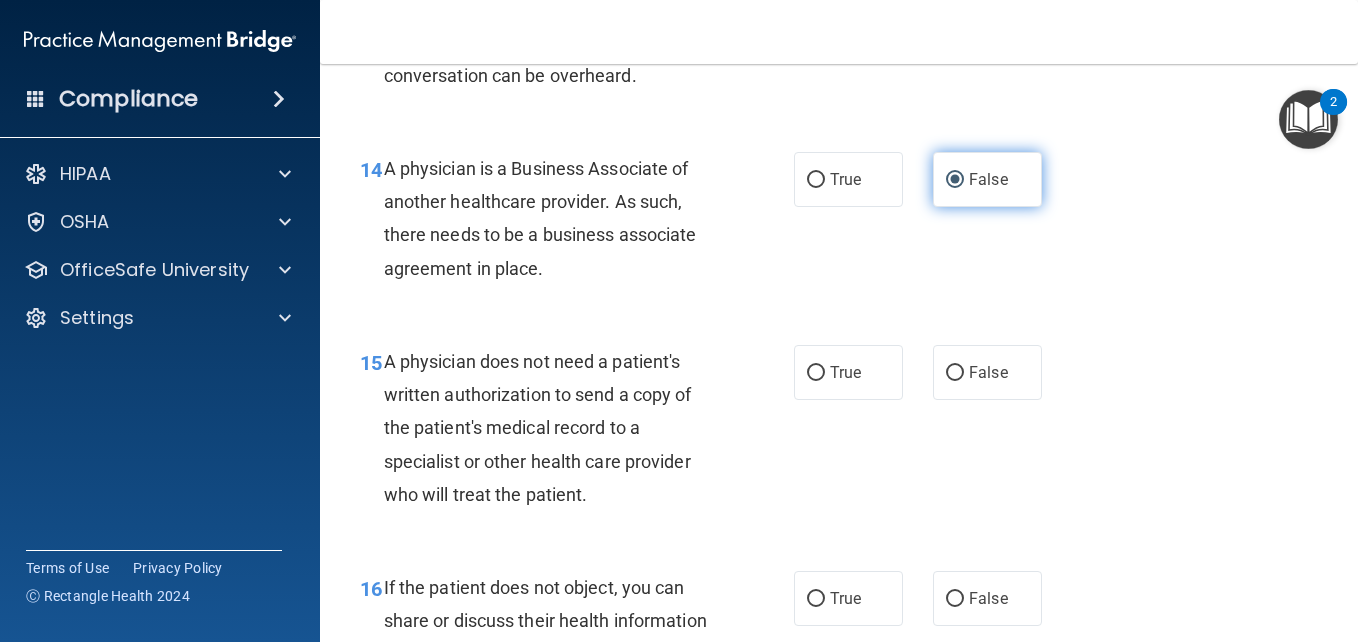 scroll, scrollTop: 2600, scrollLeft: 0, axis: vertical 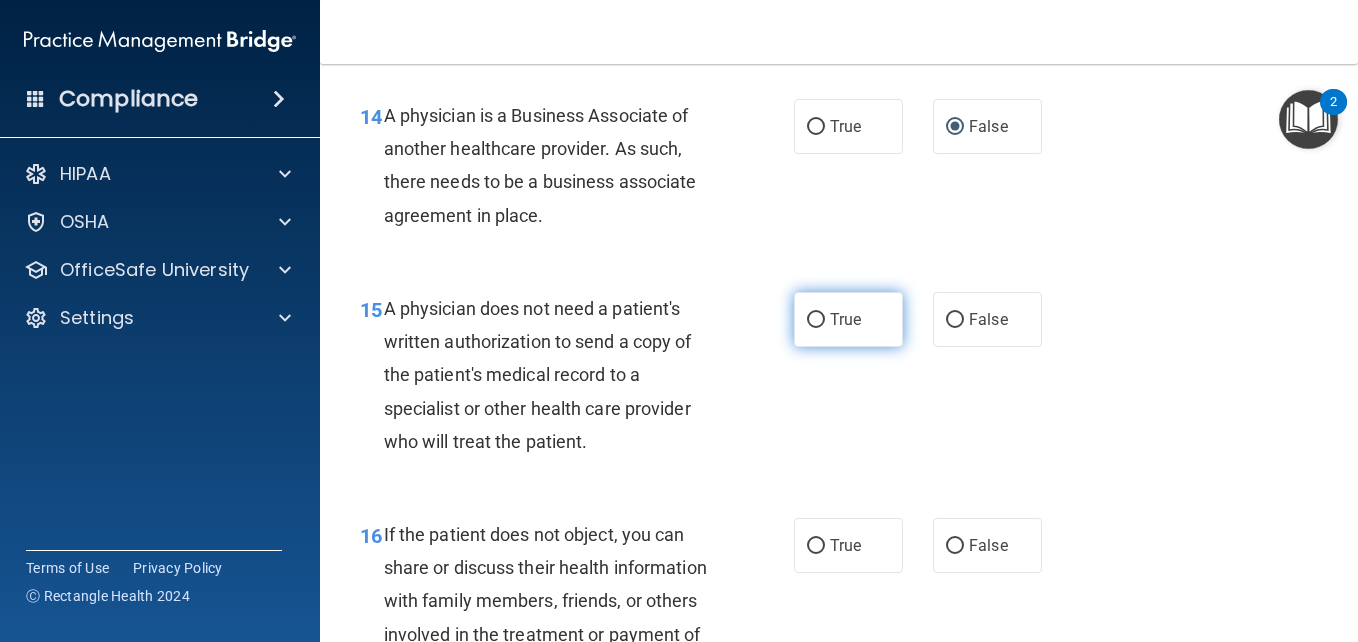 click on "True" at bounding box center (816, 320) 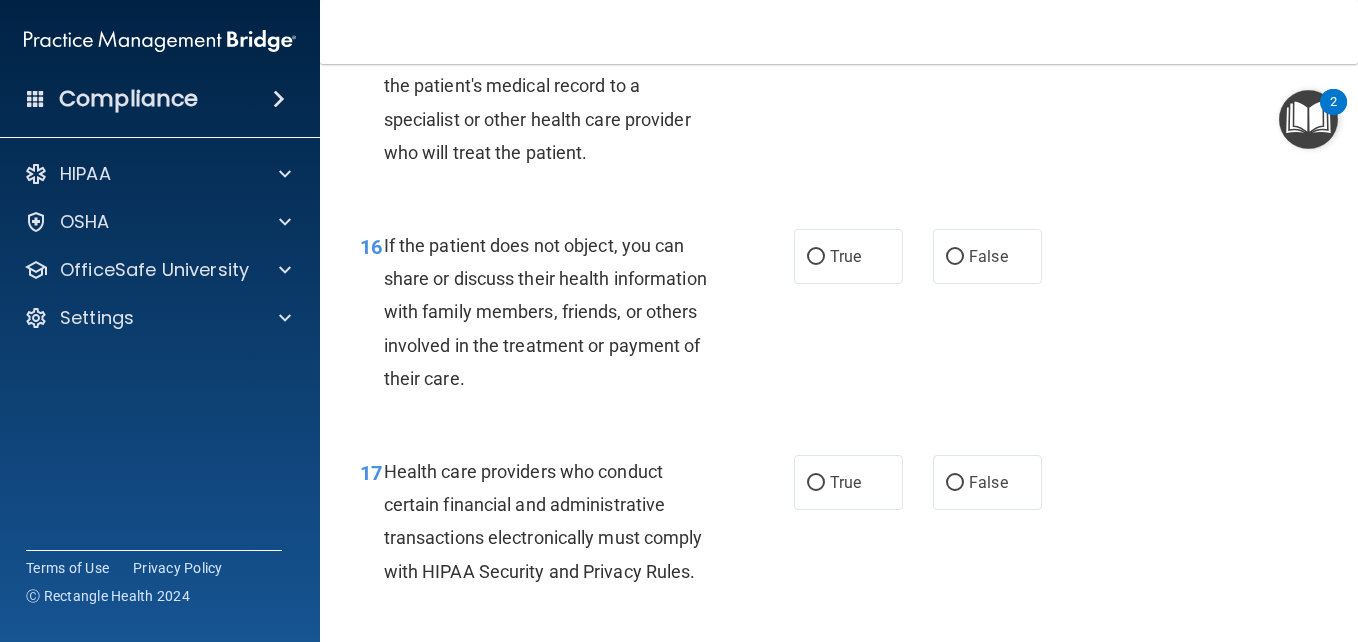 scroll, scrollTop: 2900, scrollLeft: 0, axis: vertical 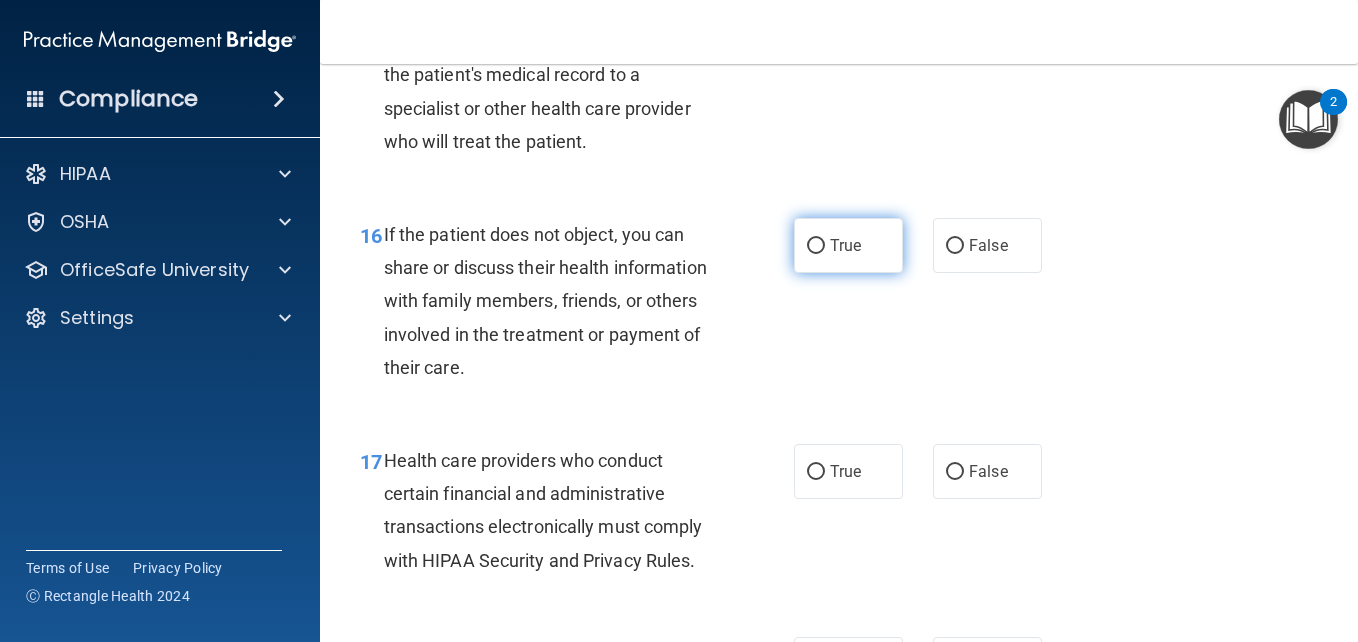 click on "True" at bounding box center [816, 246] 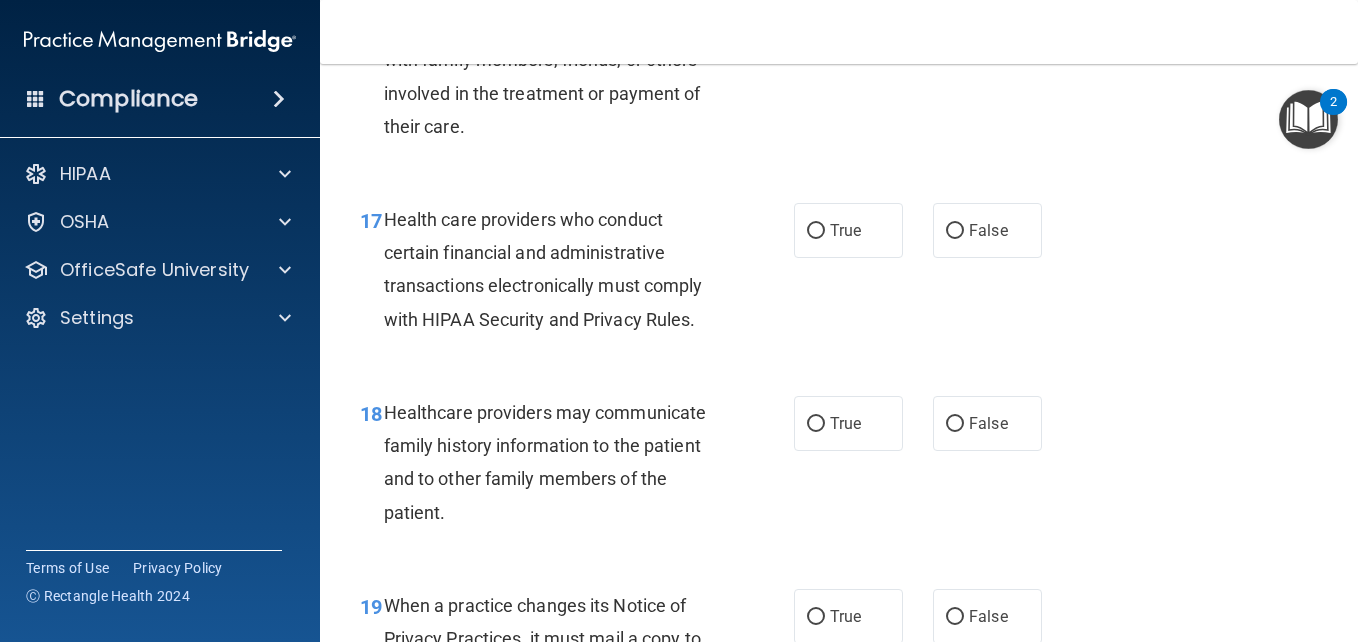 scroll, scrollTop: 3200, scrollLeft: 0, axis: vertical 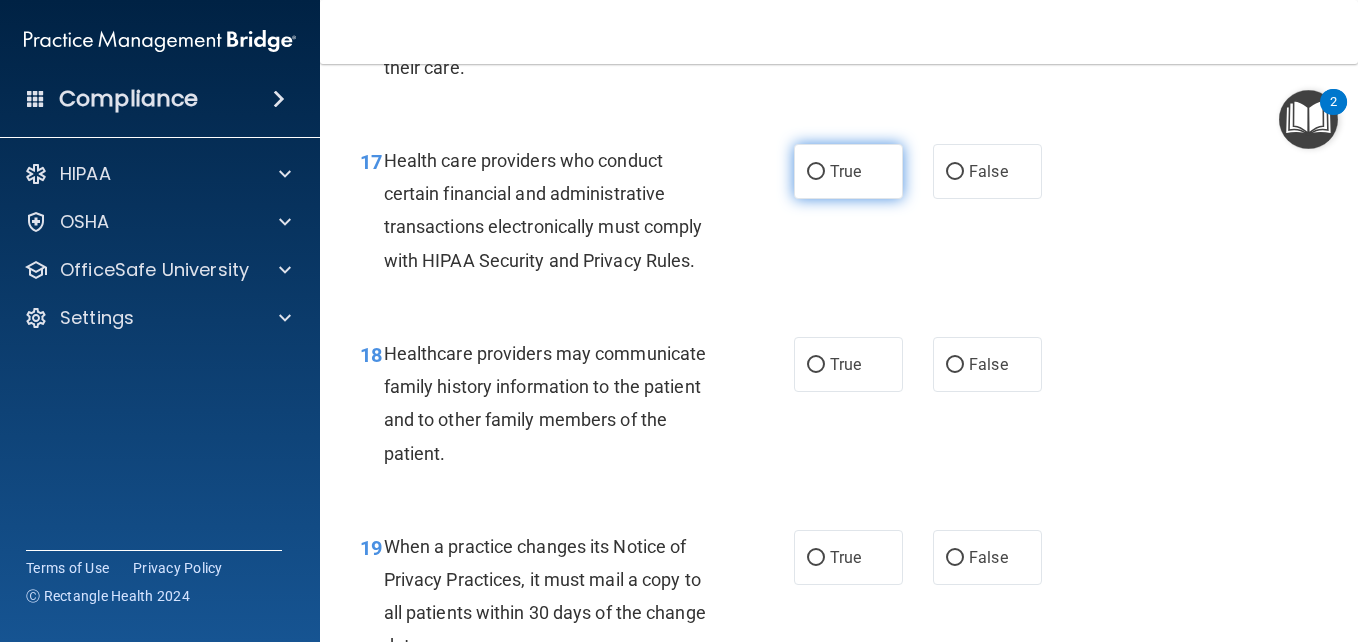 click on "True" at bounding box center [816, 172] 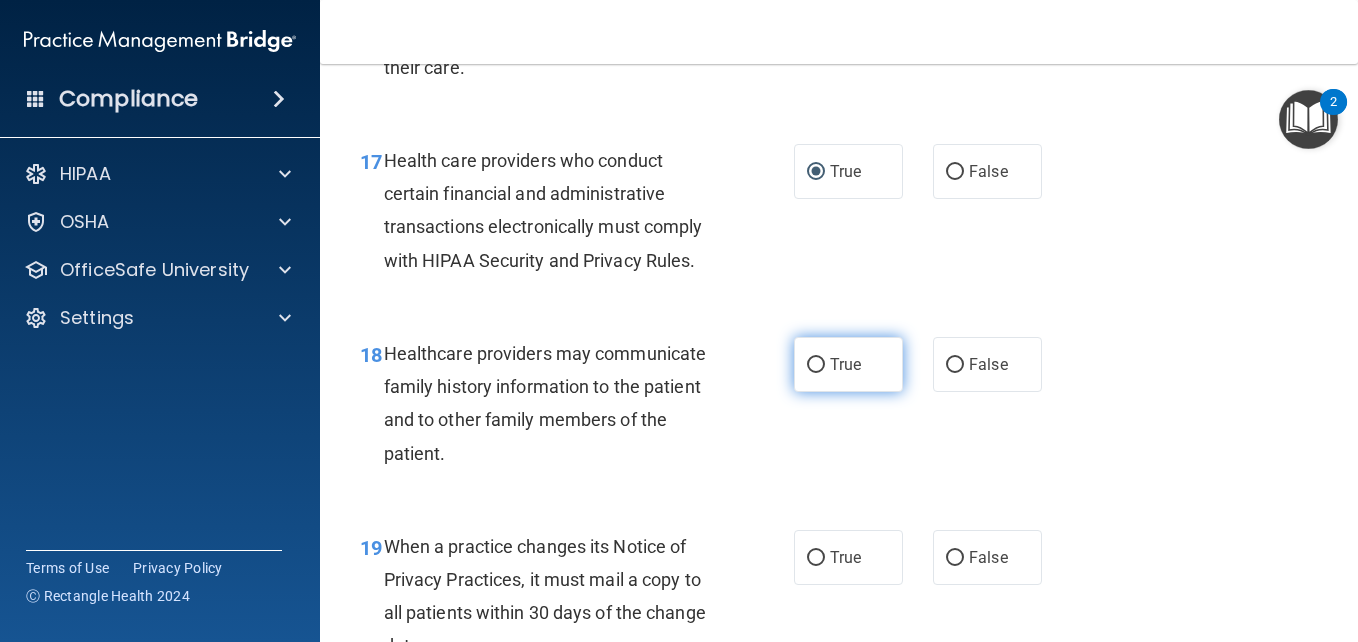 click on "True" at bounding box center (816, 365) 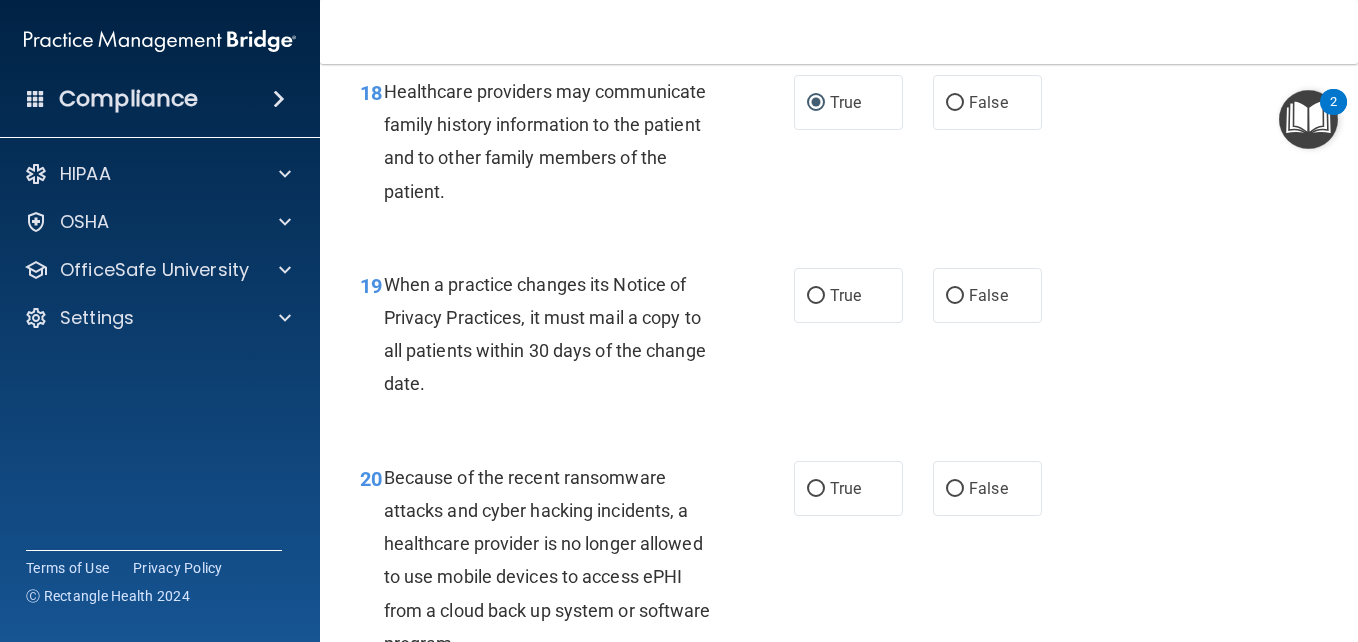 scroll, scrollTop: 3500, scrollLeft: 0, axis: vertical 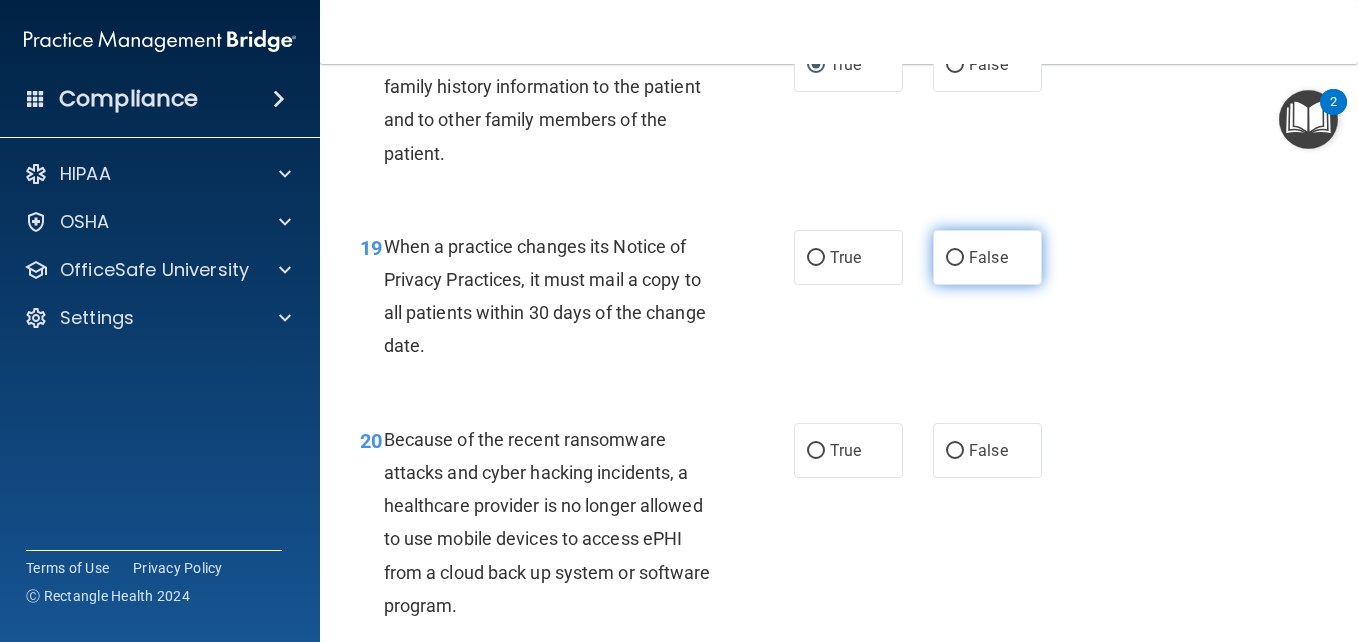 click on "False" at bounding box center [955, 258] 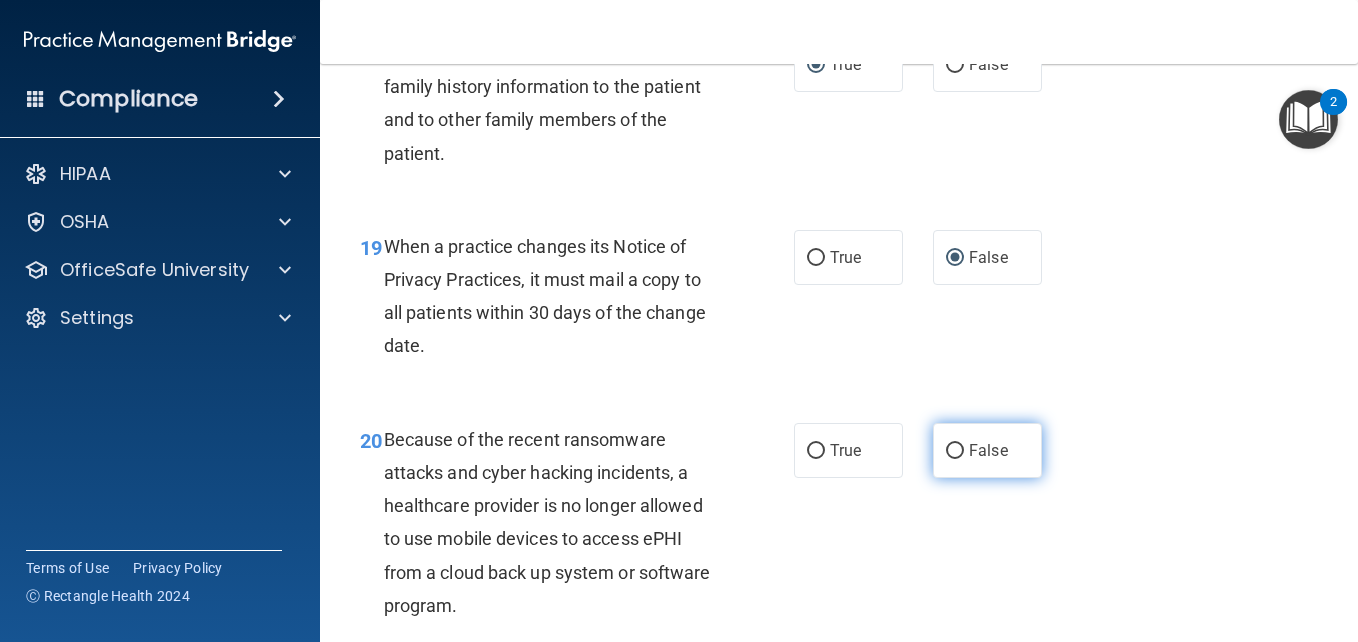 click on "False" at bounding box center (955, 451) 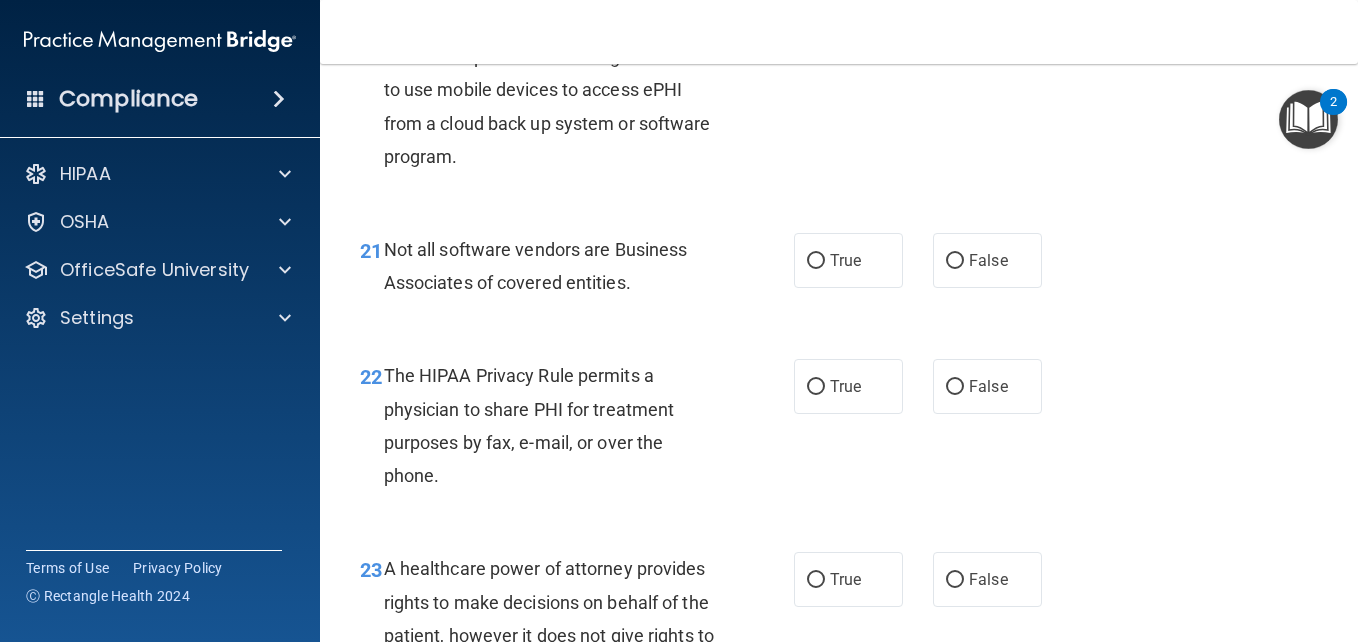 scroll, scrollTop: 4000, scrollLeft: 0, axis: vertical 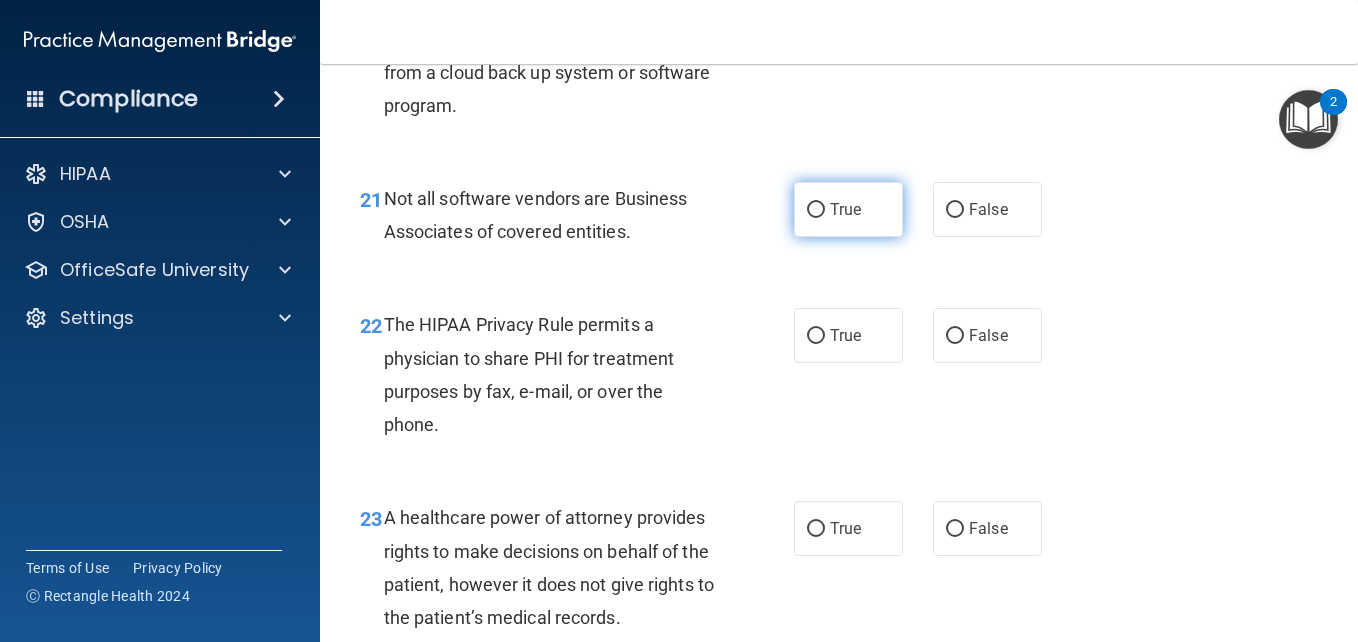 click on "True" at bounding box center (816, 210) 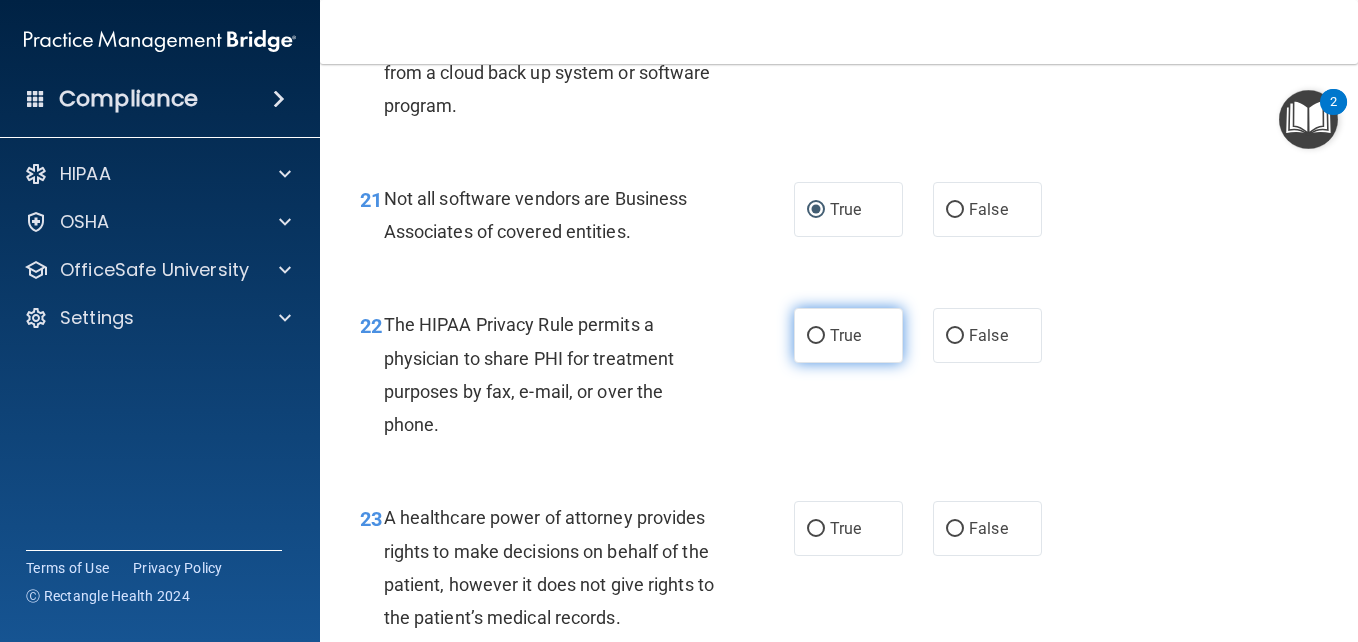 click on "True" at bounding box center [816, 336] 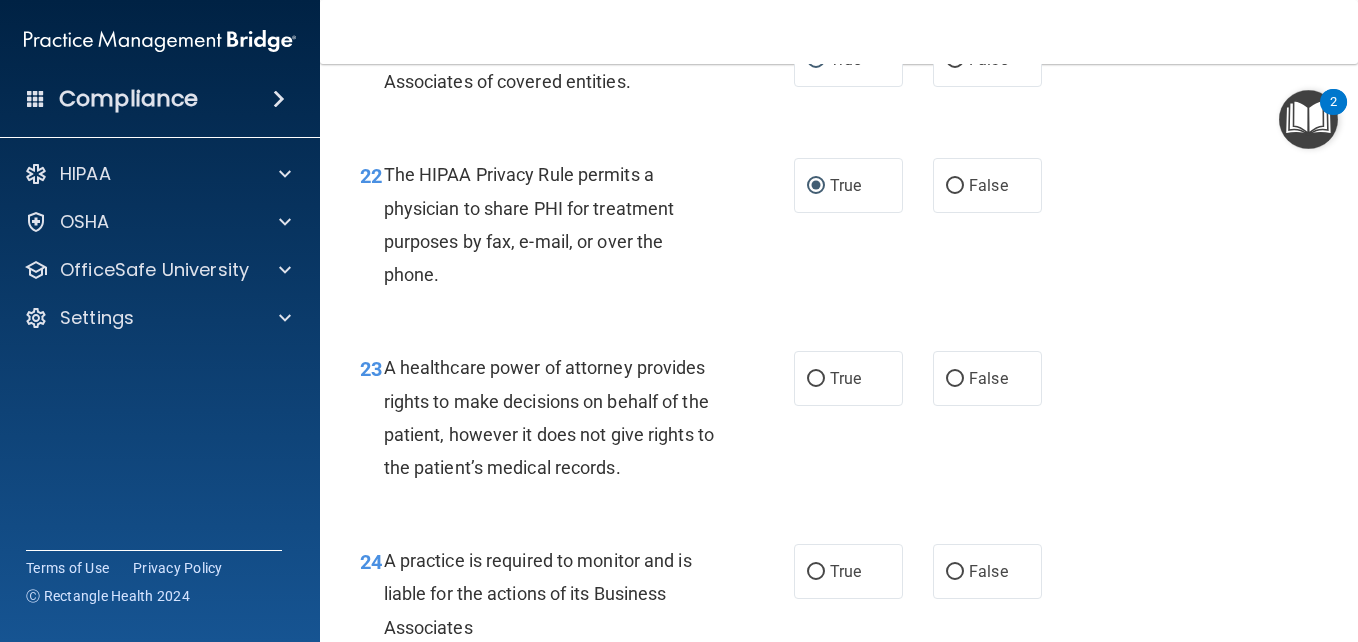 scroll, scrollTop: 4200, scrollLeft: 0, axis: vertical 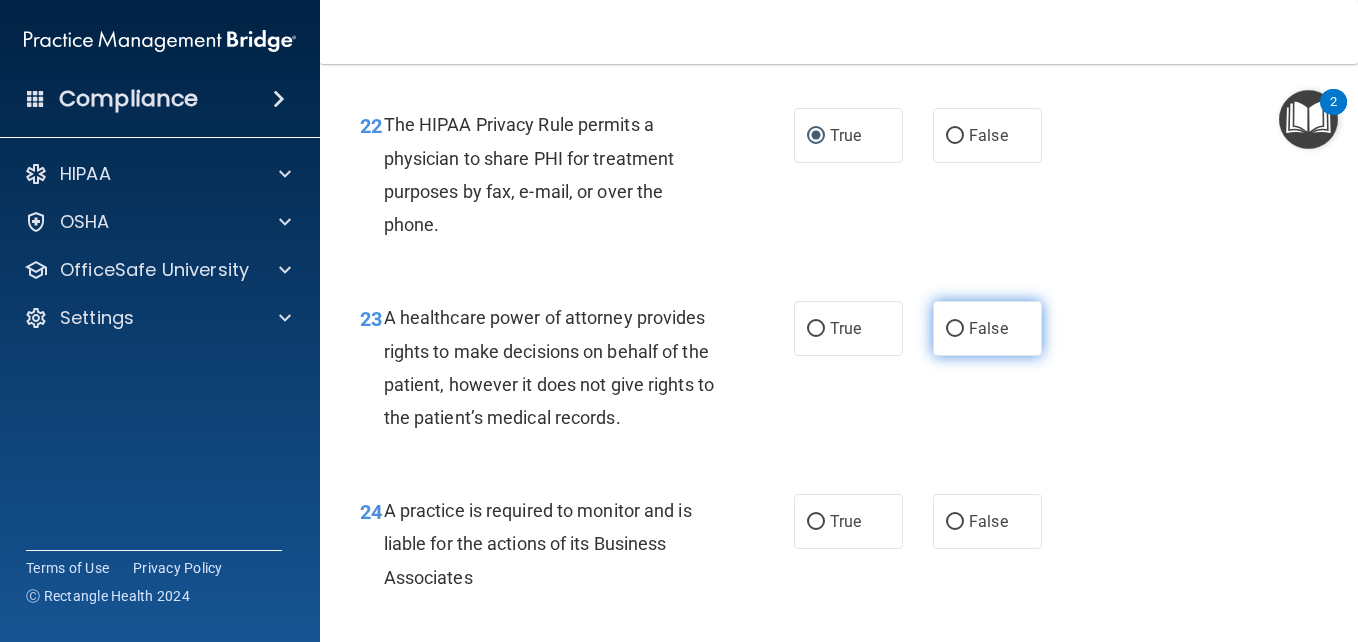click on "False" at bounding box center [955, 329] 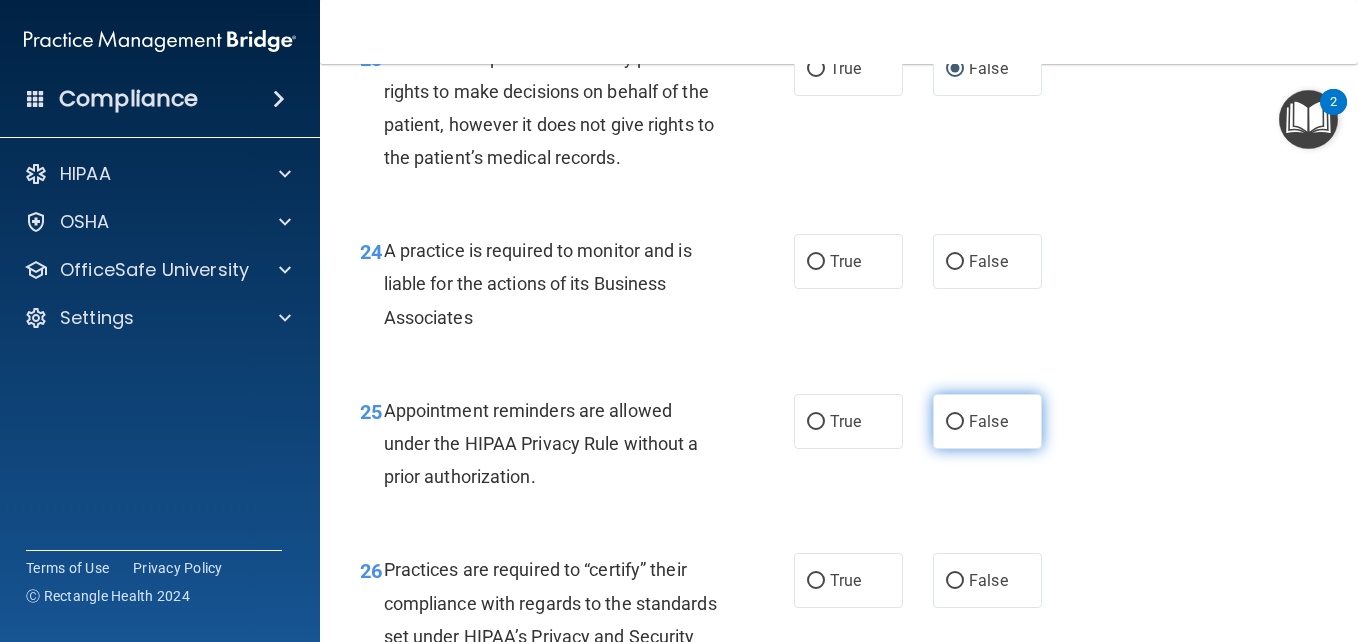 scroll, scrollTop: 4500, scrollLeft: 0, axis: vertical 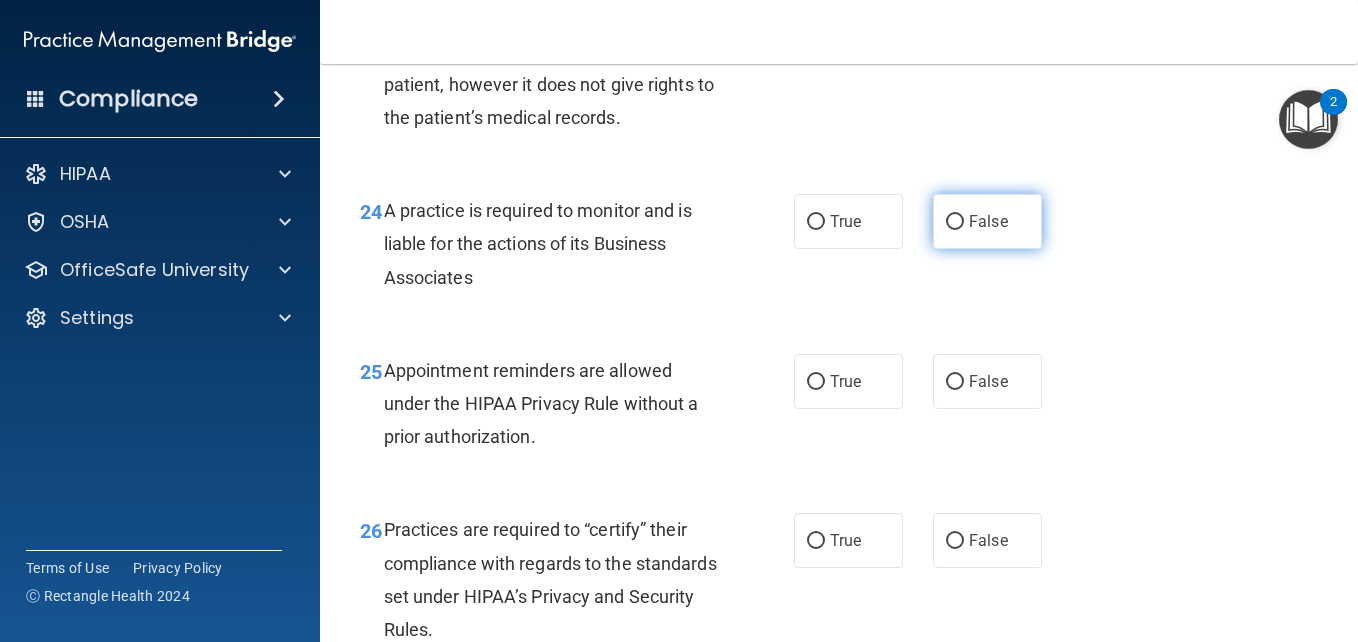 click on "False" at bounding box center (955, 222) 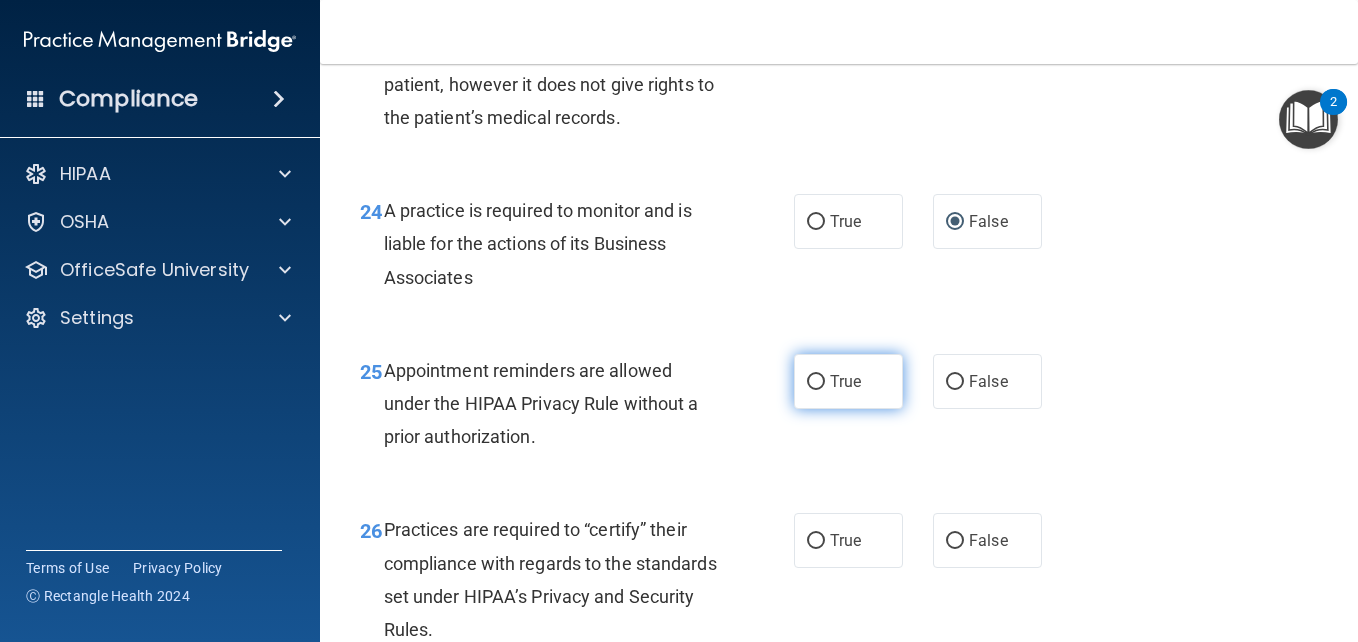 click on "True" at bounding box center (816, 382) 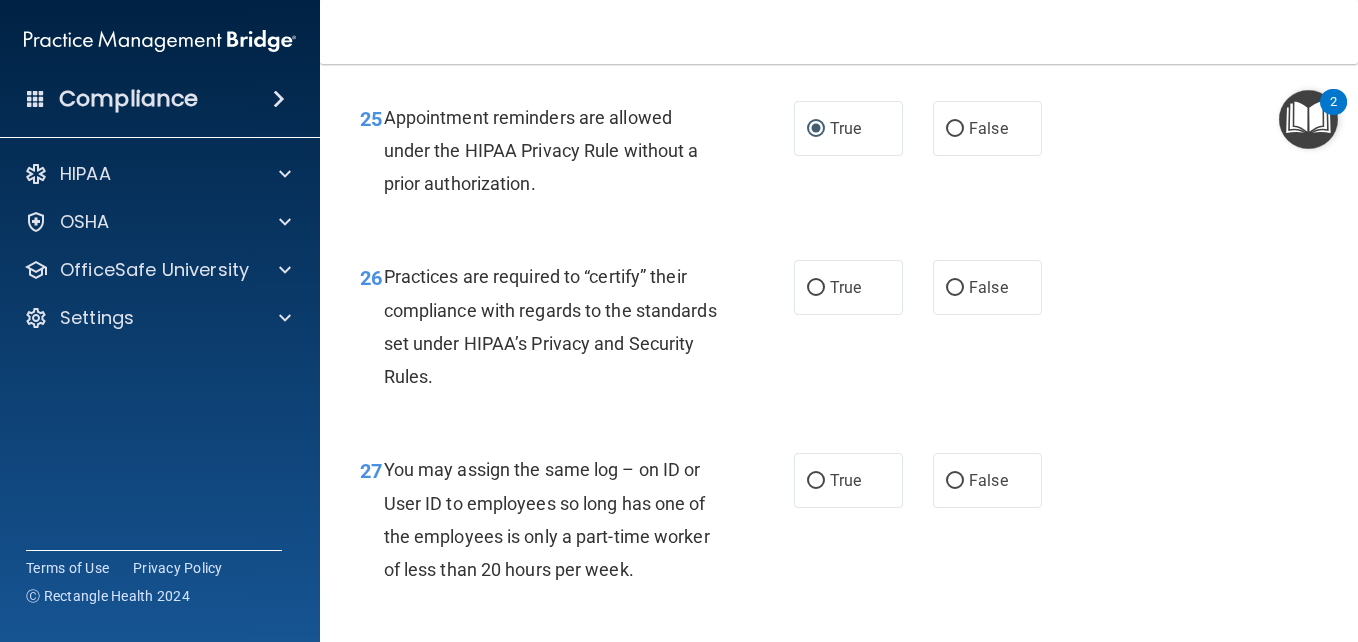 scroll, scrollTop: 4800, scrollLeft: 0, axis: vertical 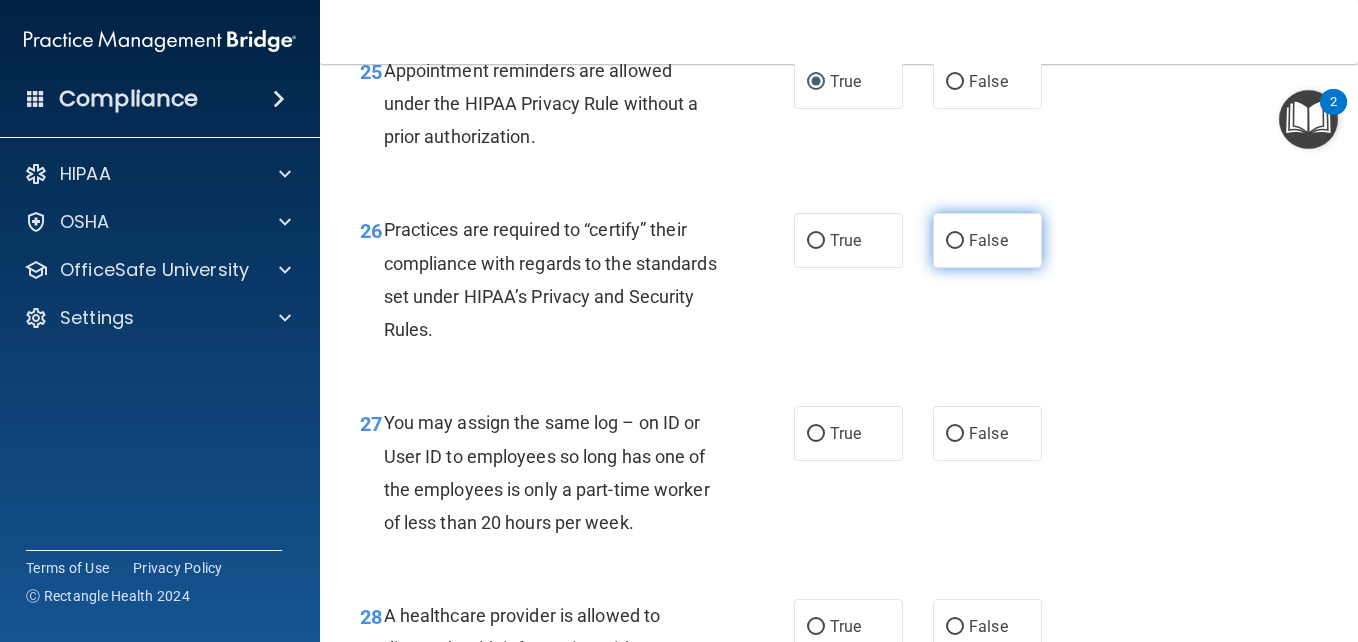 click on "False" at bounding box center [955, 241] 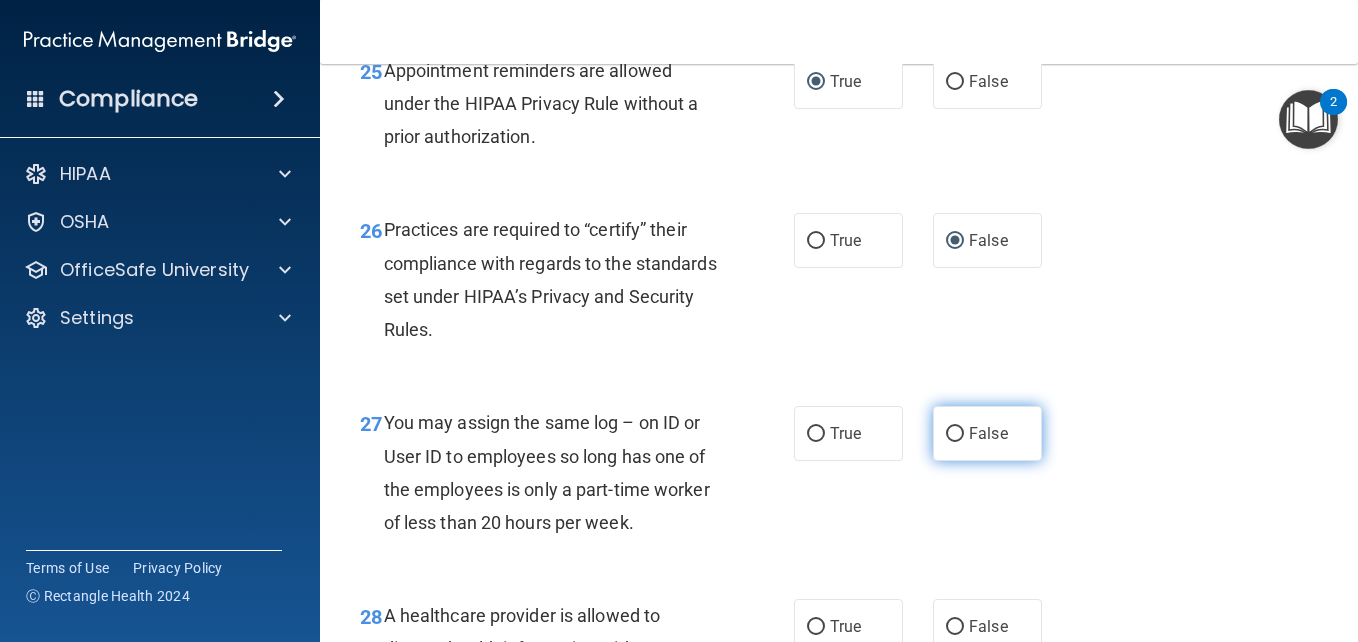 click on "False" at bounding box center (955, 434) 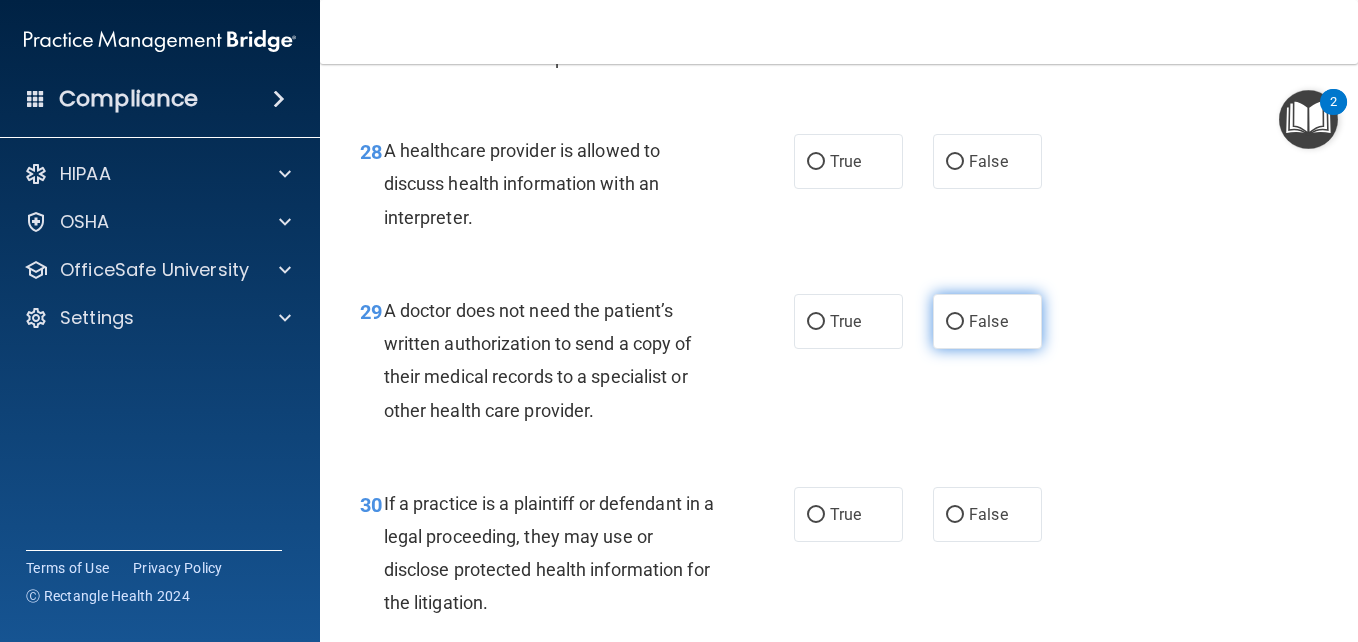 scroll, scrollTop: 5300, scrollLeft: 0, axis: vertical 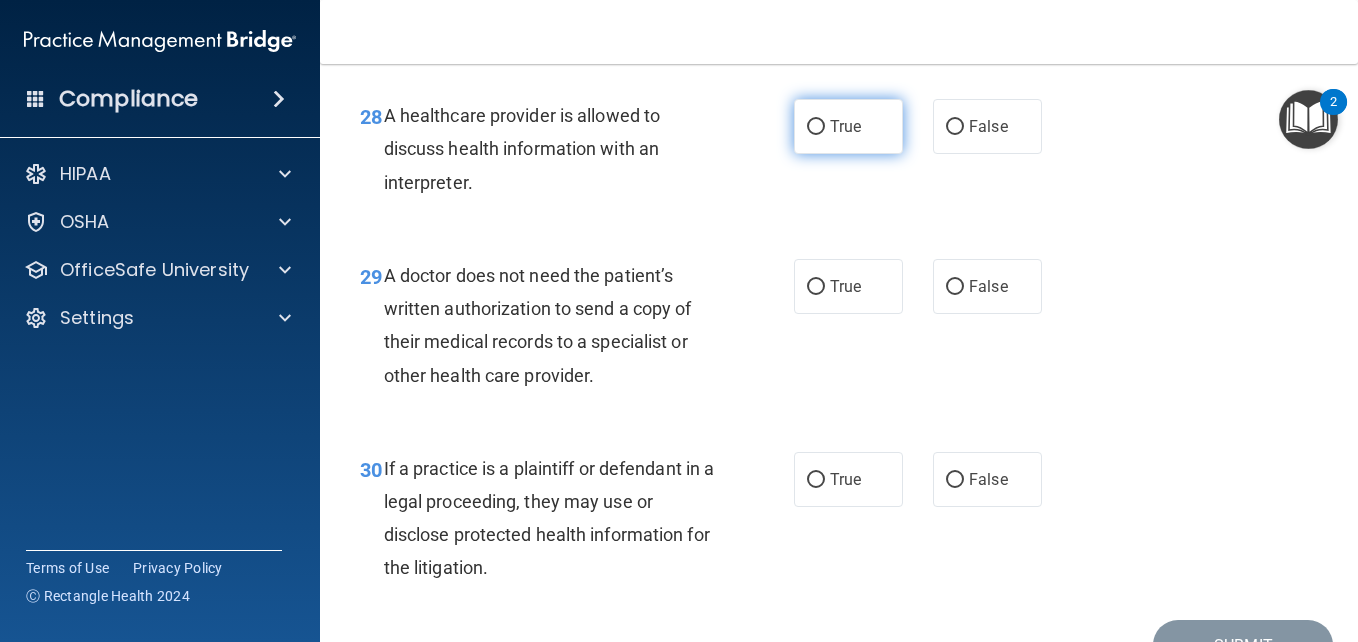 click on "True" at bounding box center (816, 127) 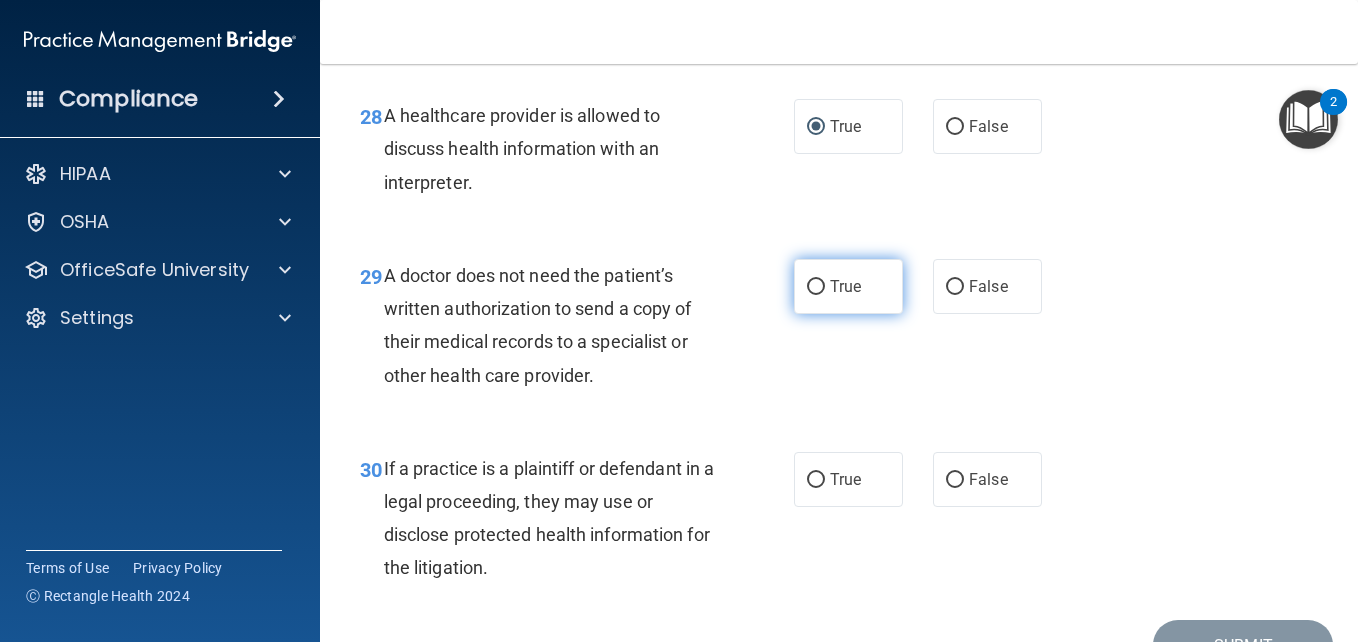 click on "True" at bounding box center [816, 287] 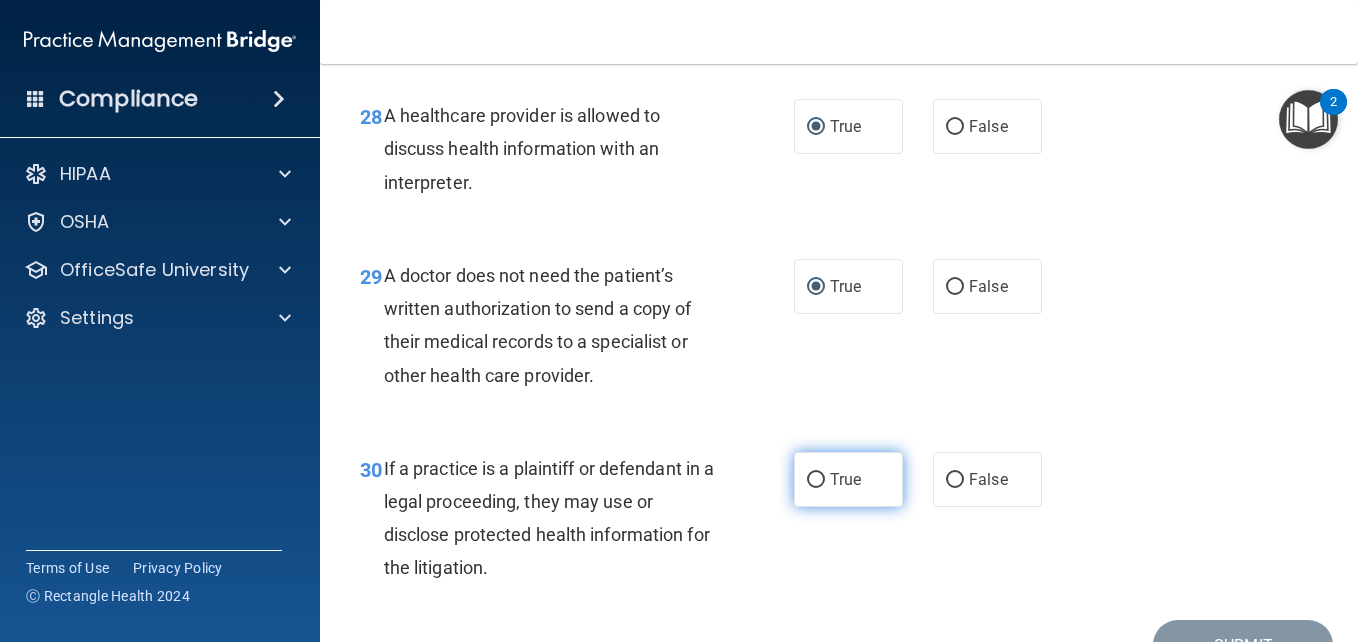 click on "True" at bounding box center [816, 480] 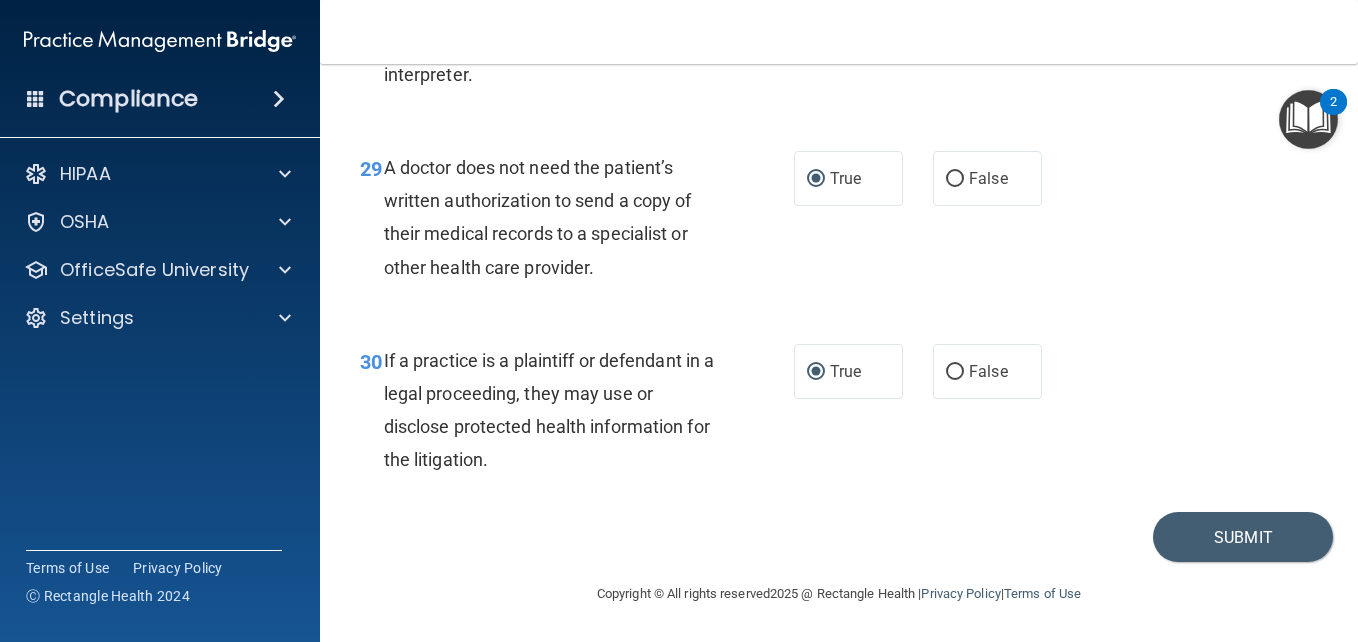 scroll, scrollTop: 5508, scrollLeft: 0, axis: vertical 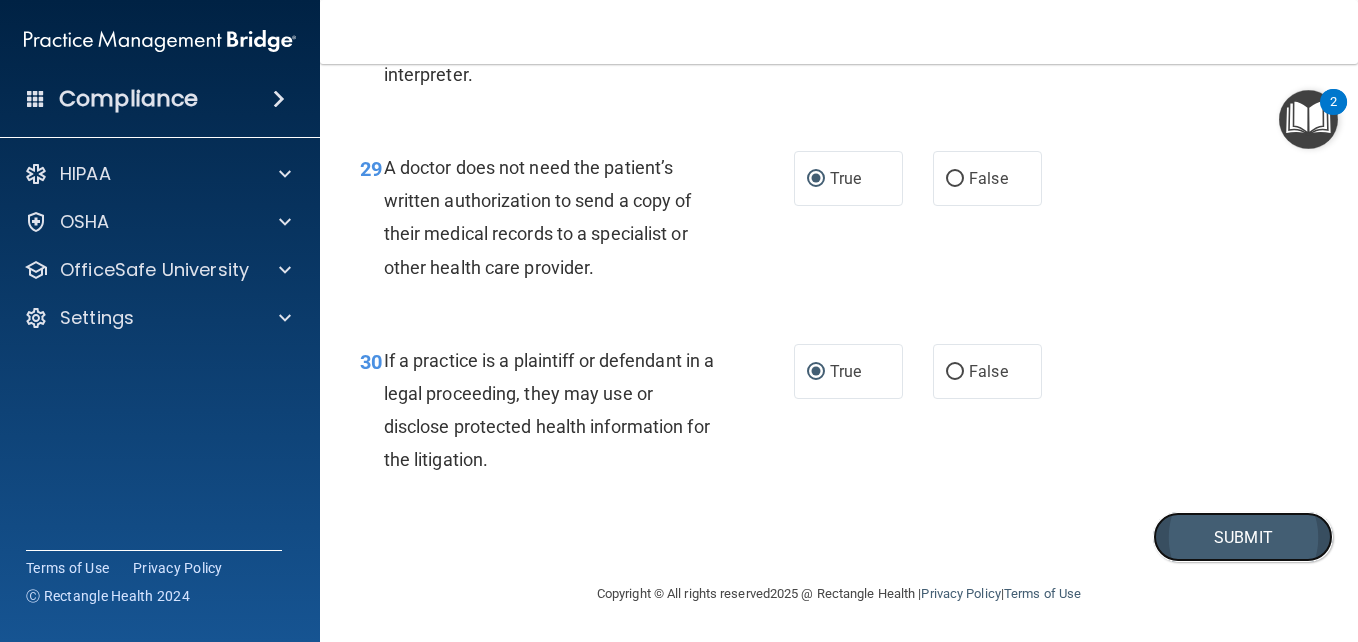 click on "Submit" at bounding box center (1243, 537) 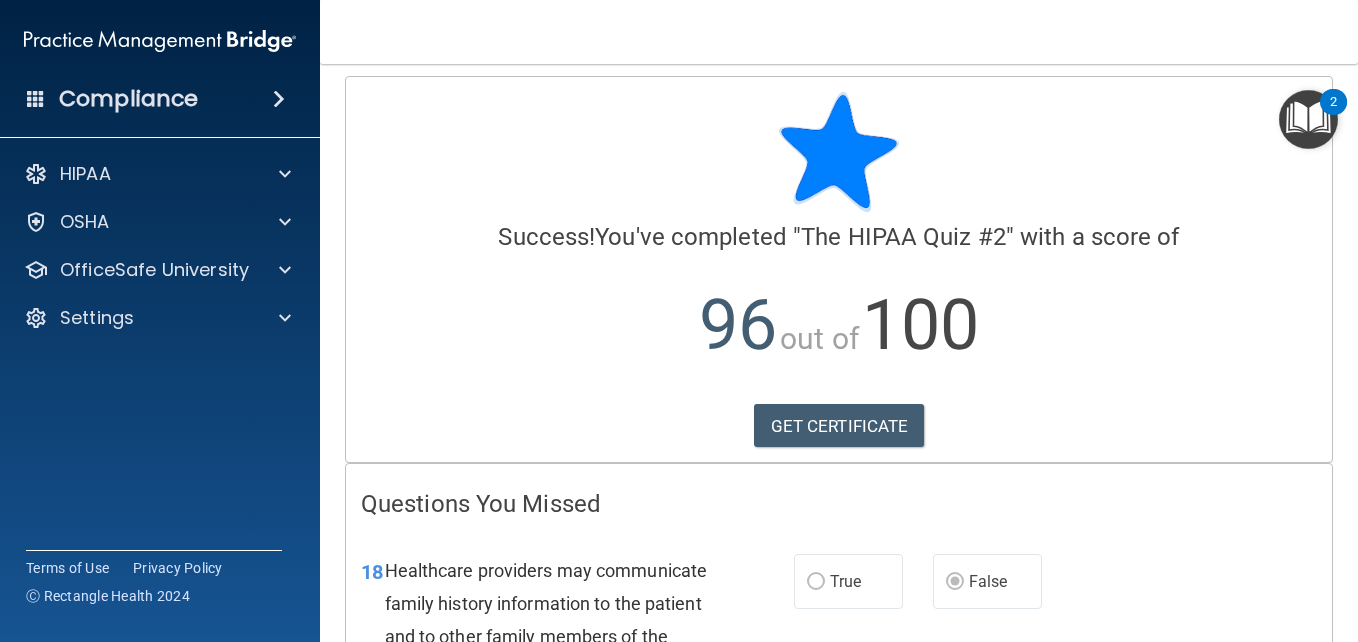 scroll, scrollTop: 0, scrollLeft: 0, axis: both 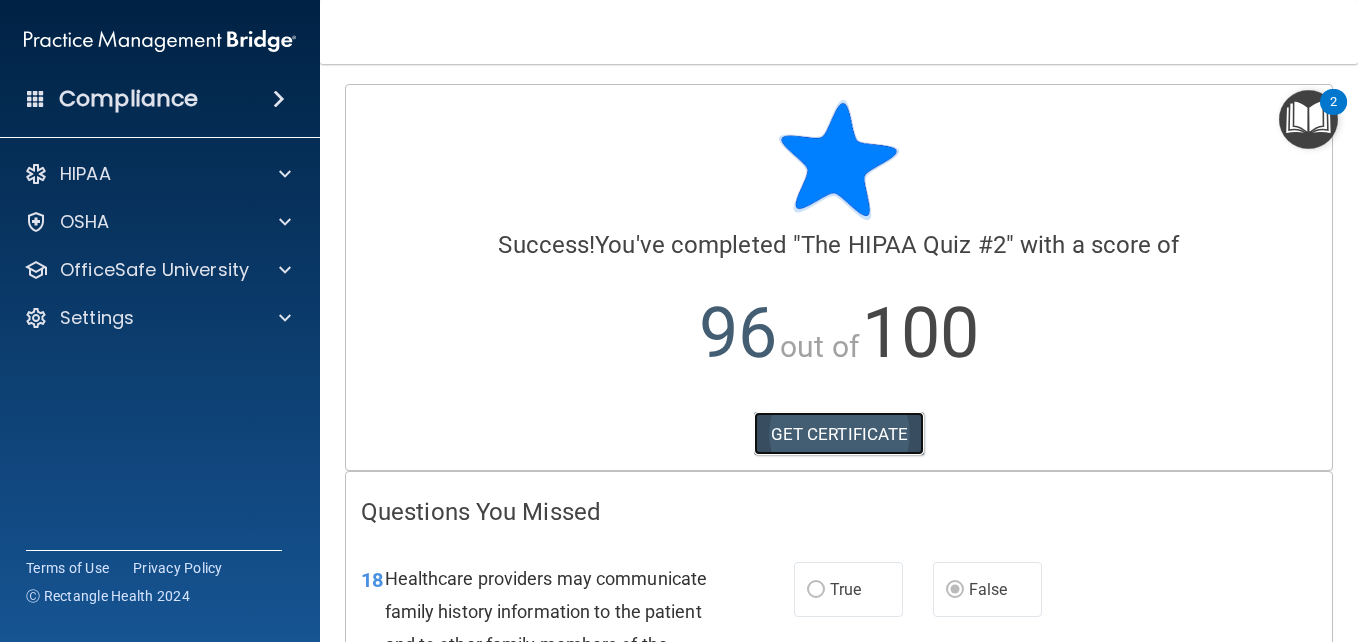 click on "GET CERTIFICATE" at bounding box center [839, 434] 